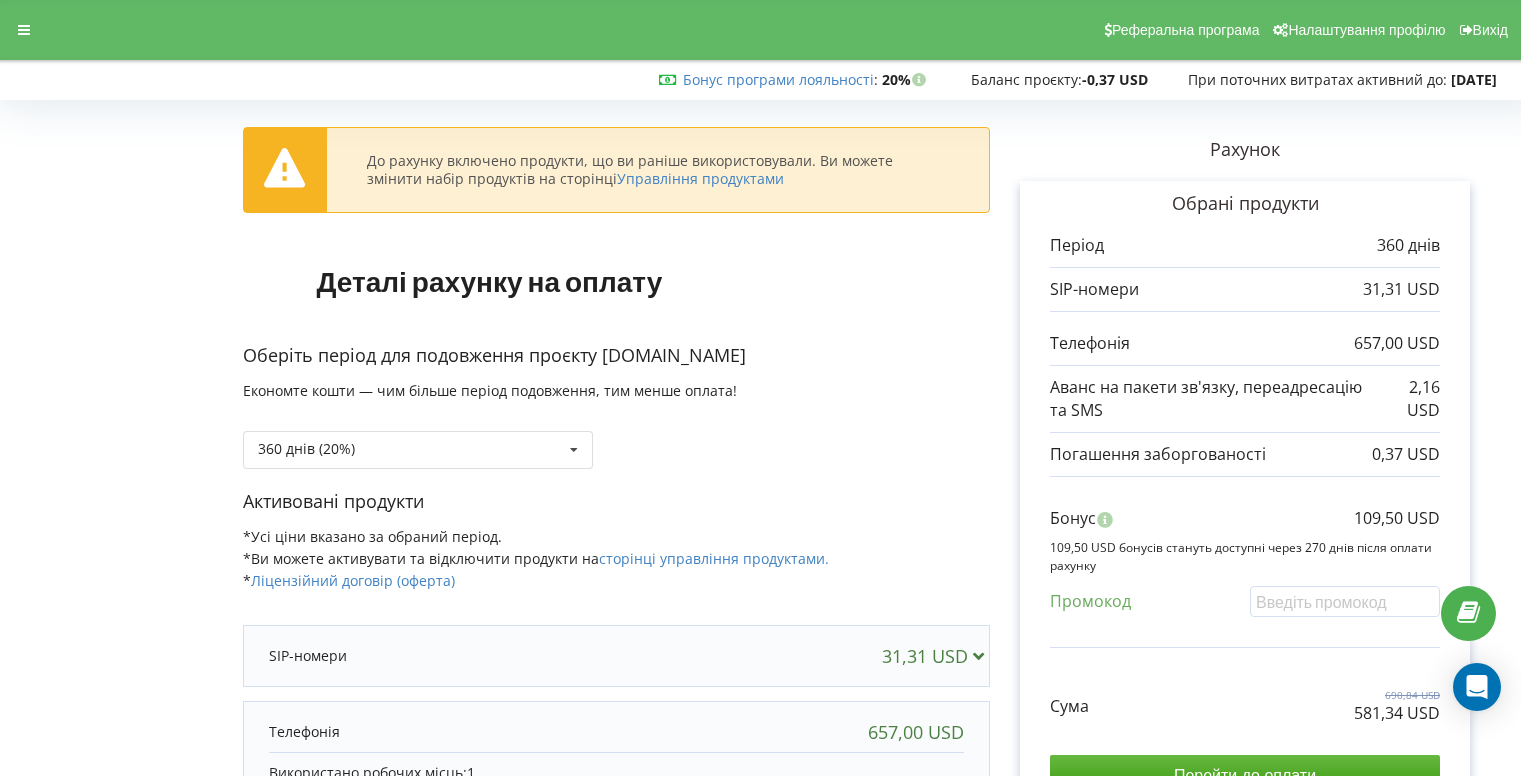 scroll, scrollTop: 0, scrollLeft: 0, axis: both 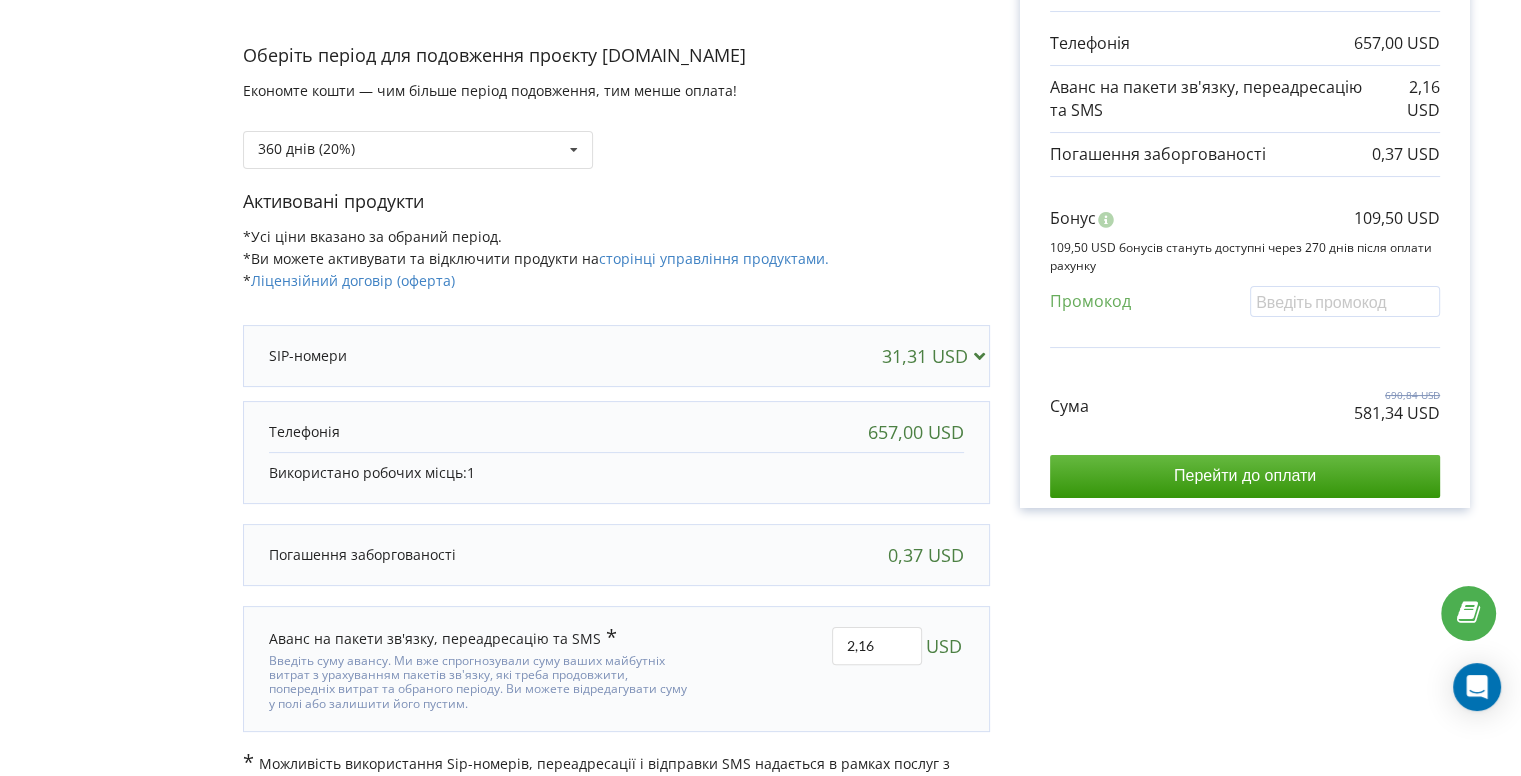 click at bounding box center [978, 355] 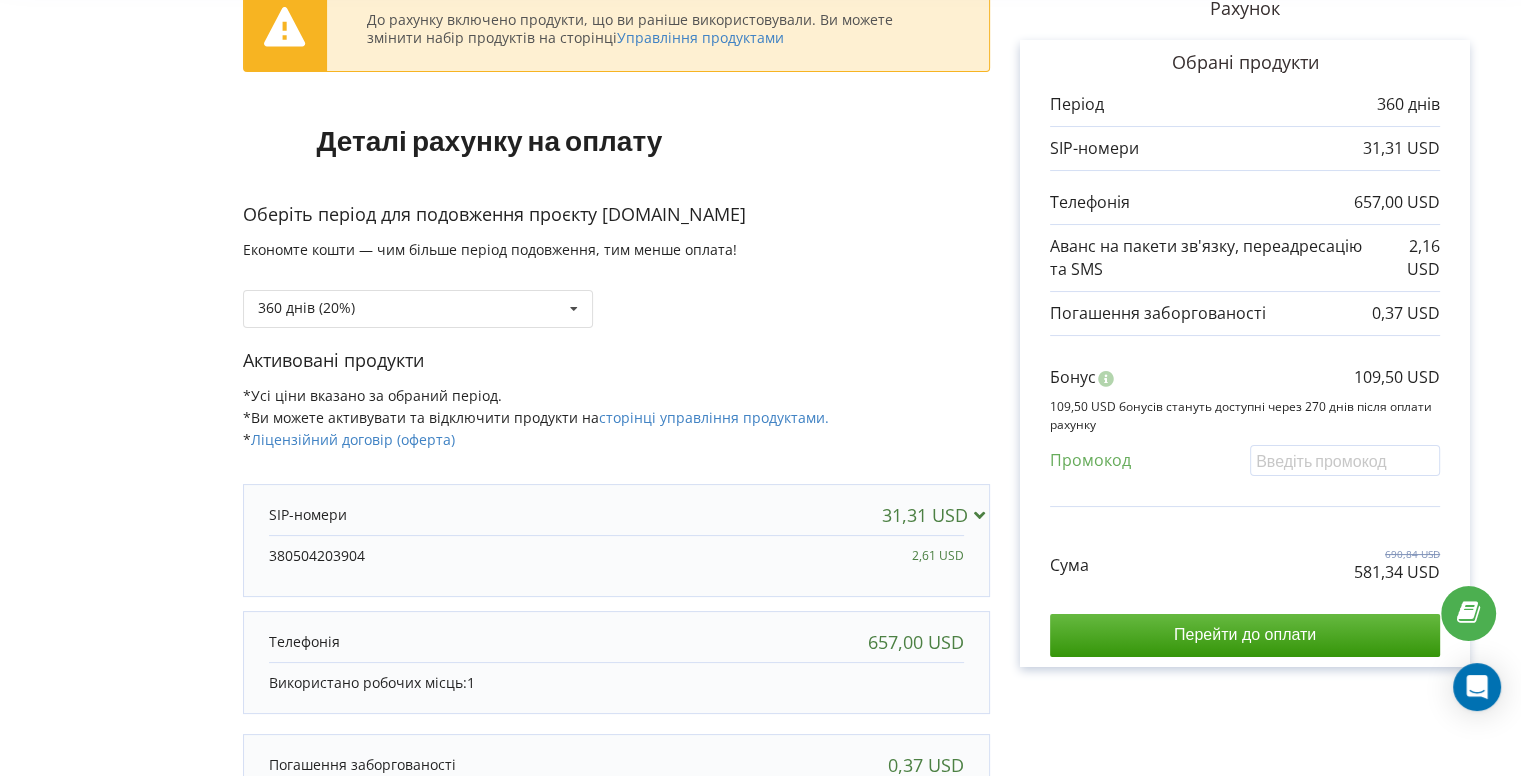 scroll, scrollTop: 286, scrollLeft: 0, axis: vertical 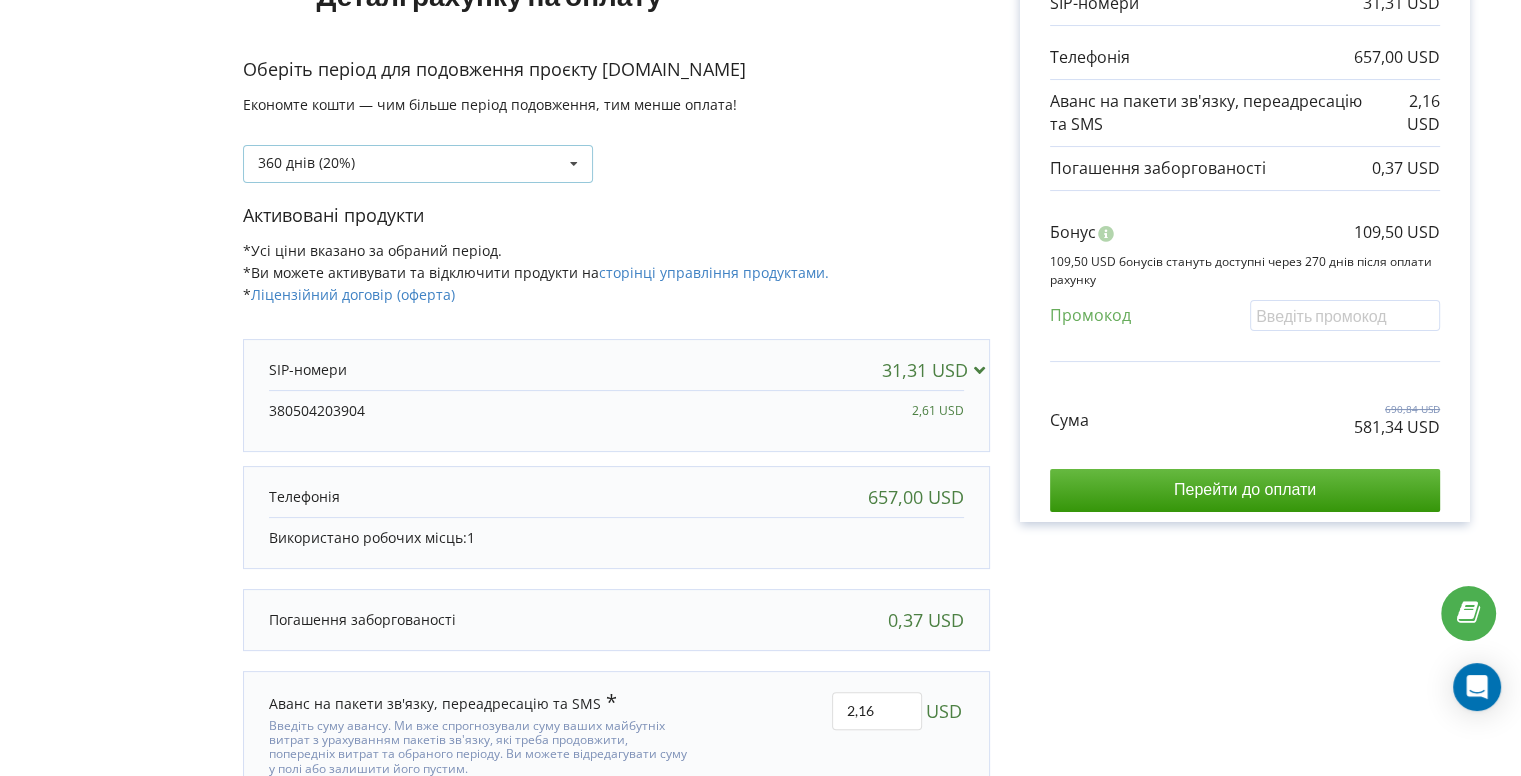 click at bounding box center [574, 164] 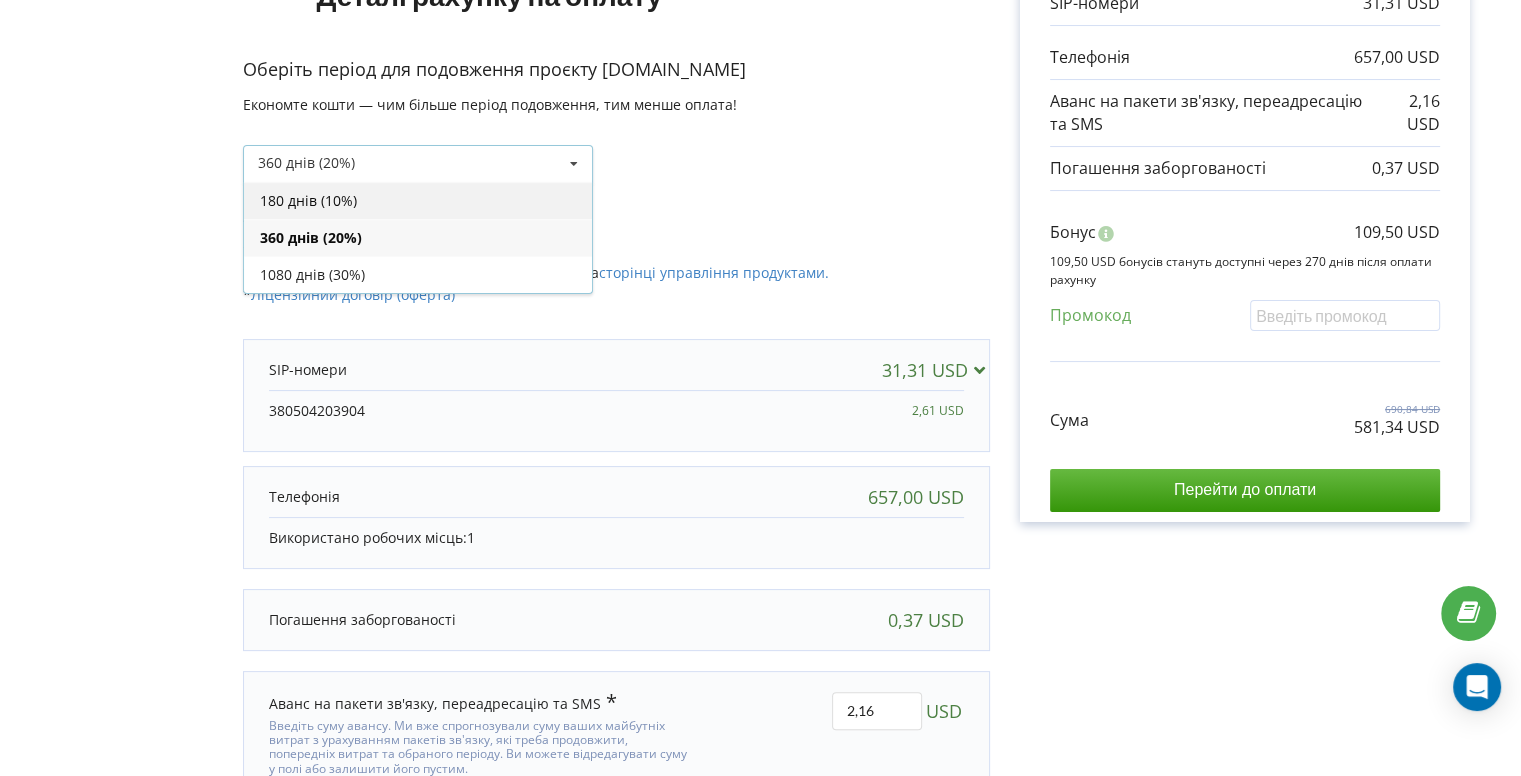 click on "180 днів
(10%)" at bounding box center (418, 200) 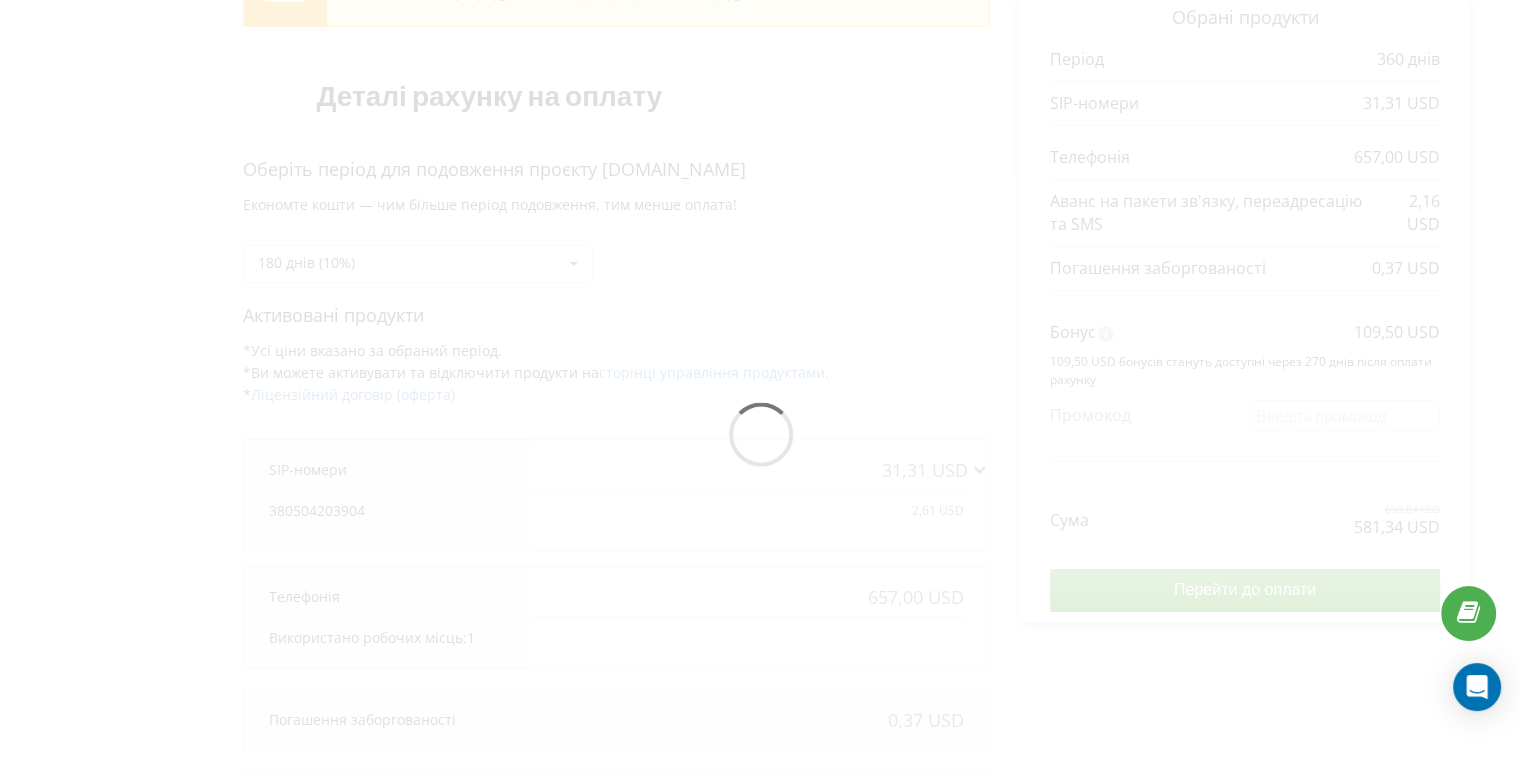 scroll, scrollTop: 108, scrollLeft: 0, axis: vertical 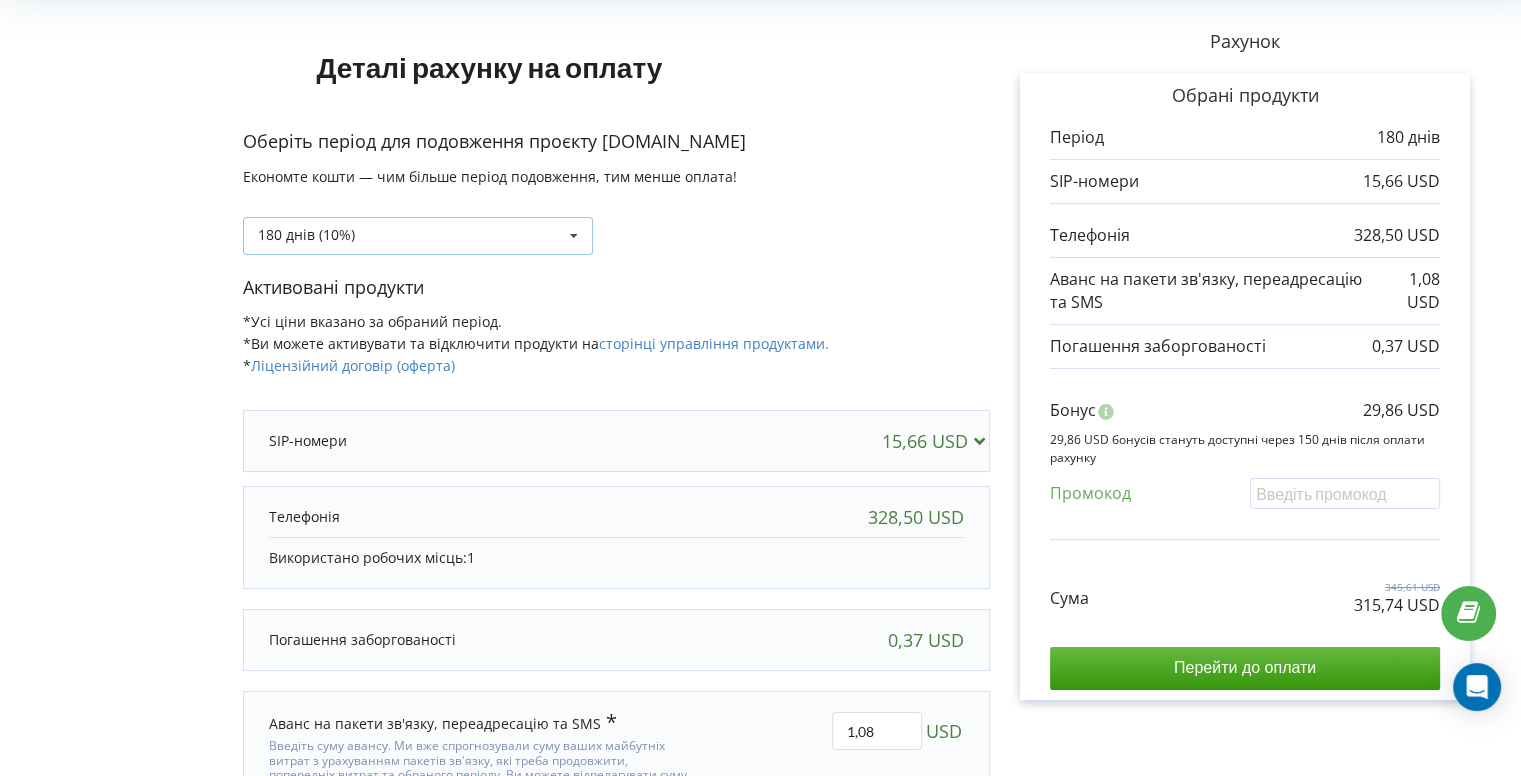 click on "180 днів
(10%)
180 днів
(10%)" at bounding box center [418, 236] 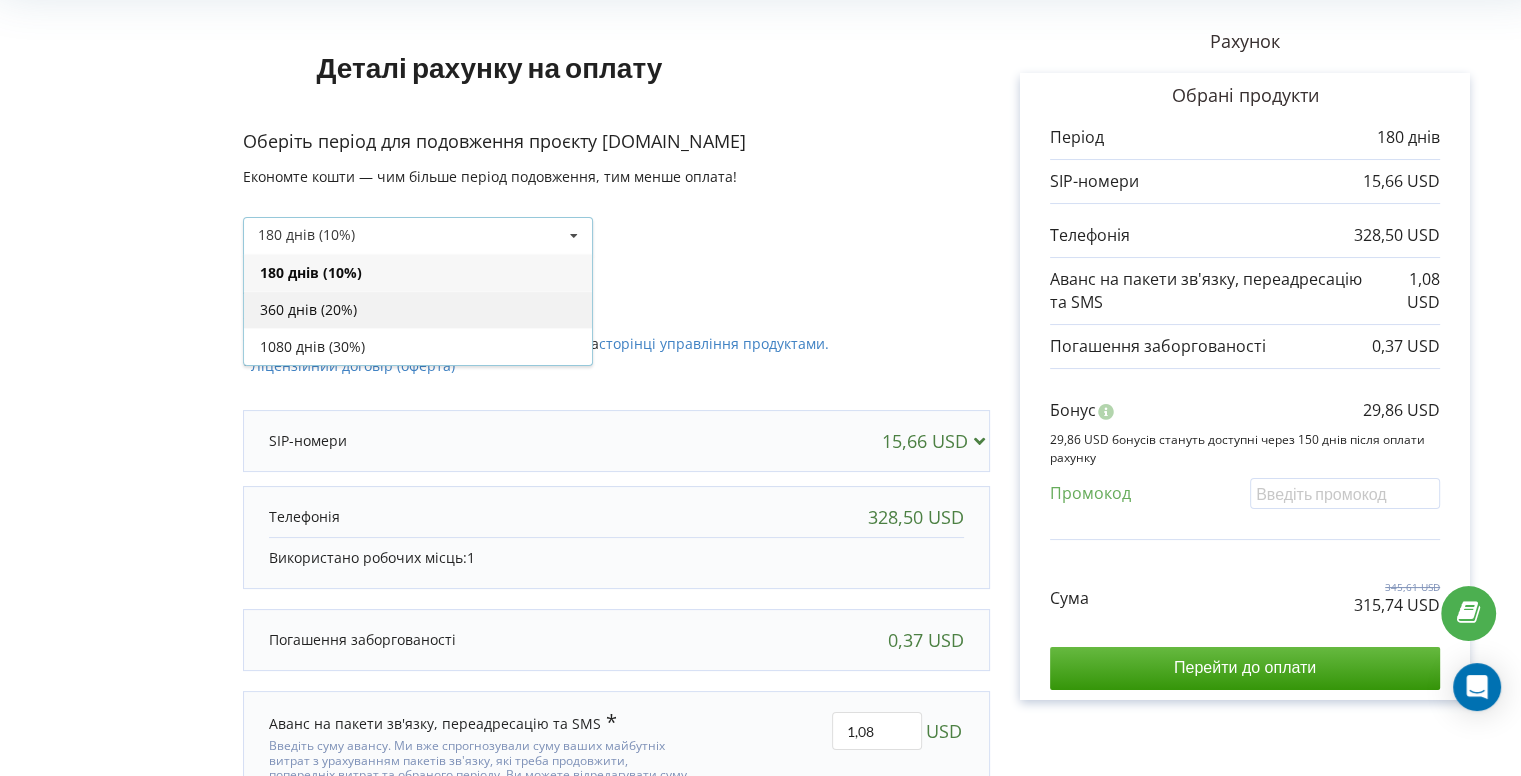 click on "360 днів
(20%)" at bounding box center [418, 309] 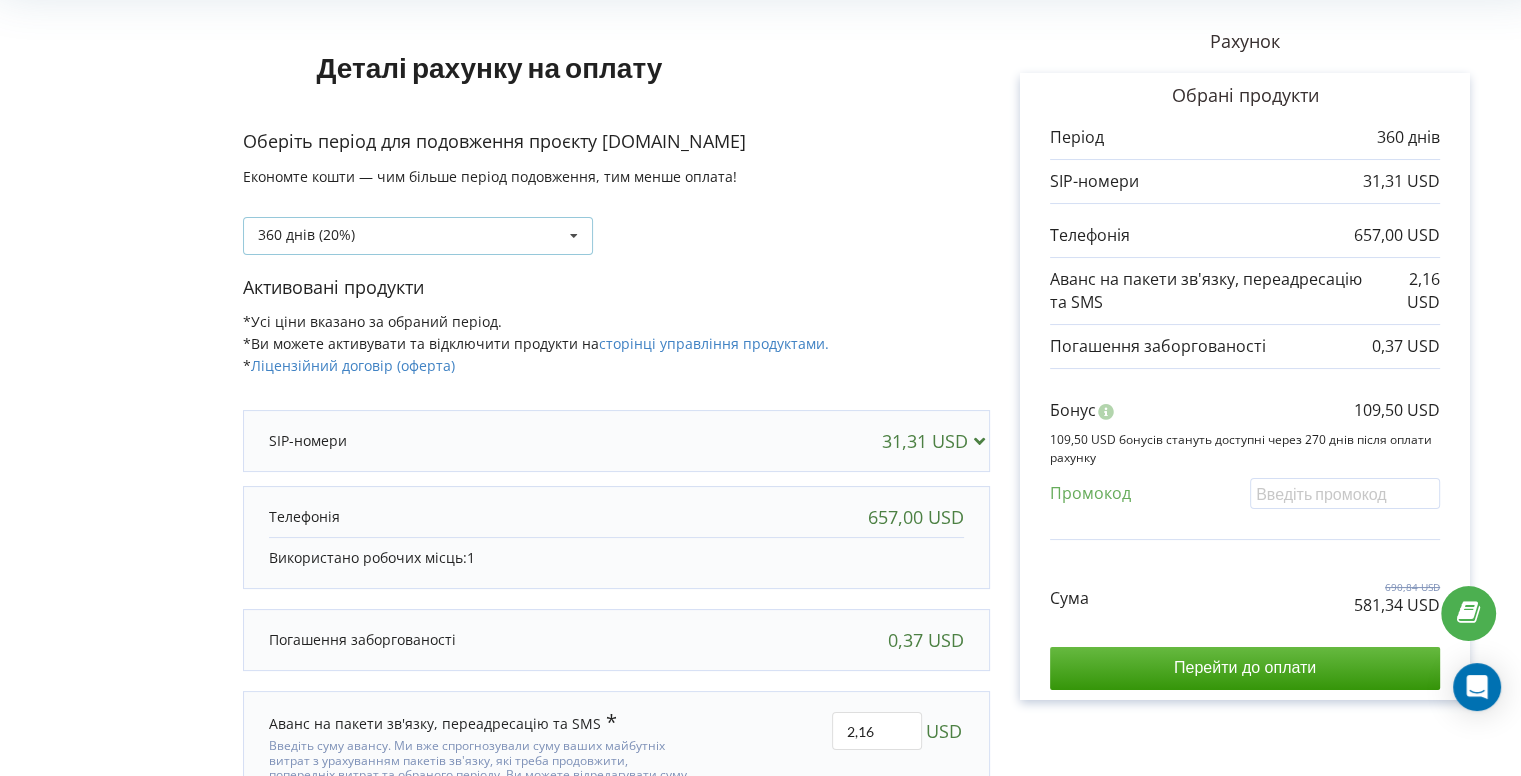 click on "360 днів
(20%)" at bounding box center (306, 235) 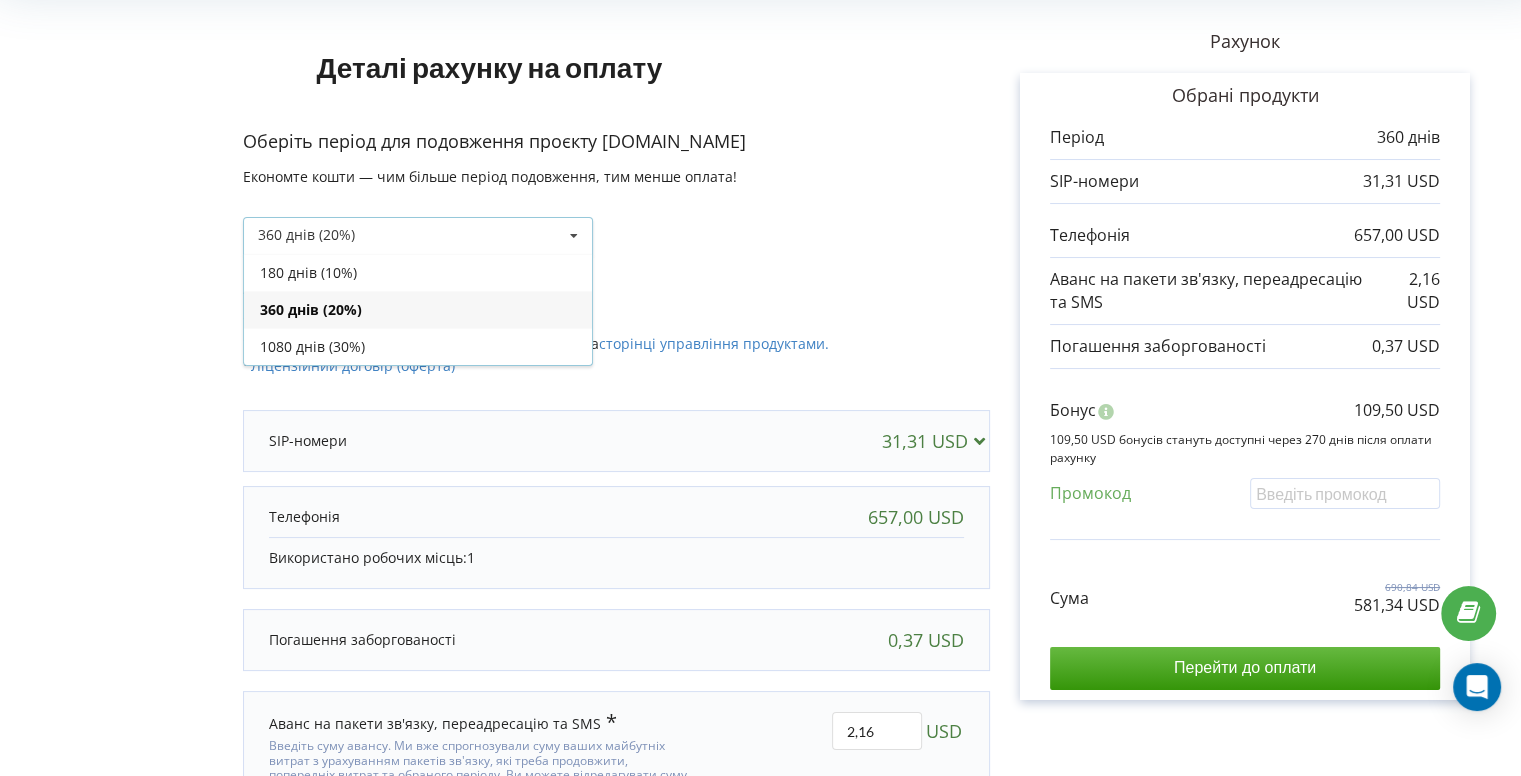 click on "Оберіть період для подовження проєкту  kebabtsia.com
Економте кошти — чим більше період подовження, тим менше оплата!
360 днів
(20%)
180 днів
(10%)" at bounding box center [616, 202] 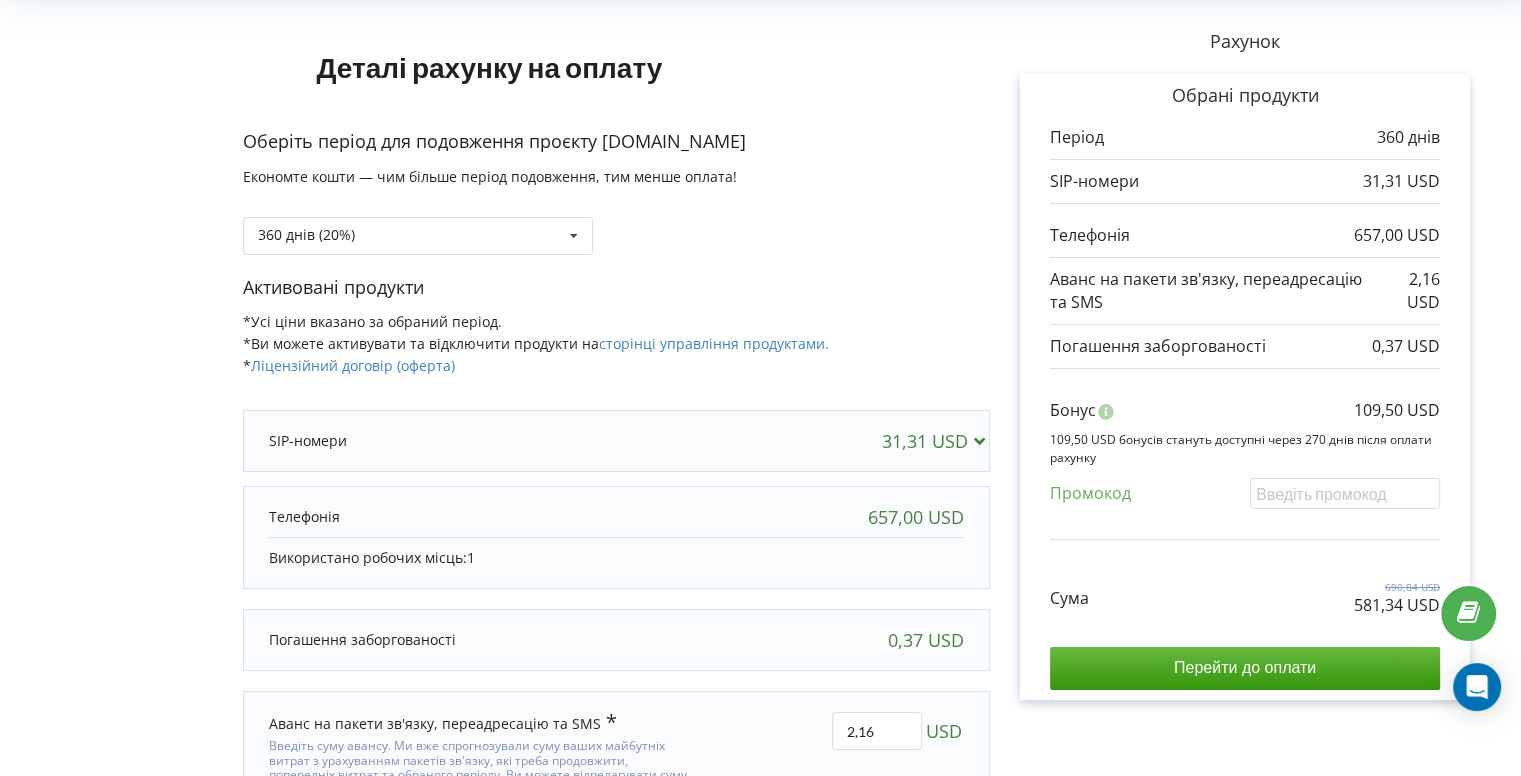 click at bounding box center [1468, 613] 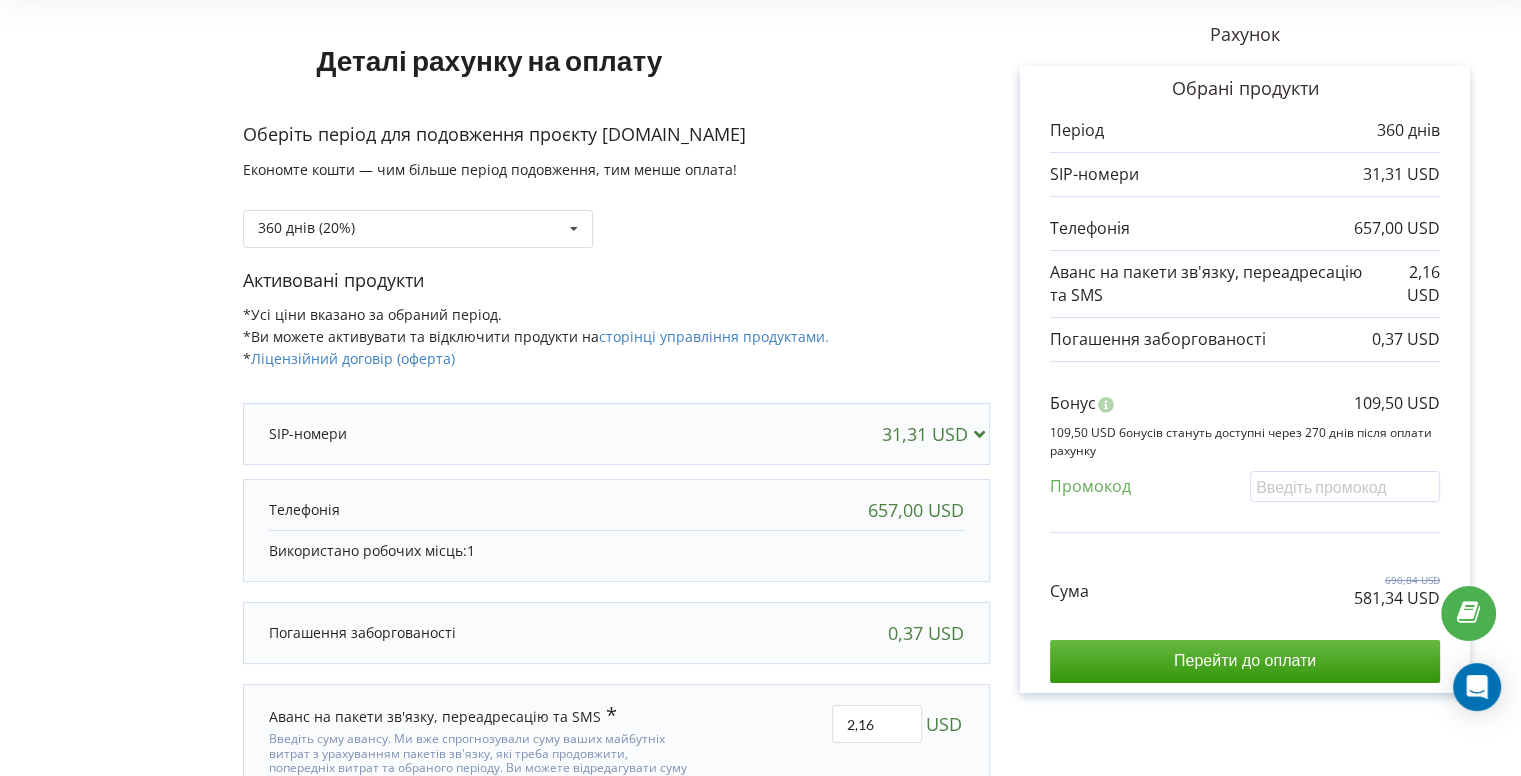 scroll, scrollTop: 30, scrollLeft: 0, axis: vertical 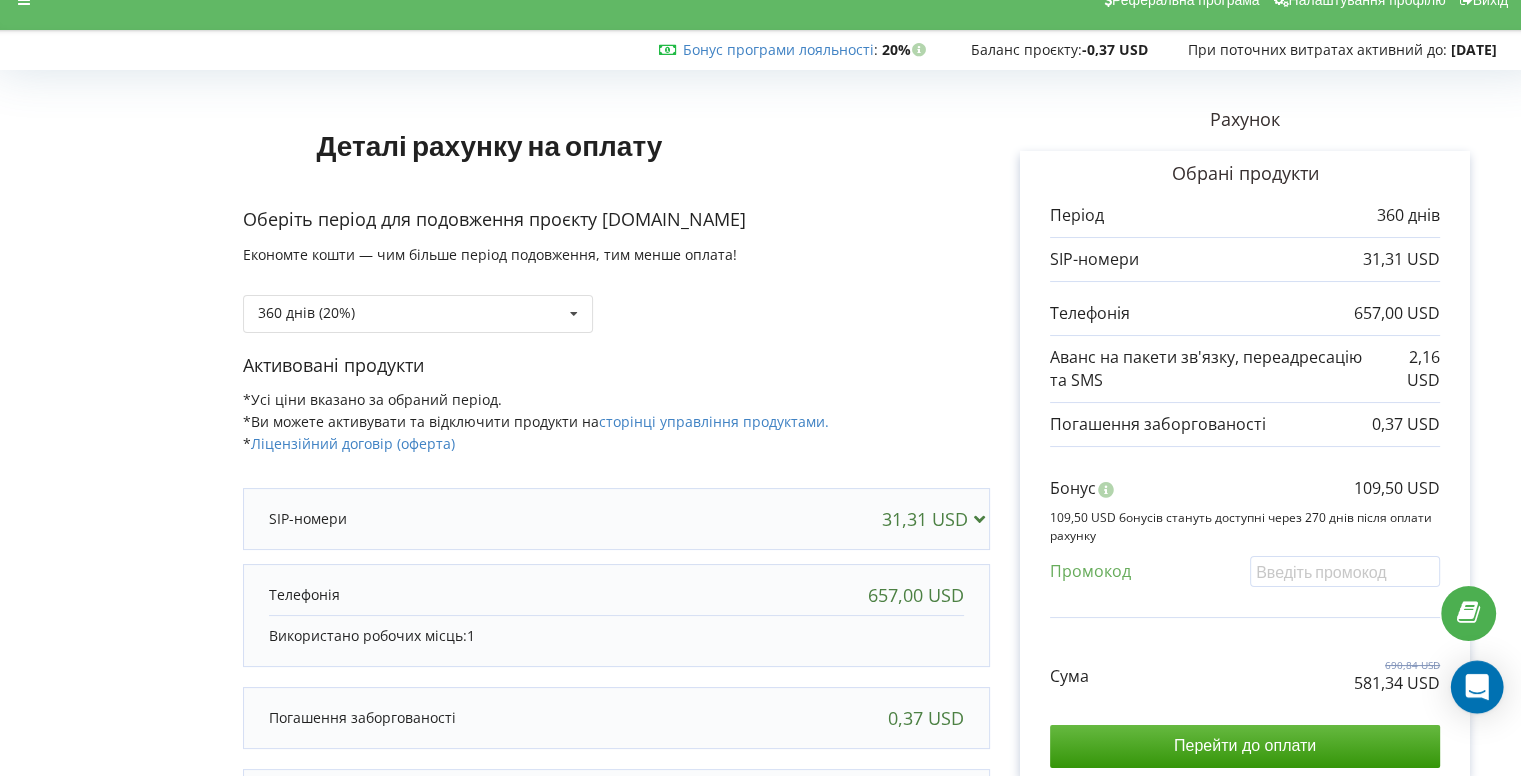 click 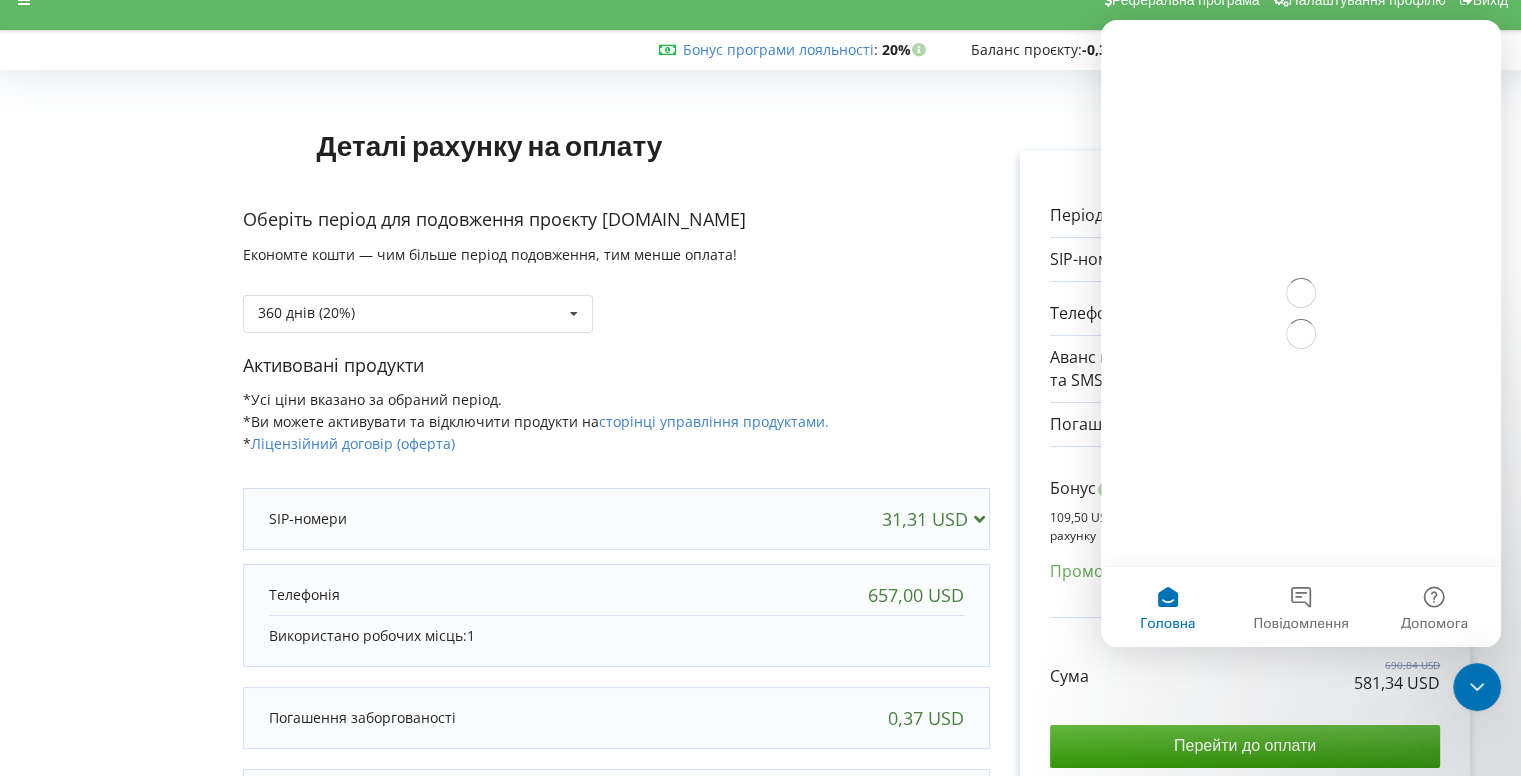 scroll, scrollTop: 0, scrollLeft: 0, axis: both 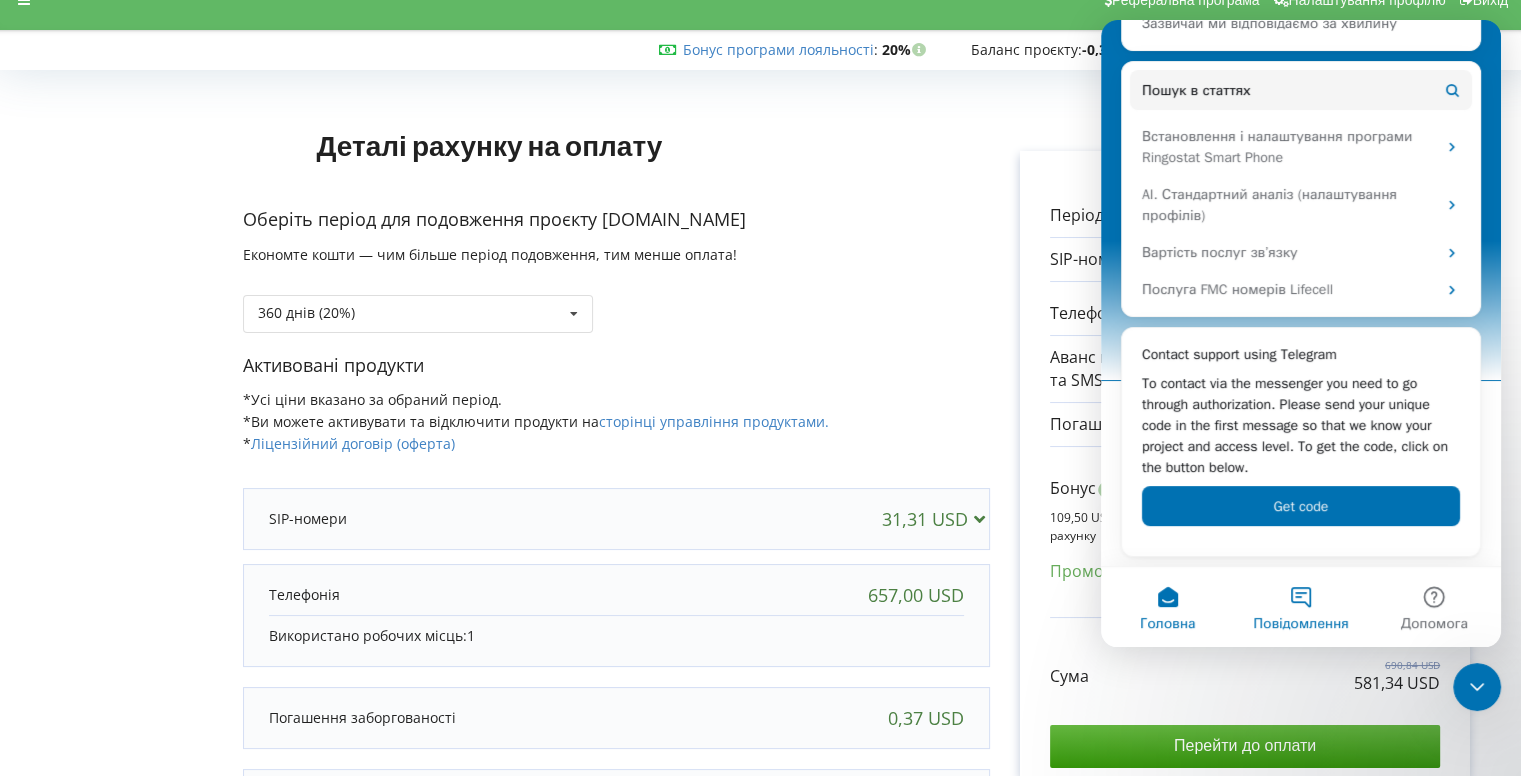 click on "Повідомлення" at bounding box center (1300, 607) 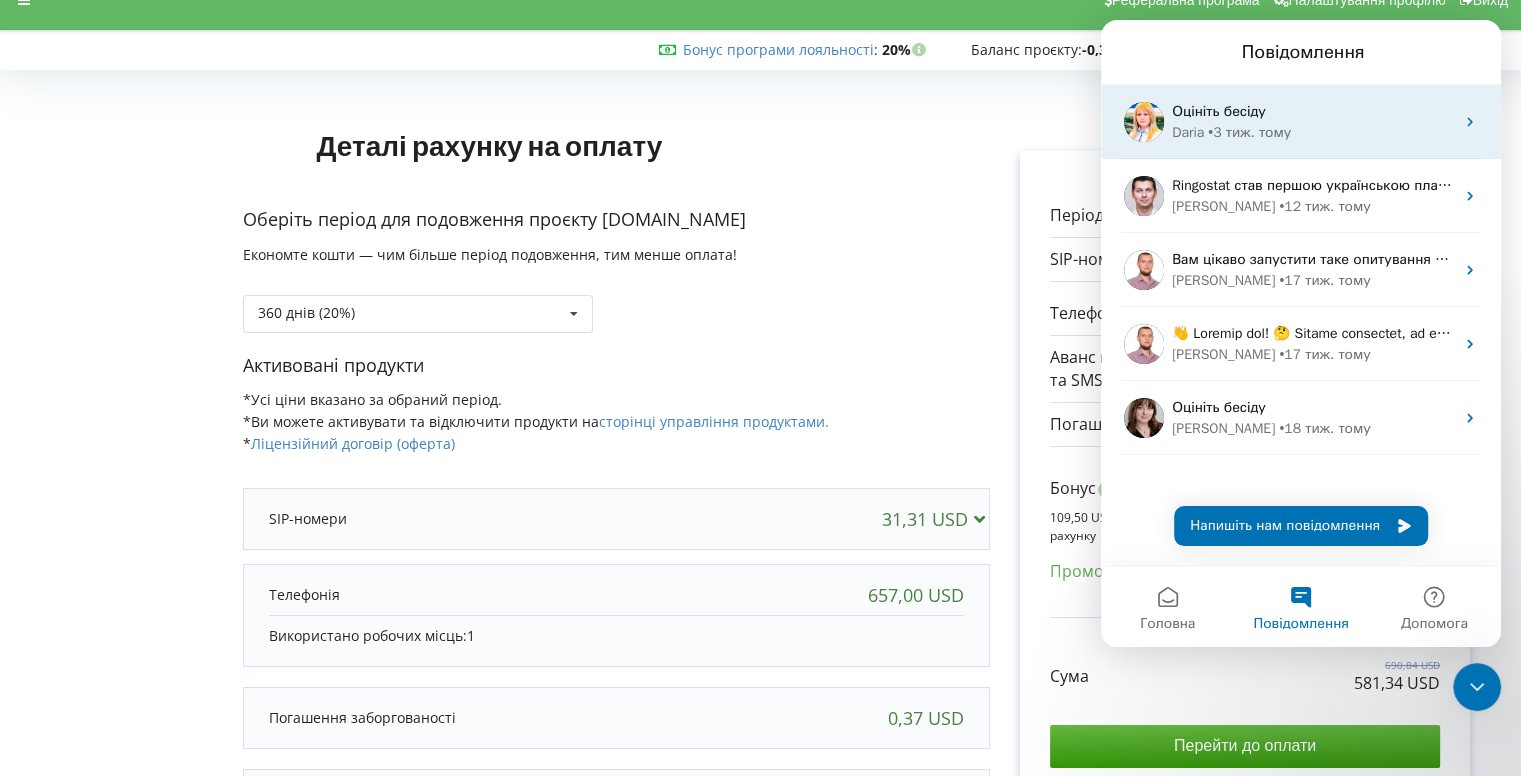 click on "Оцініть бесіду" at bounding box center [1313, 111] 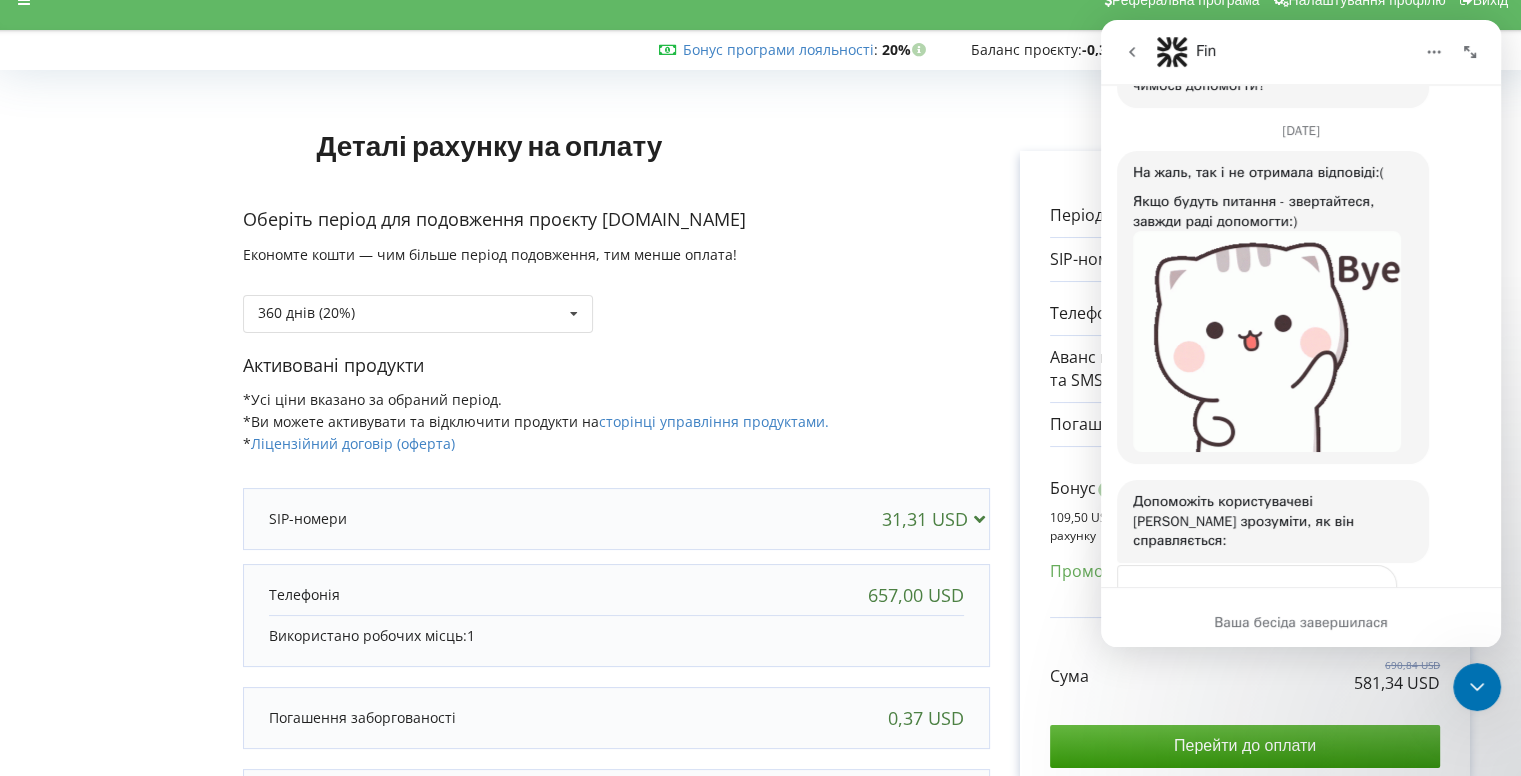 scroll, scrollTop: 4842, scrollLeft: 0, axis: vertical 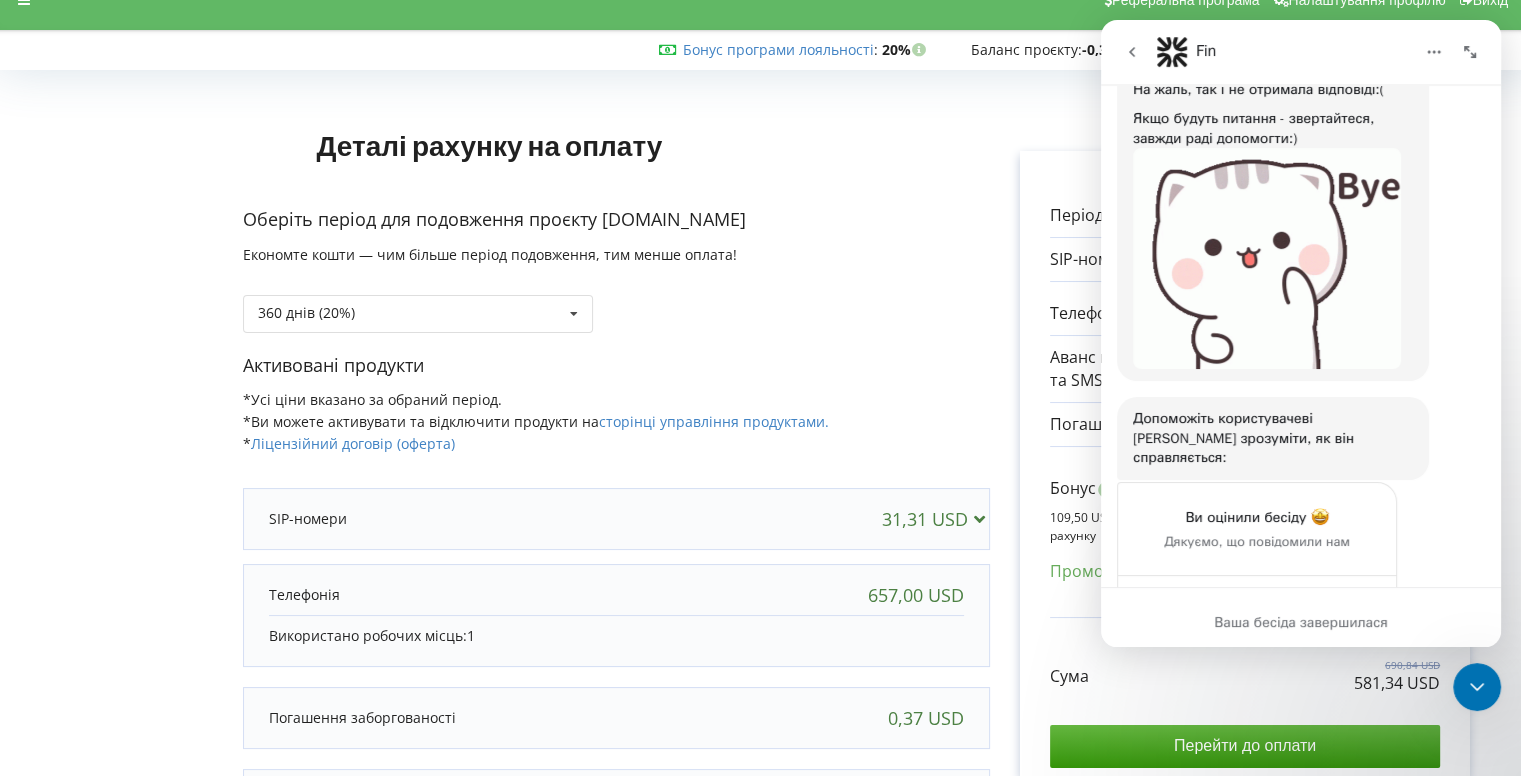 click 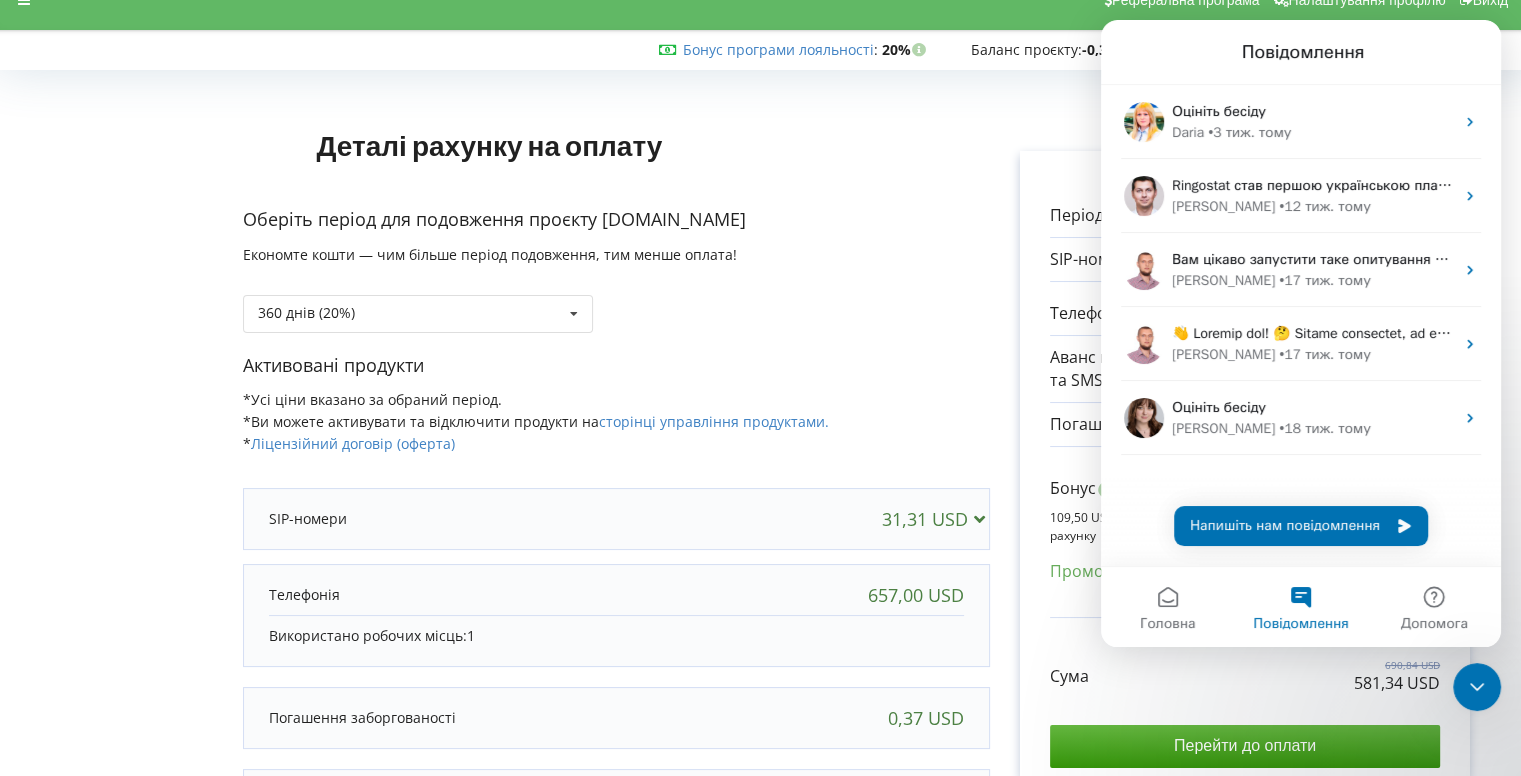 scroll, scrollTop: 0, scrollLeft: 0, axis: both 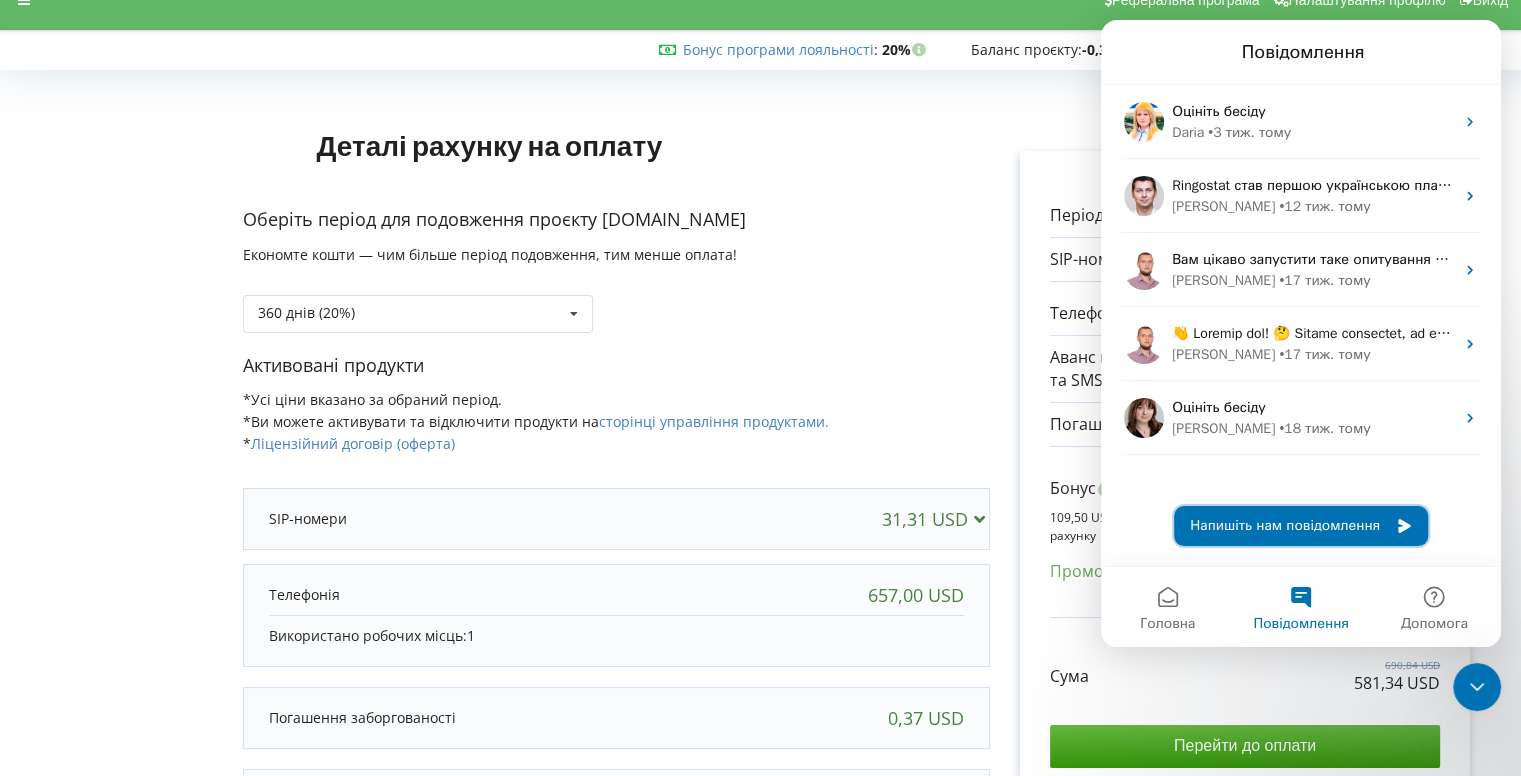 click on "Напишіть нам повідомлення" at bounding box center (1301, 526) 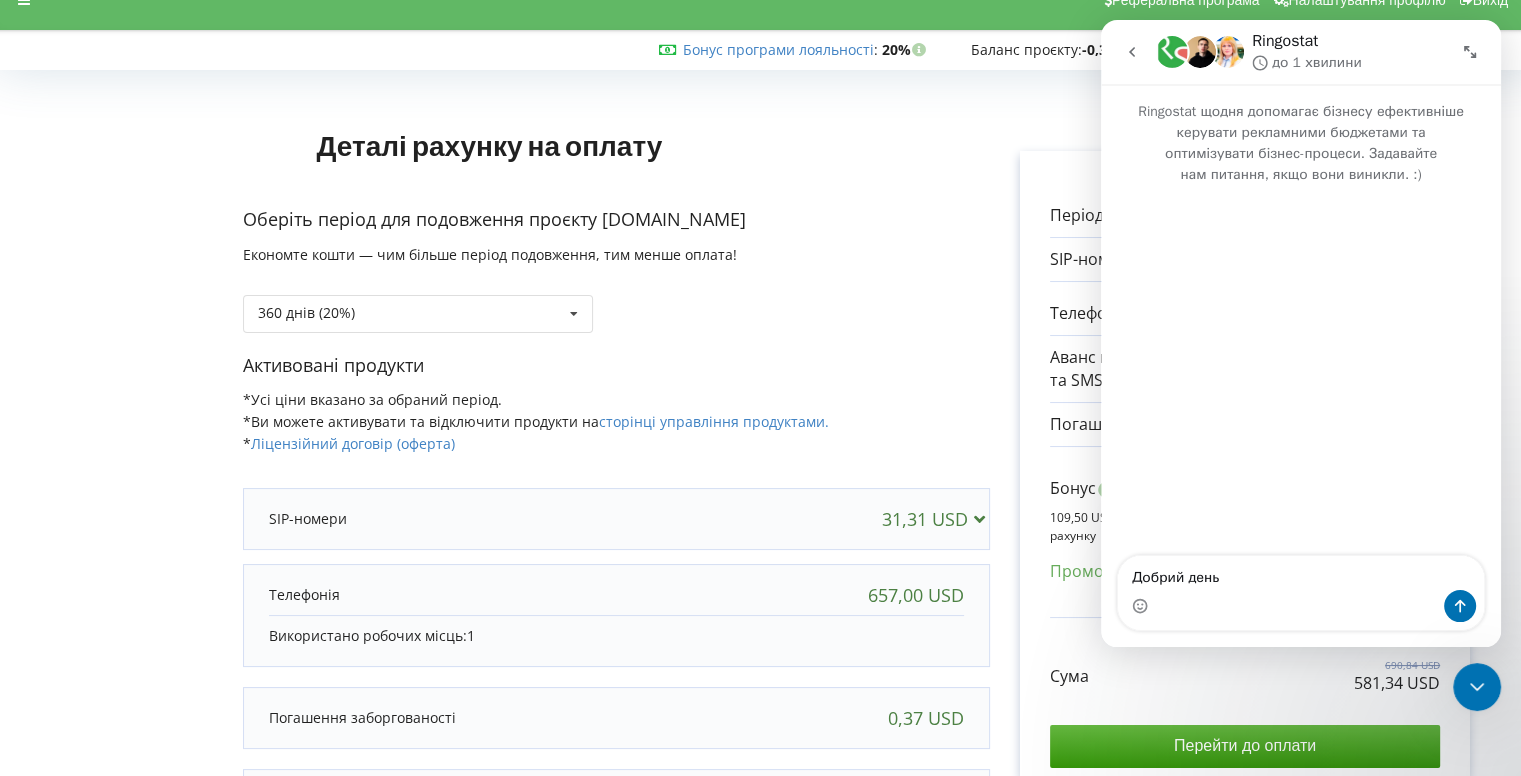 type on "Добрий день" 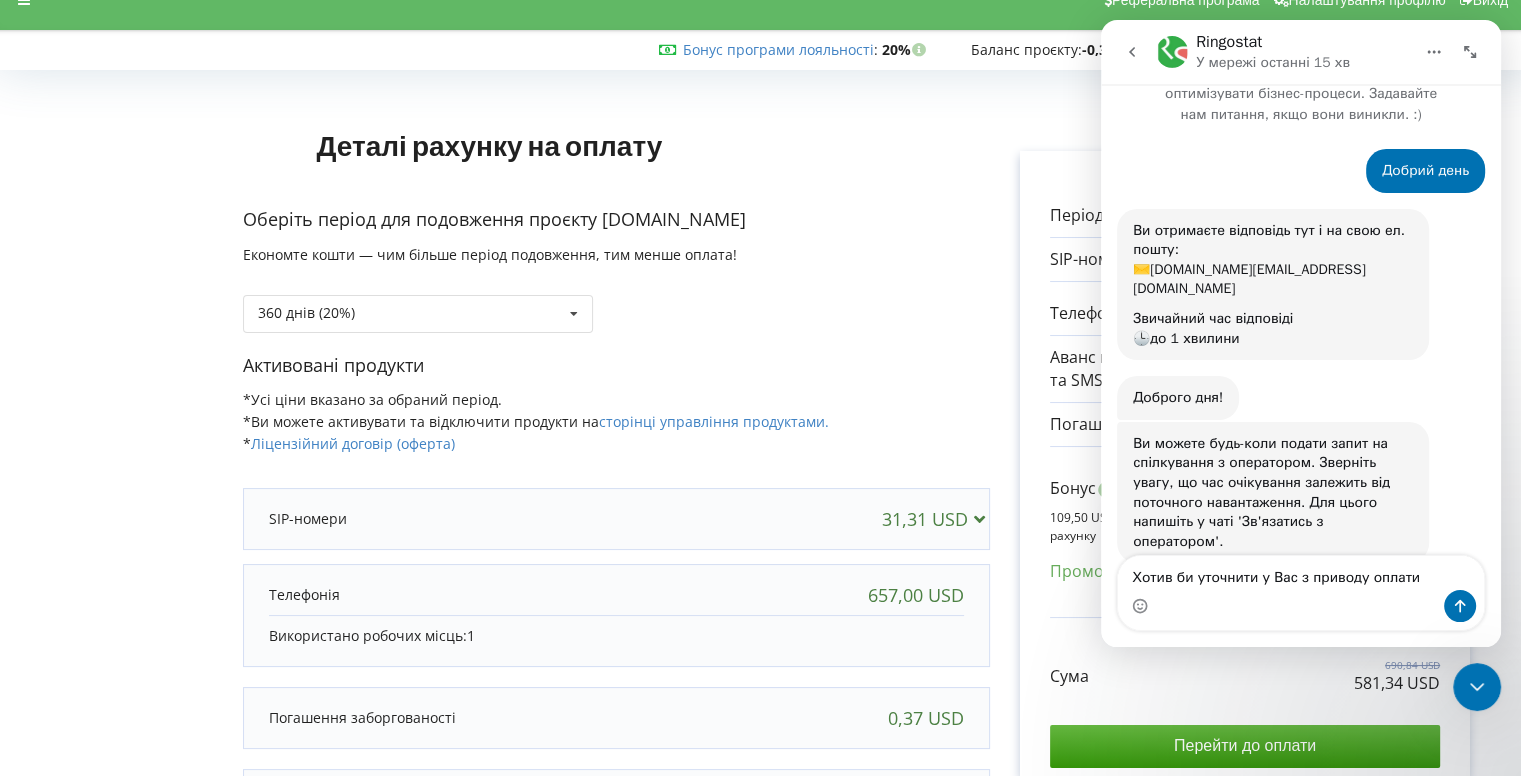 scroll, scrollTop: 68, scrollLeft: 0, axis: vertical 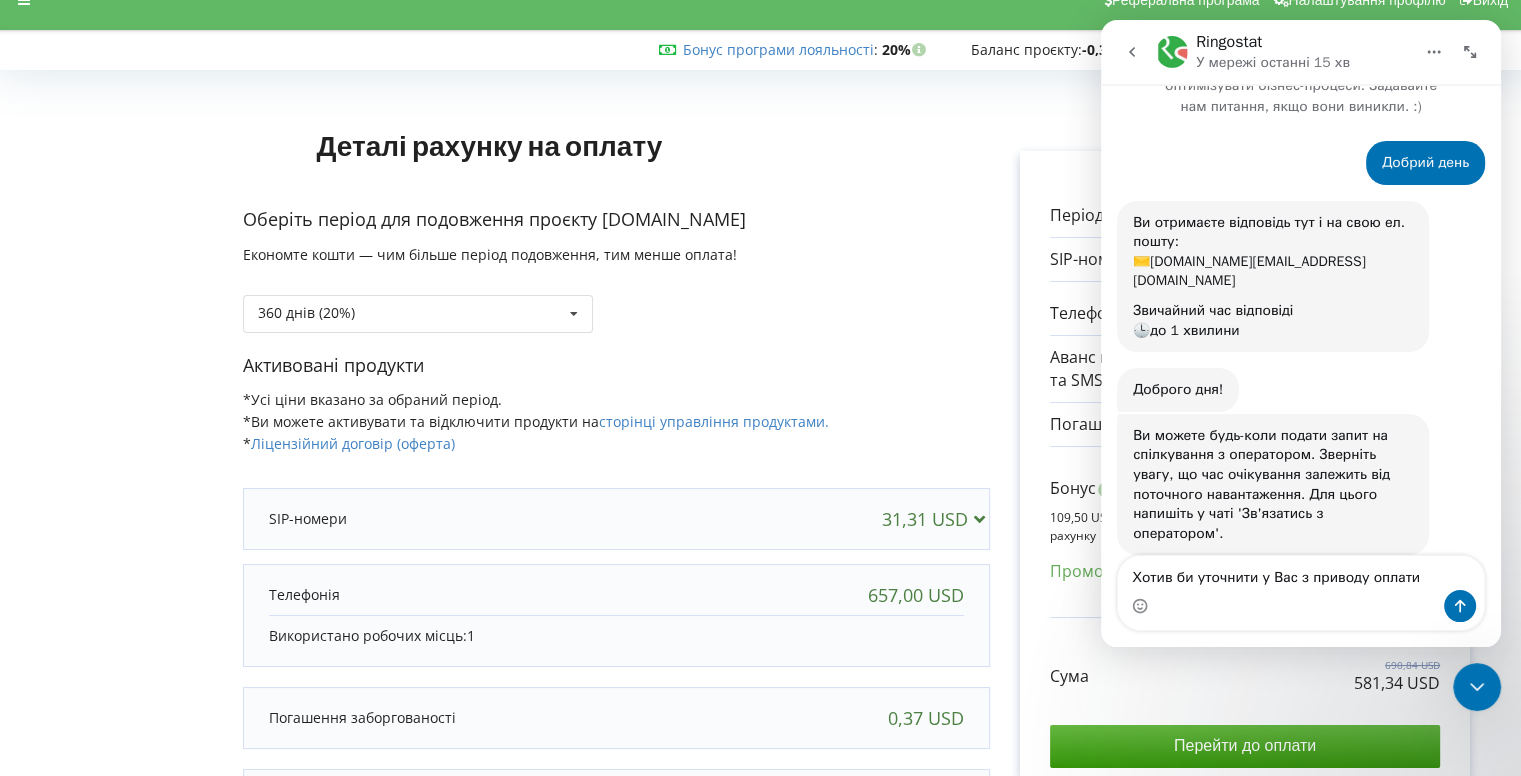 click on "Хотив би уточнити у Вас з приводу оплати" at bounding box center (1301, 573) 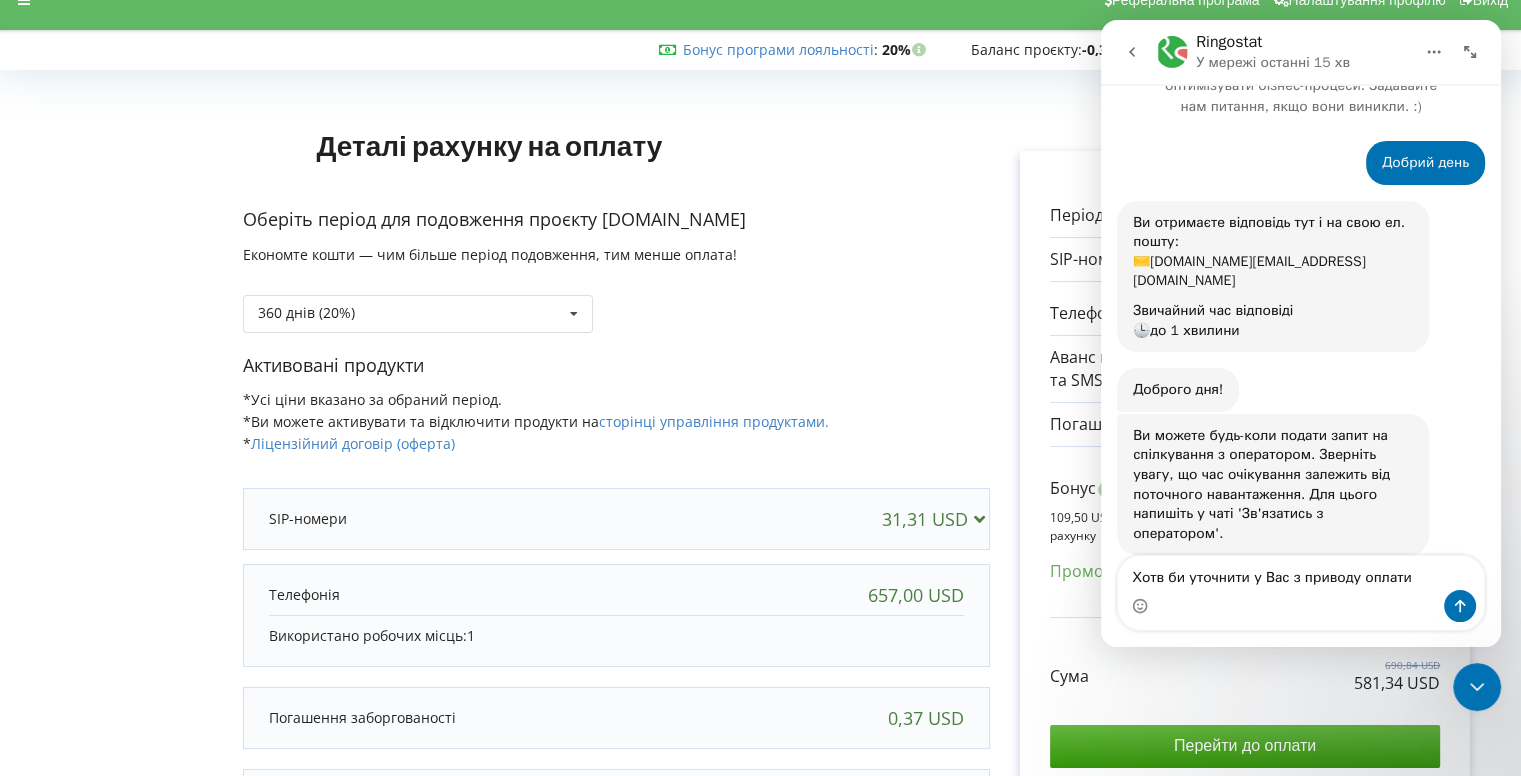 type on "Хотів би уточнити у Вас з приводу оплати" 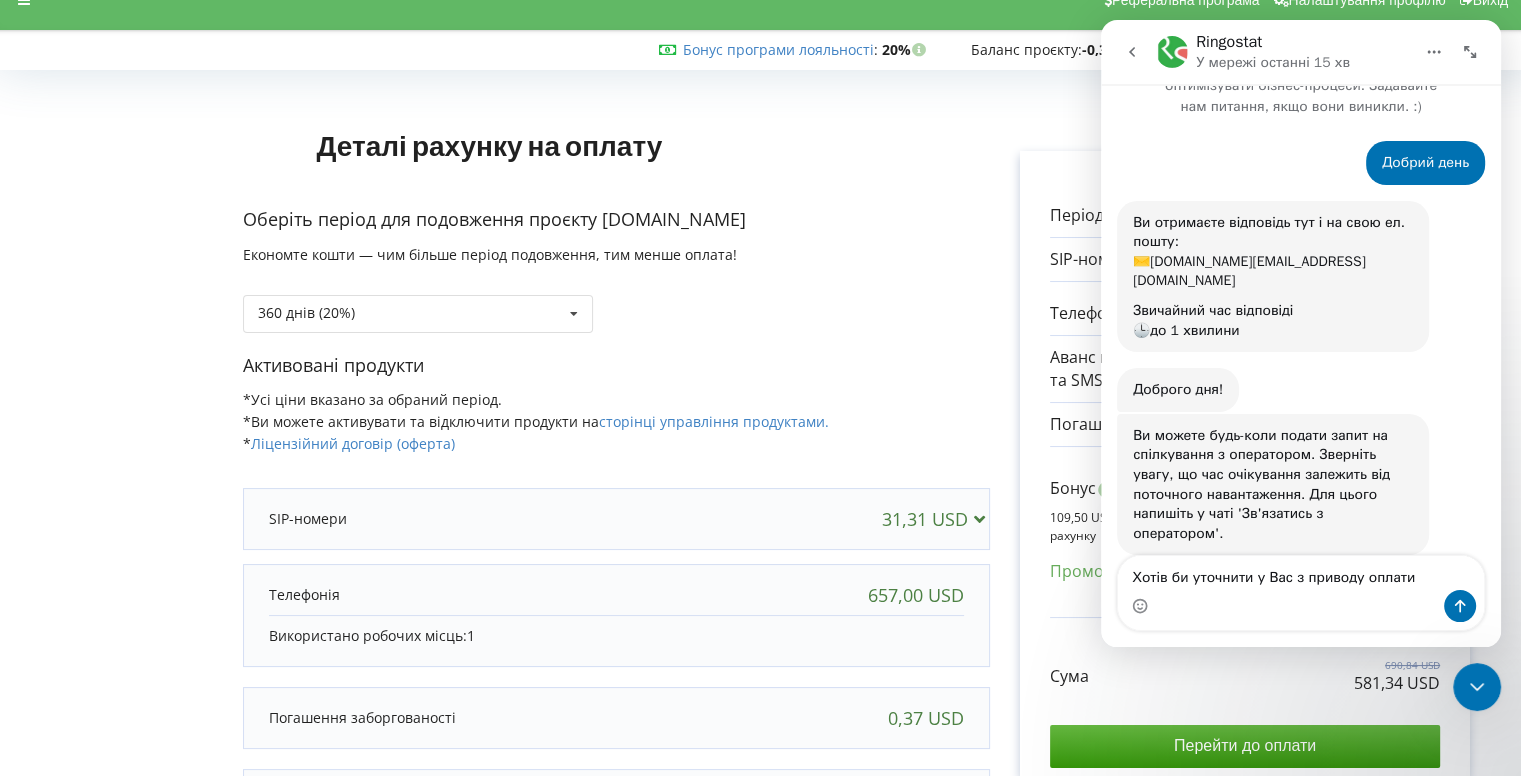 click on "Хотів би уточнити у Вас з приводу оплати" at bounding box center (1301, 573) 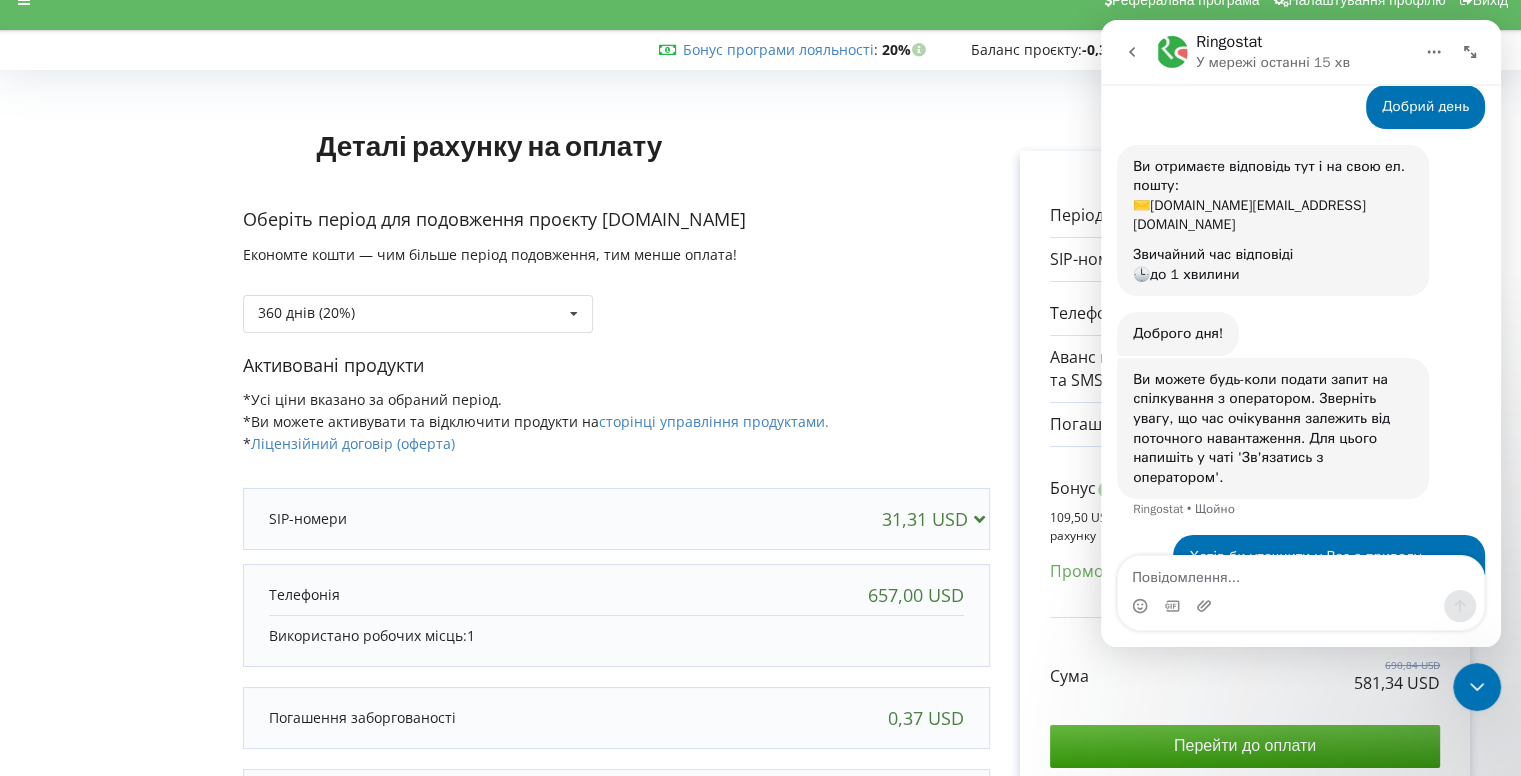 scroll, scrollTop: 128, scrollLeft: 0, axis: vertical 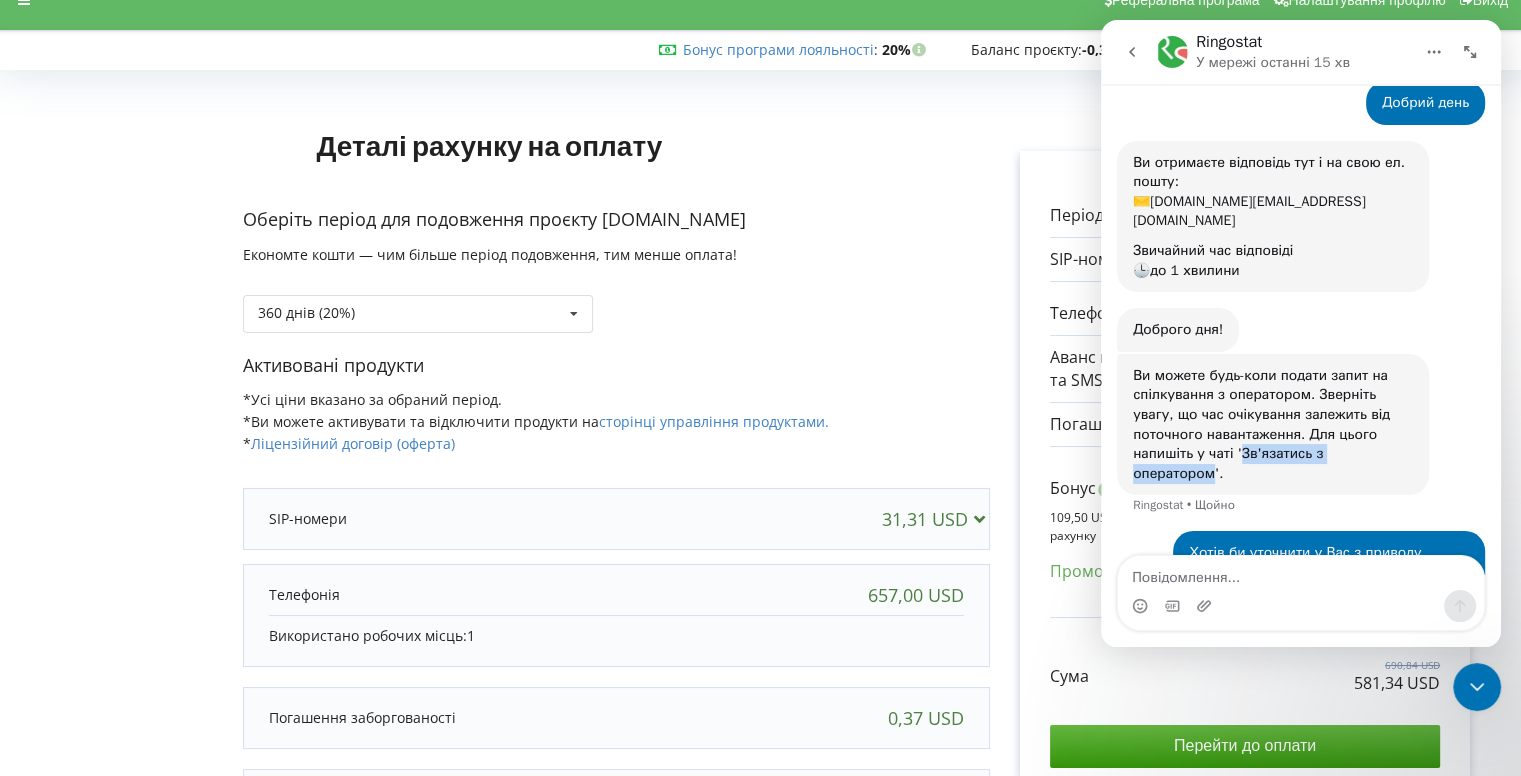 drag, startPoint x: 1139, startPoint y: 441, endPoint x: 1293, endPoint y: 440, distance: 154.00325 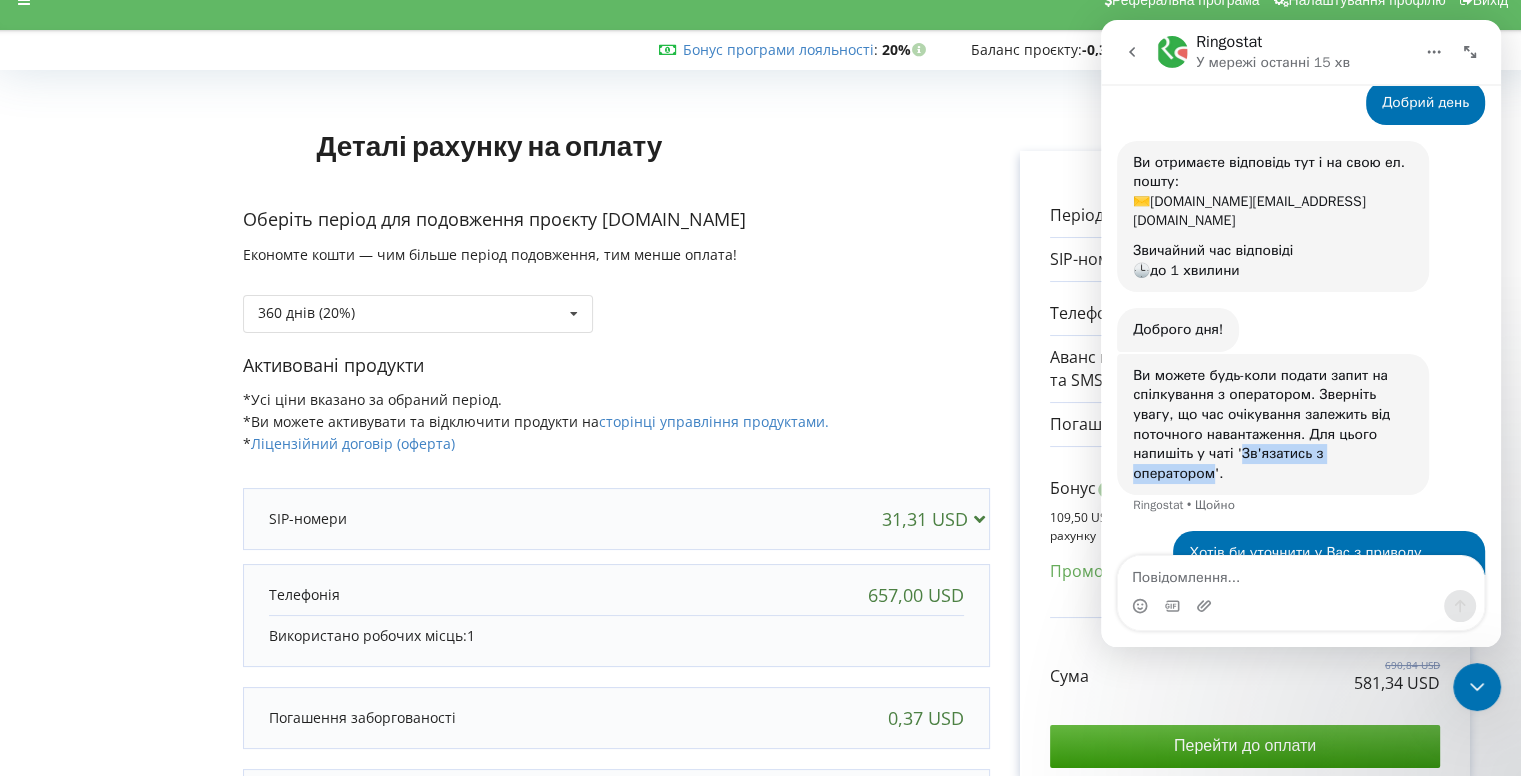 copy on "Зв'язатись з оператором" 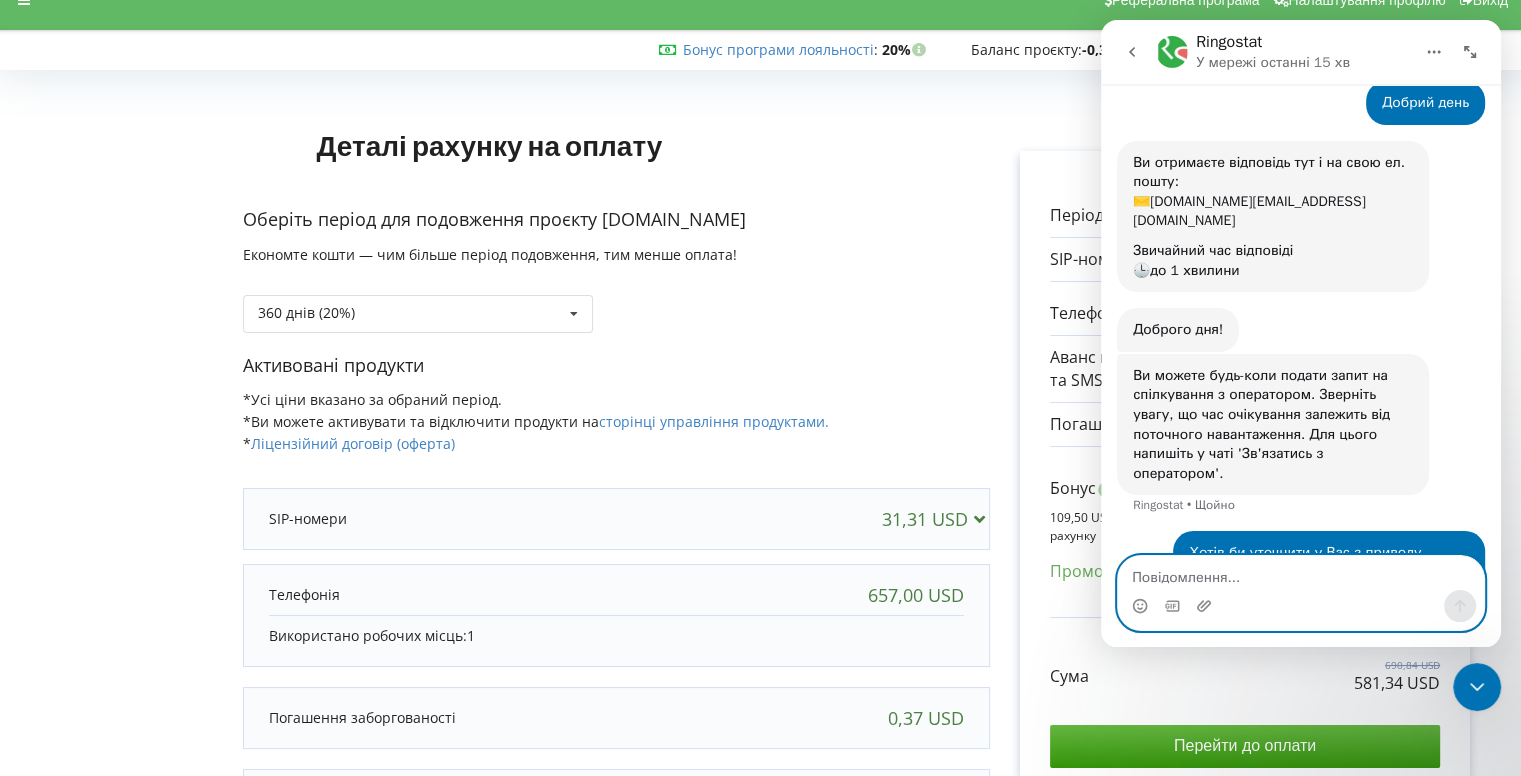 click at bounding box center (1301, 573) 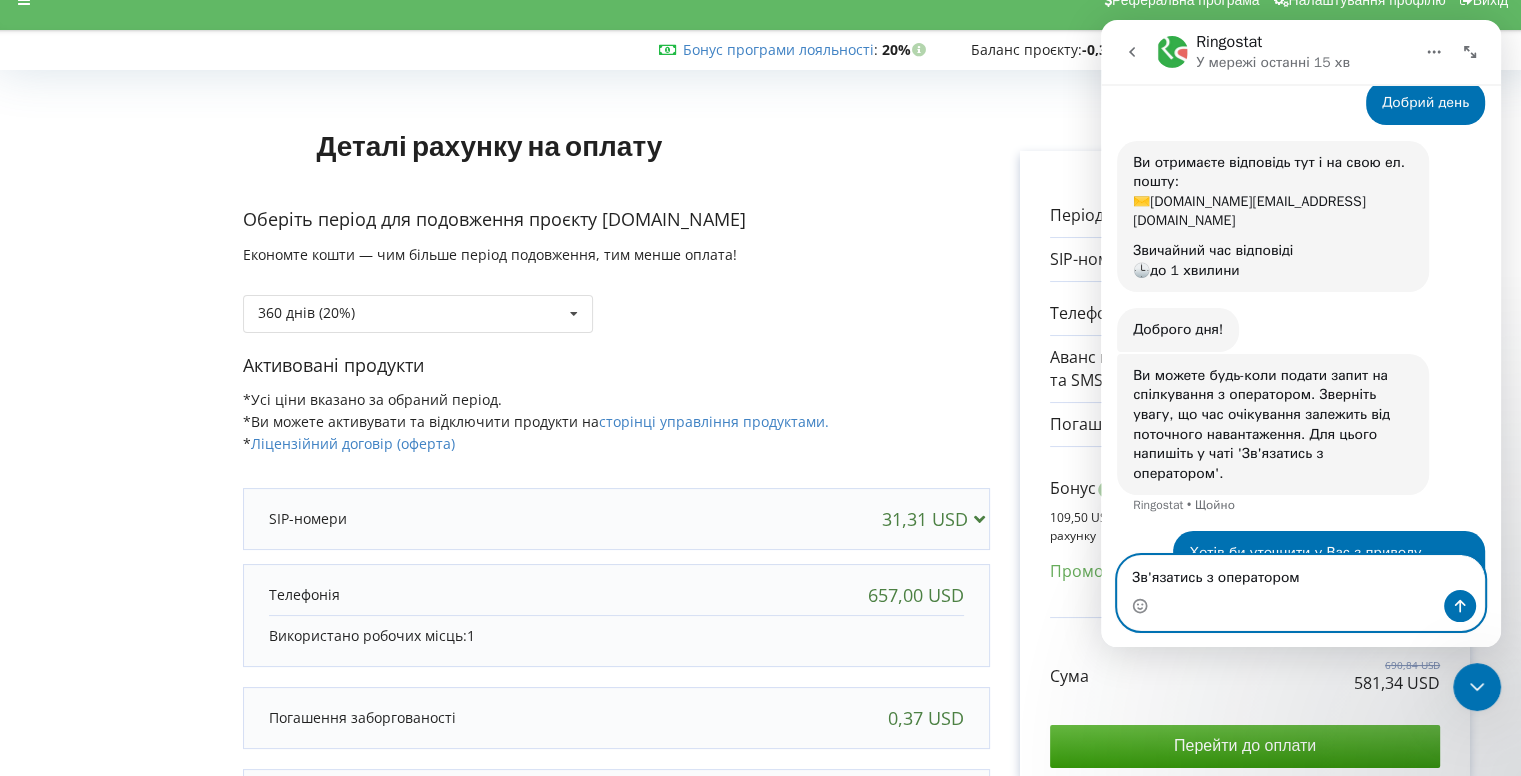 type 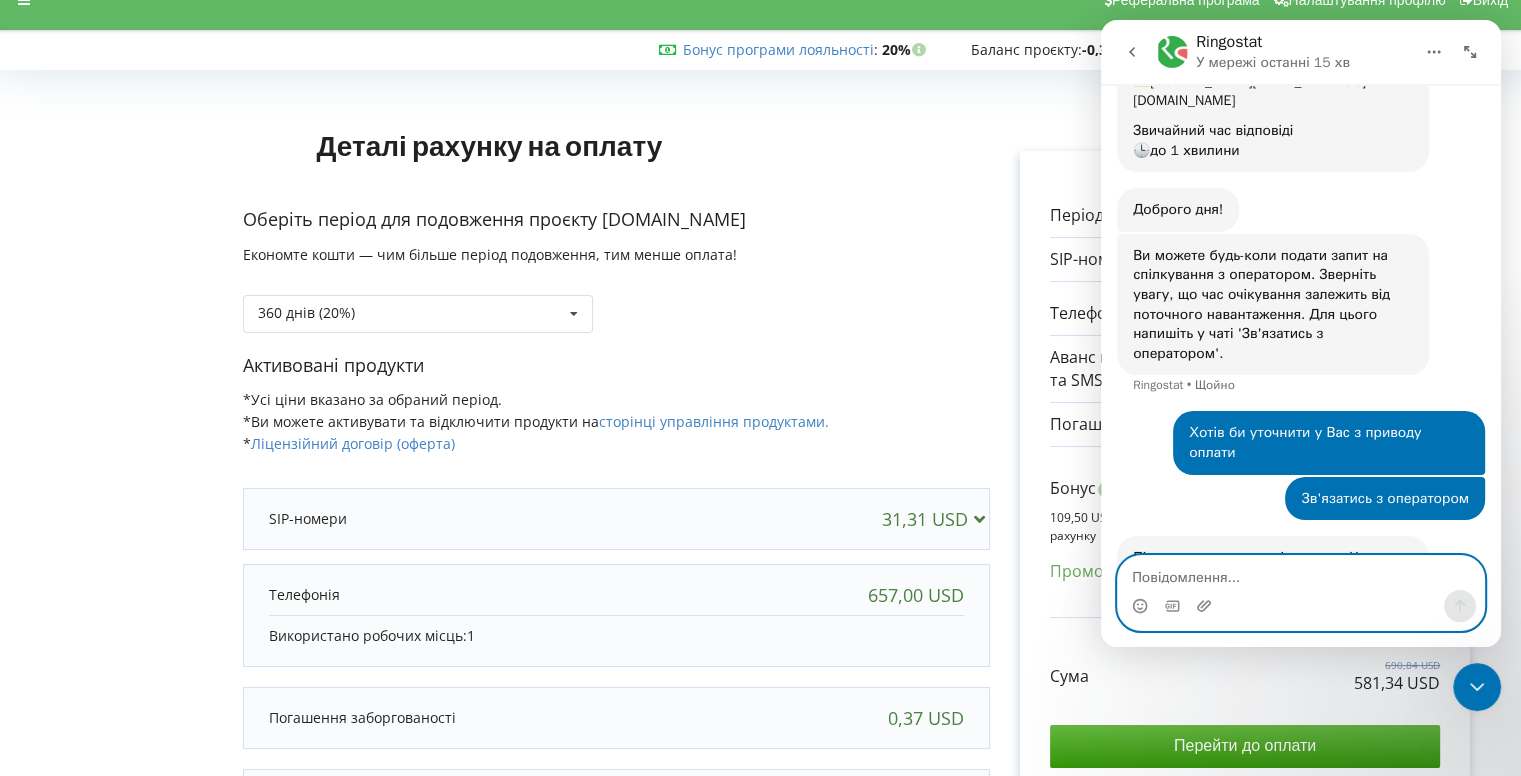 scroll, scrollTop: 292, scrollLeft: 0, axis: vertical 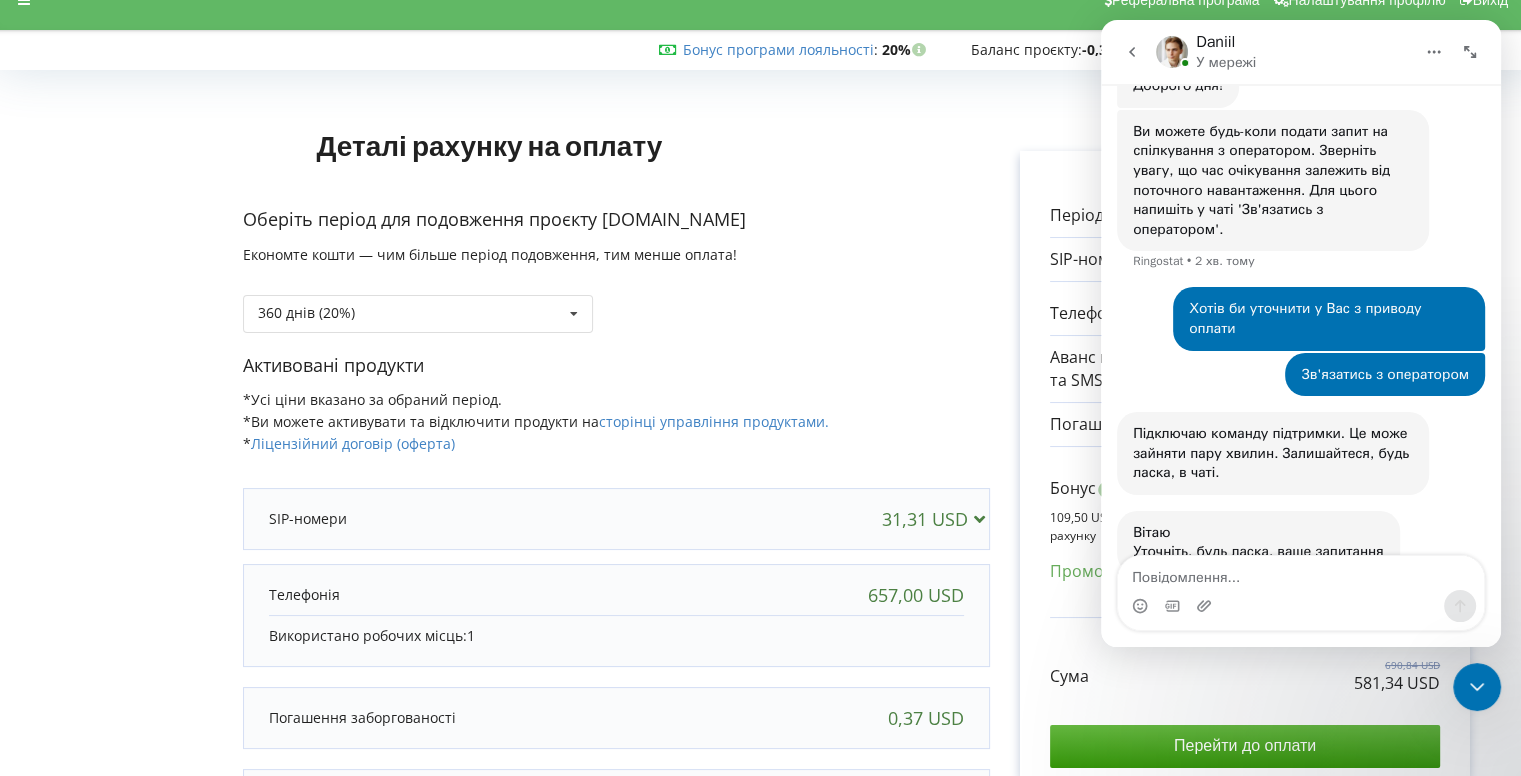 click on "Рахунок" at bounding box center (1245, 120) 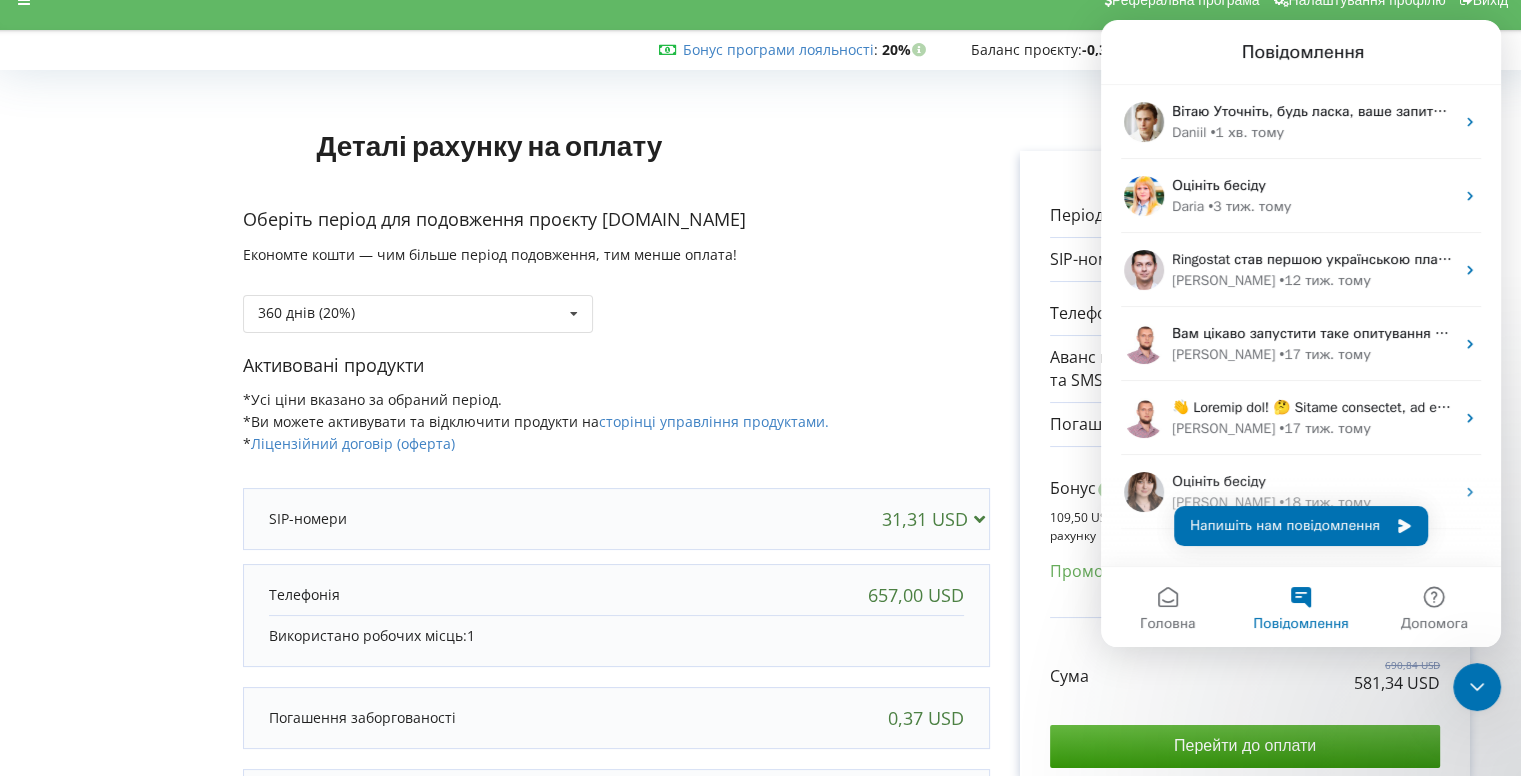 scroll, scrollTop: 0, scrollLeft: 0, axis: both 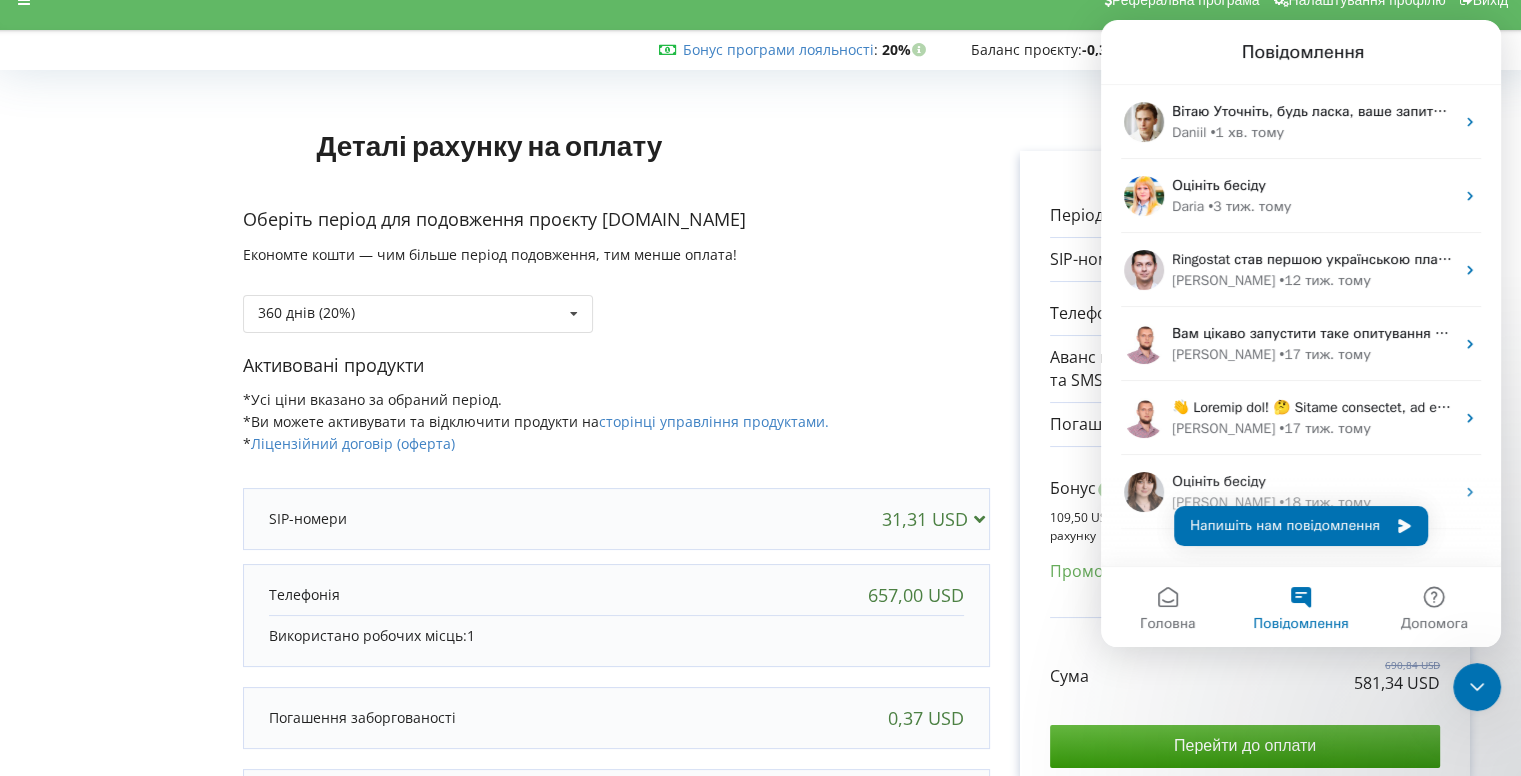 click on "360 днів
(20%)
180 днів
(10%)" at bounding box center (616, 299) 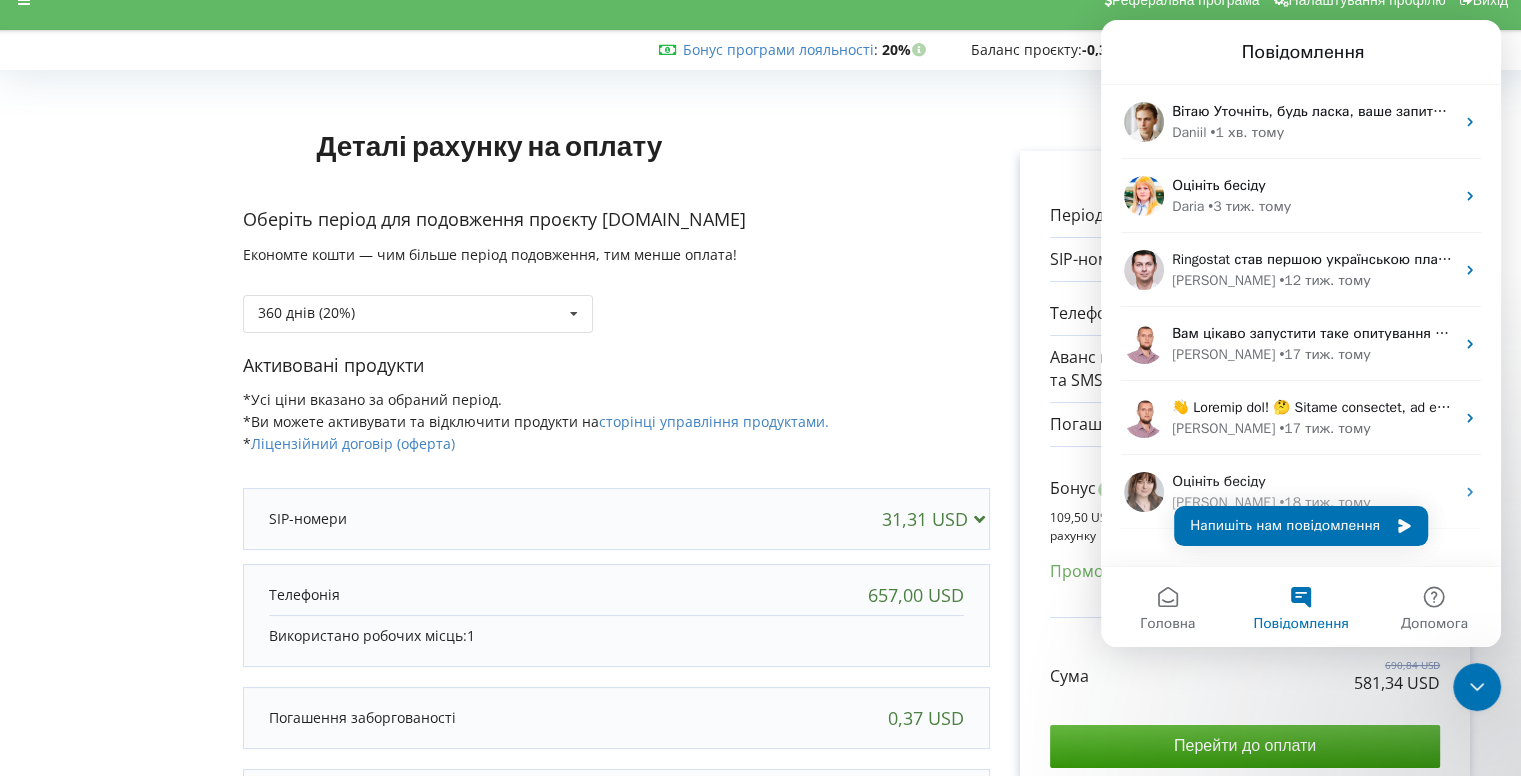drag, startPoint x: 839, startPoint y: 301, endPoint x: 1425, endPoint y: 707, distance: 712.90393 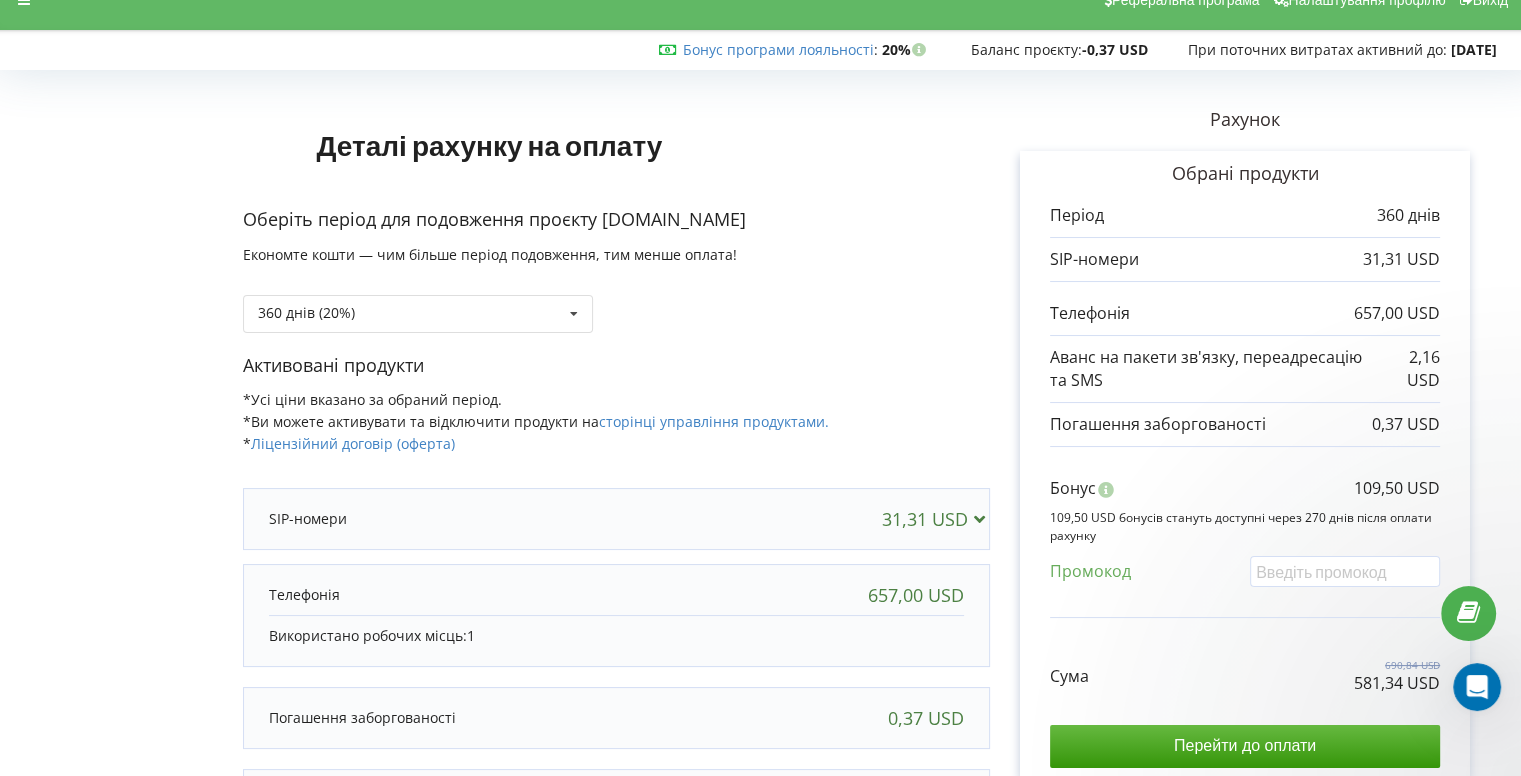 scroll, scrollTop: 0, scrollLeft: 0, axis: both 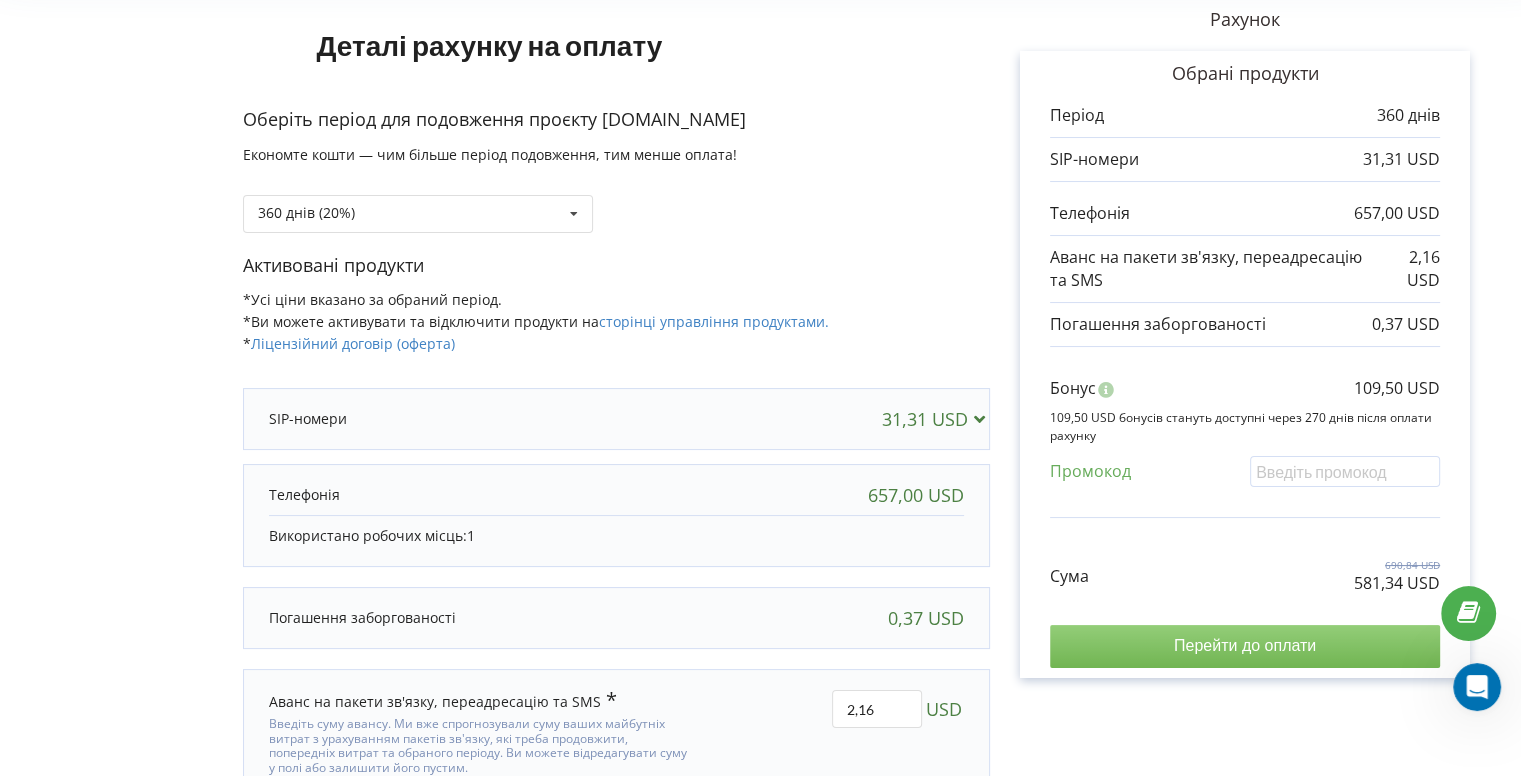 click on "Перейти до оплати" at bounding box center [1245, 646] 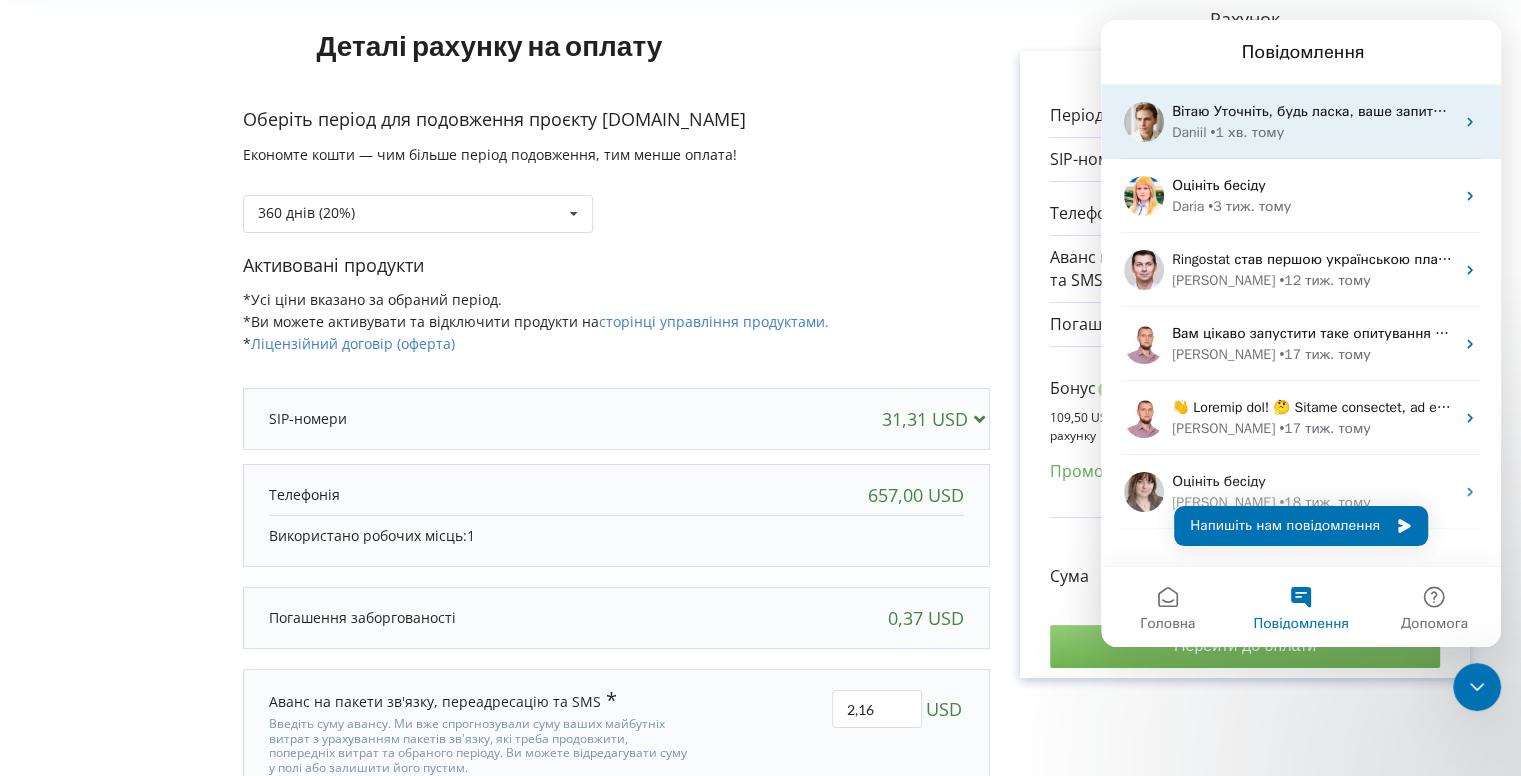 click on "Вітаю Уточніть, будь ласка, ваше запитання" at bounding box center [1318, 111] 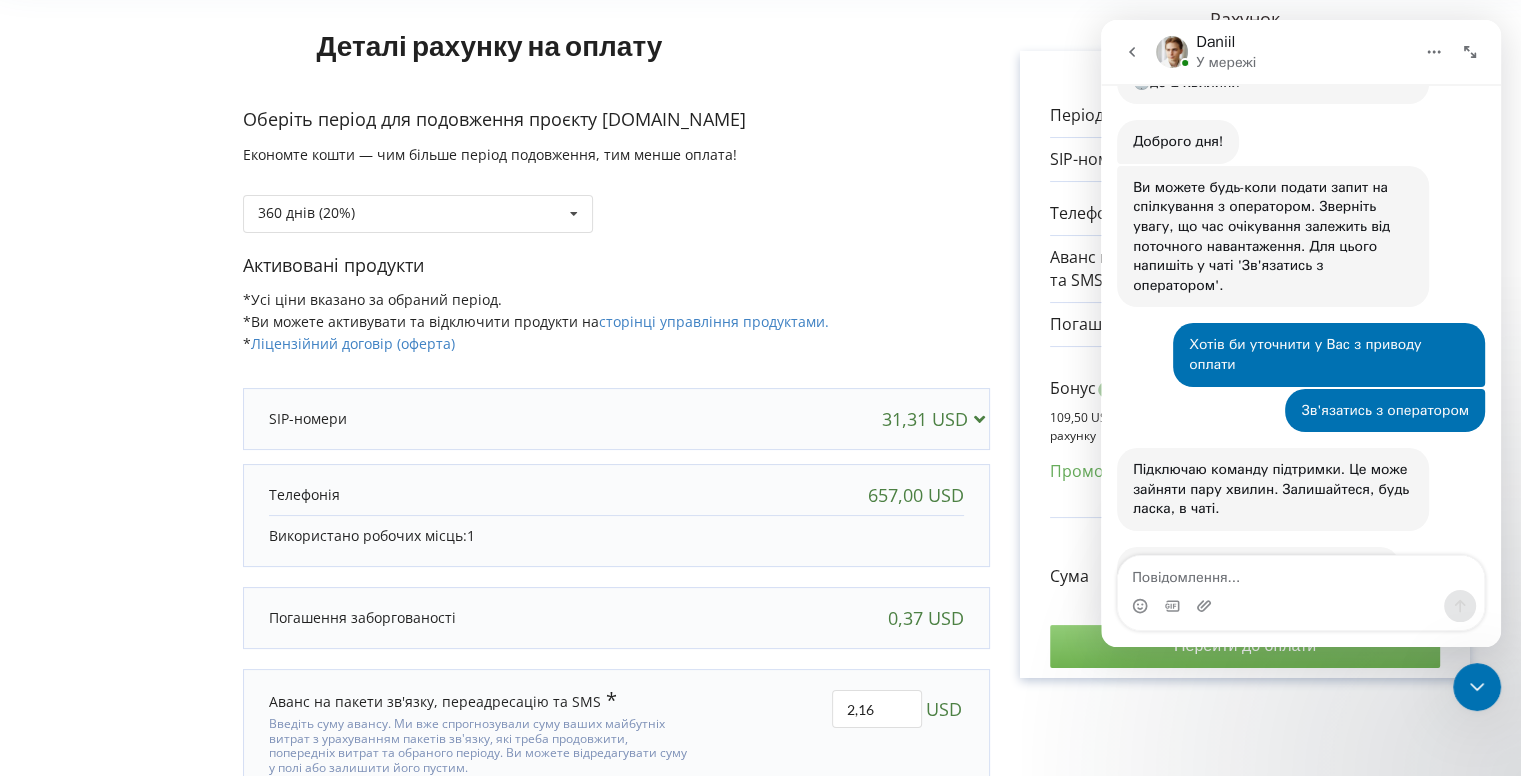 scroll, scrollTop: 352, scrollLeft: 0, axis: vertical 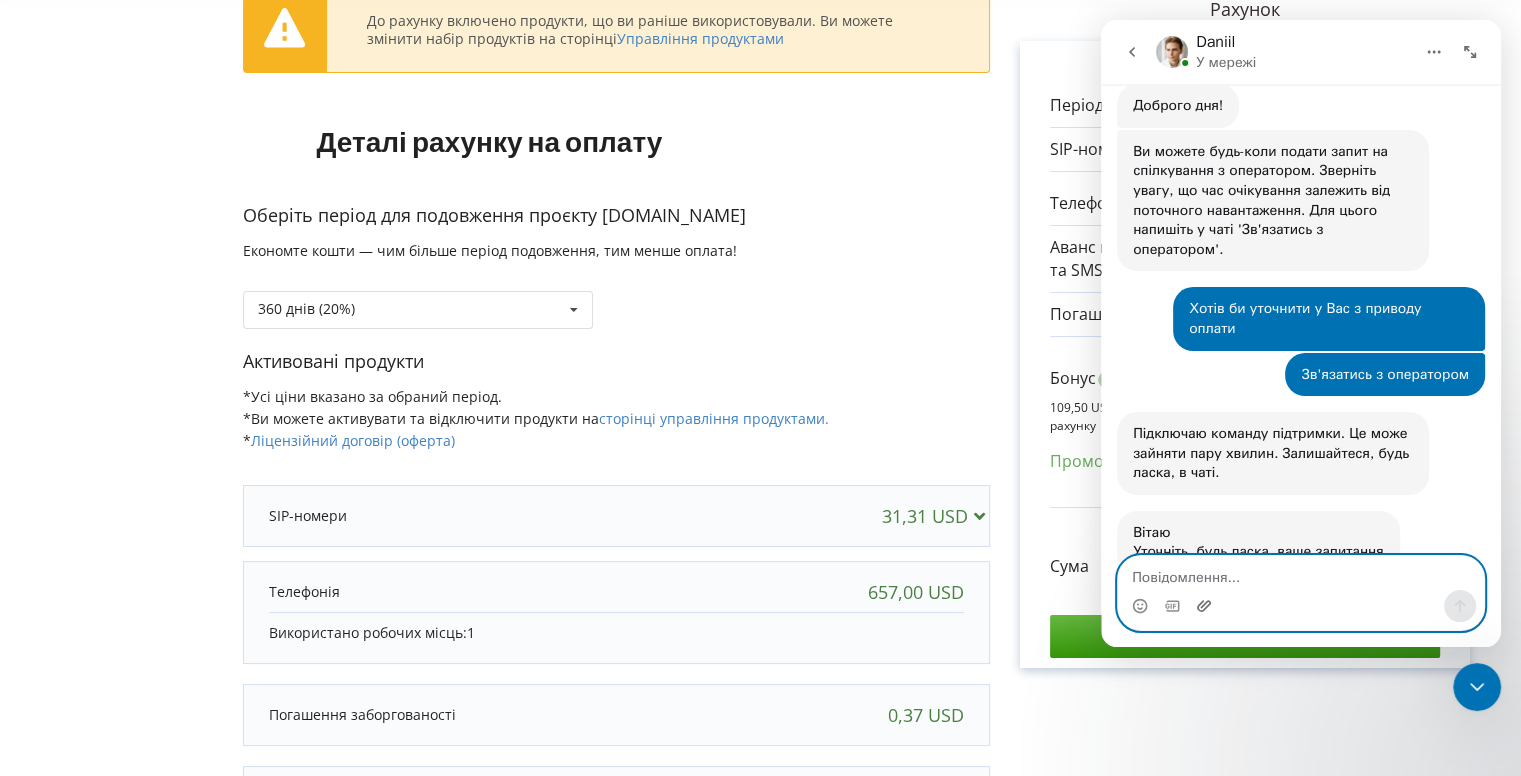 click 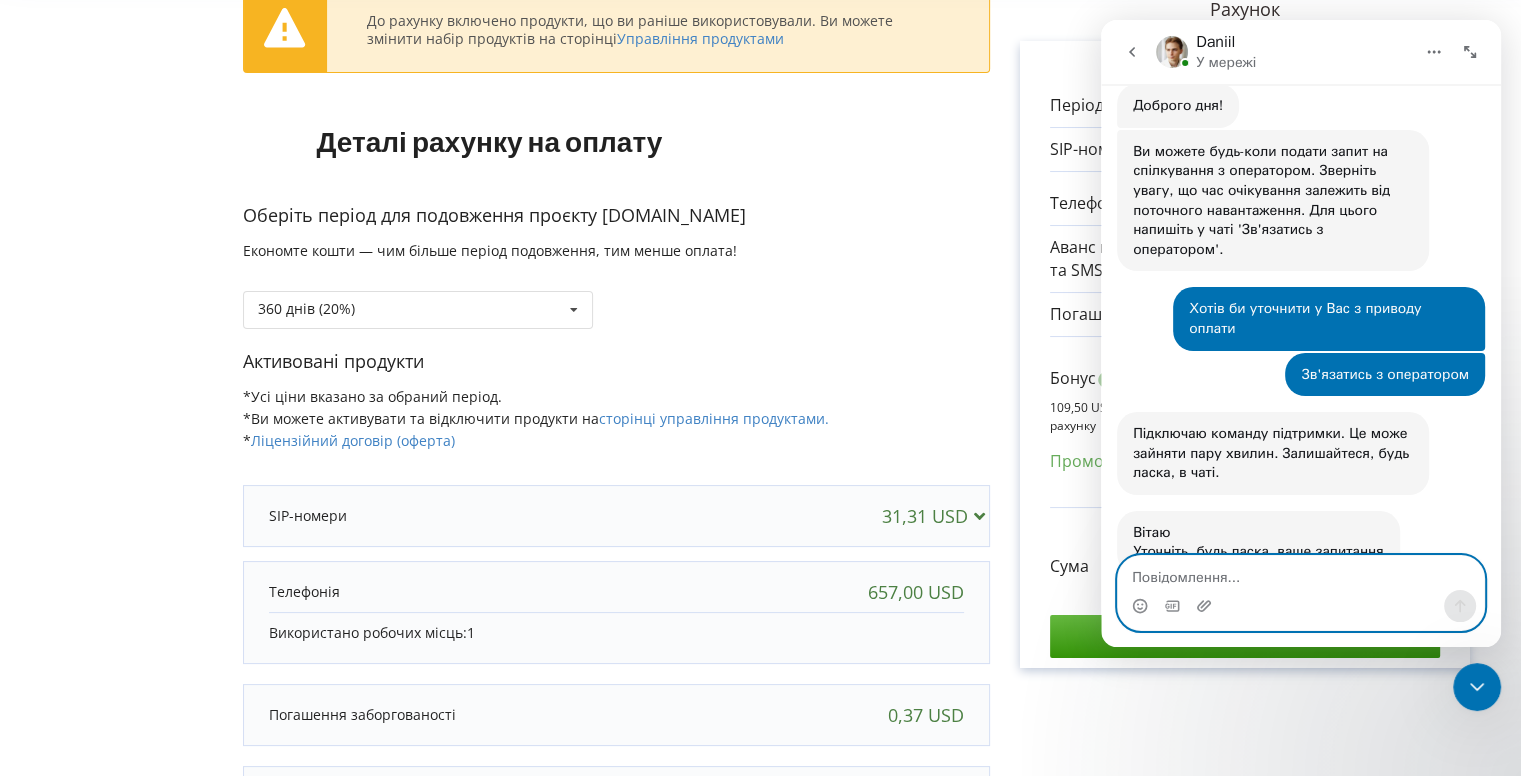 type 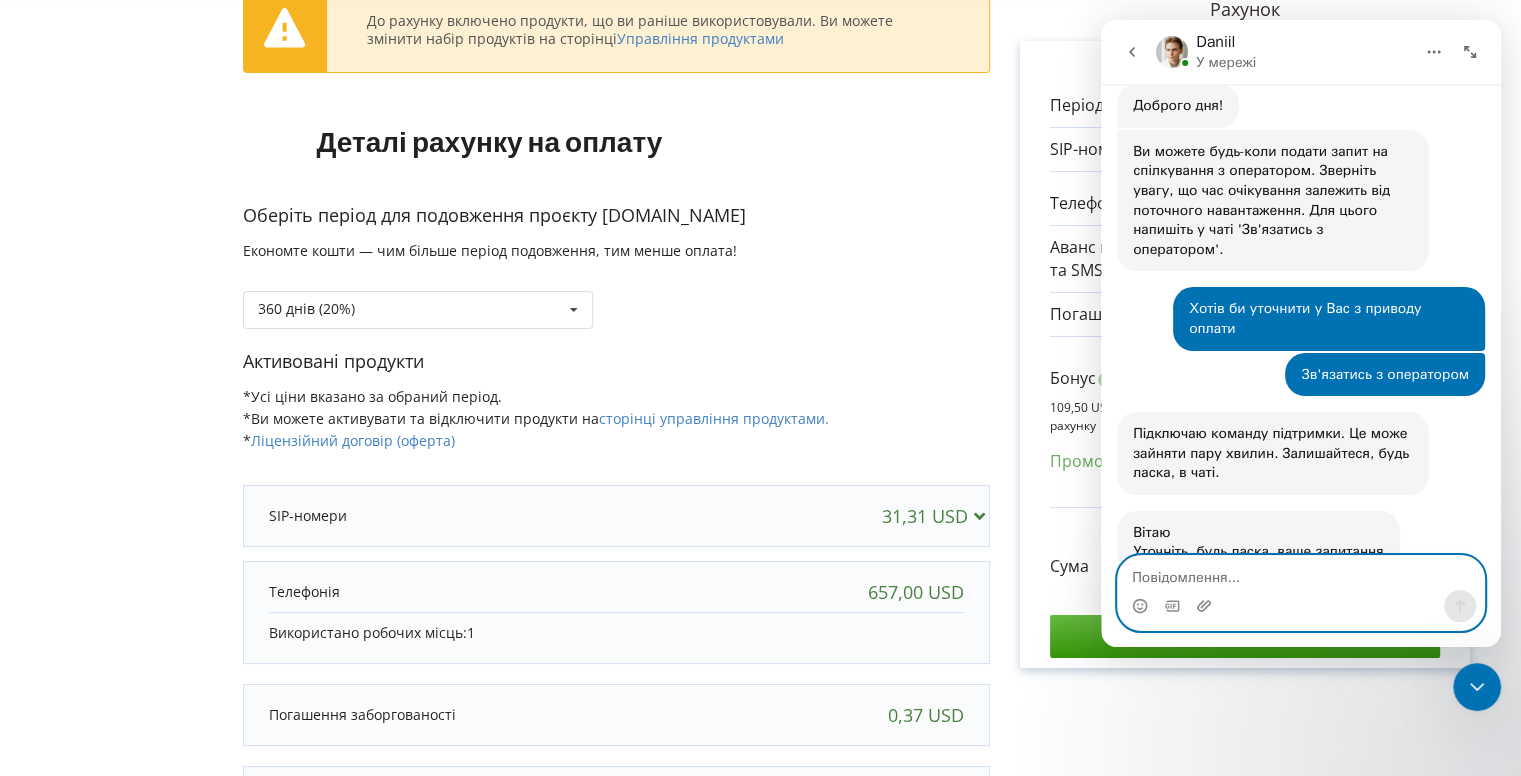 click at bounding box center [1301, 573] 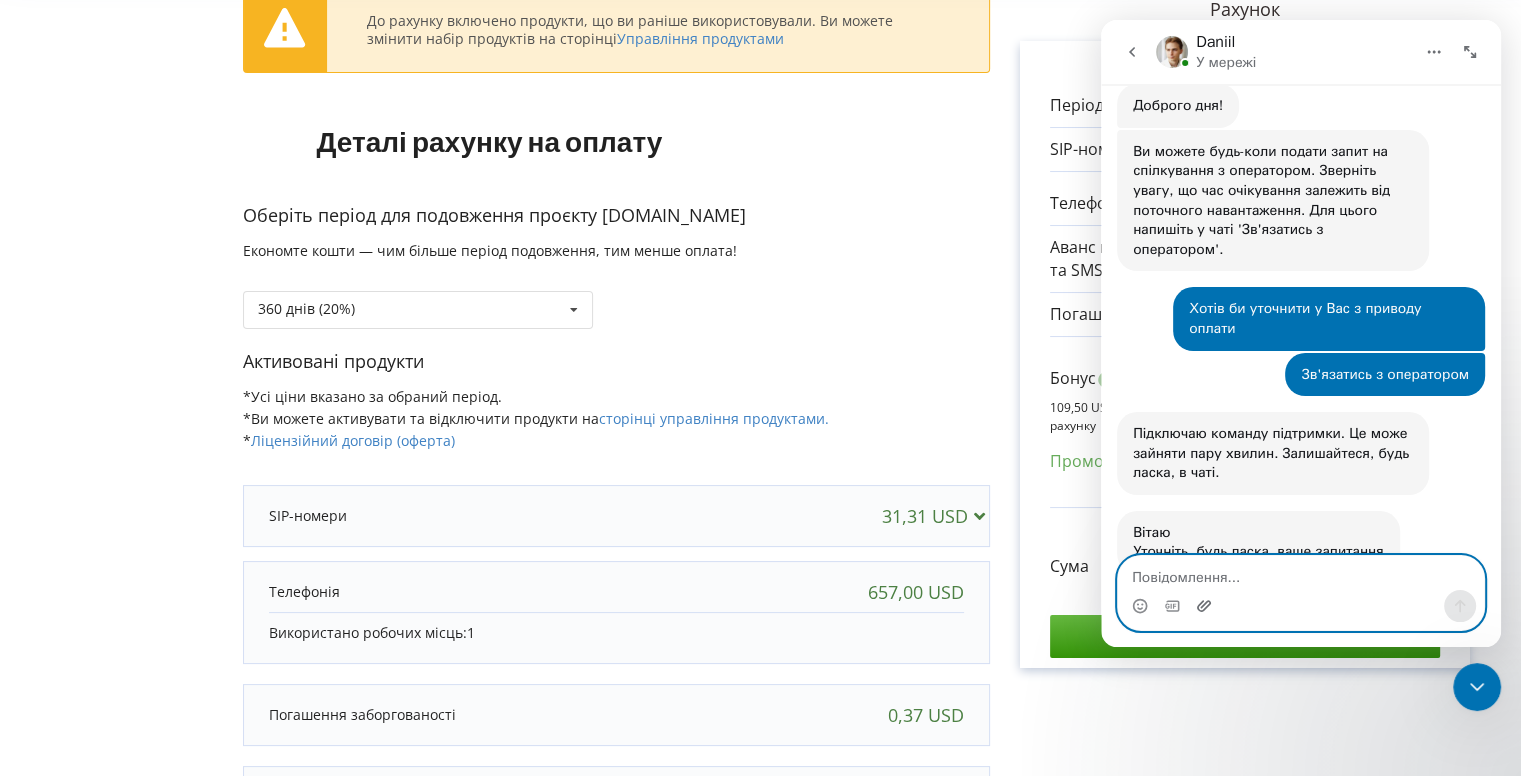 click 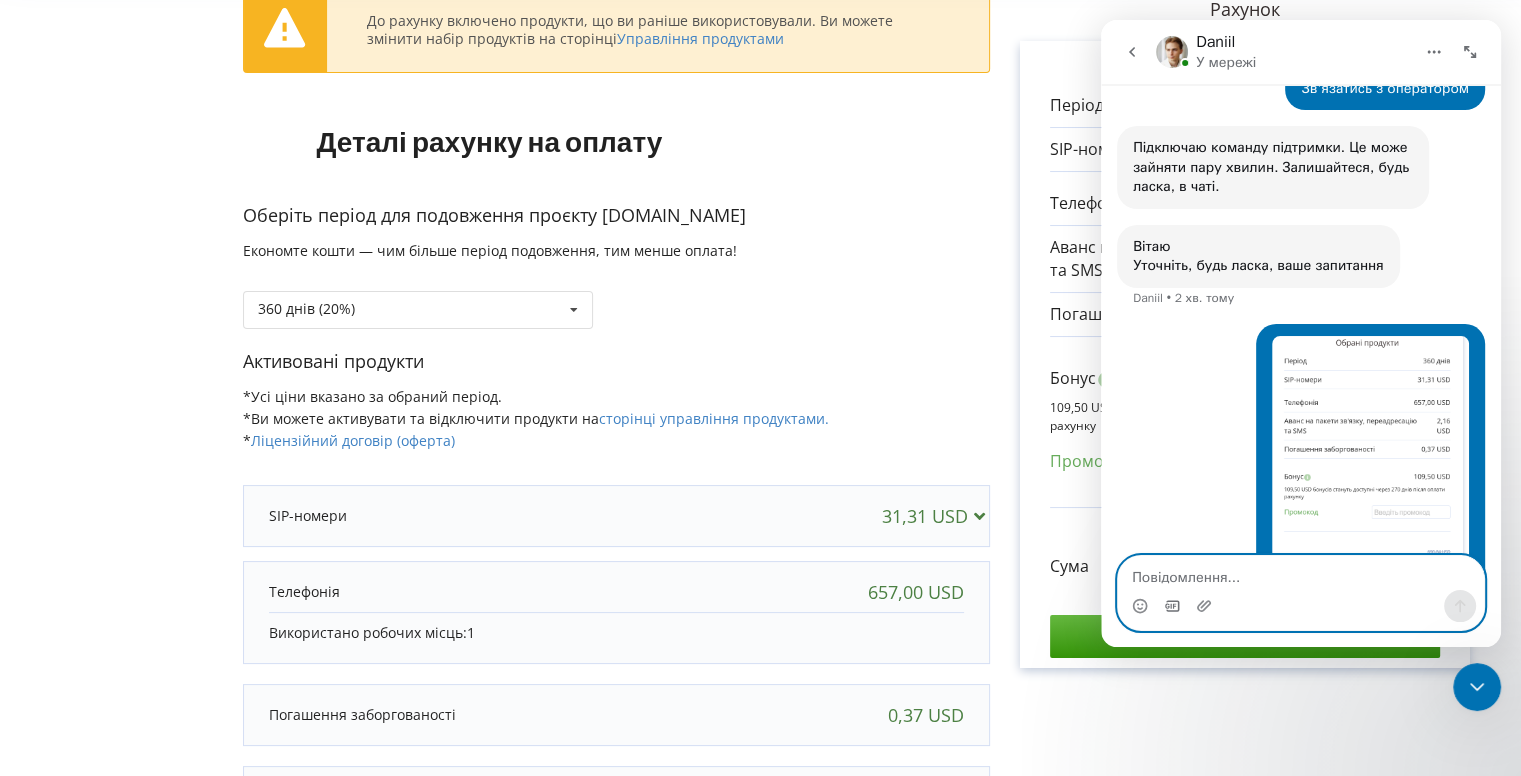 scroll, scrollTop: 660, scrollLeft: 0, axis: vertical 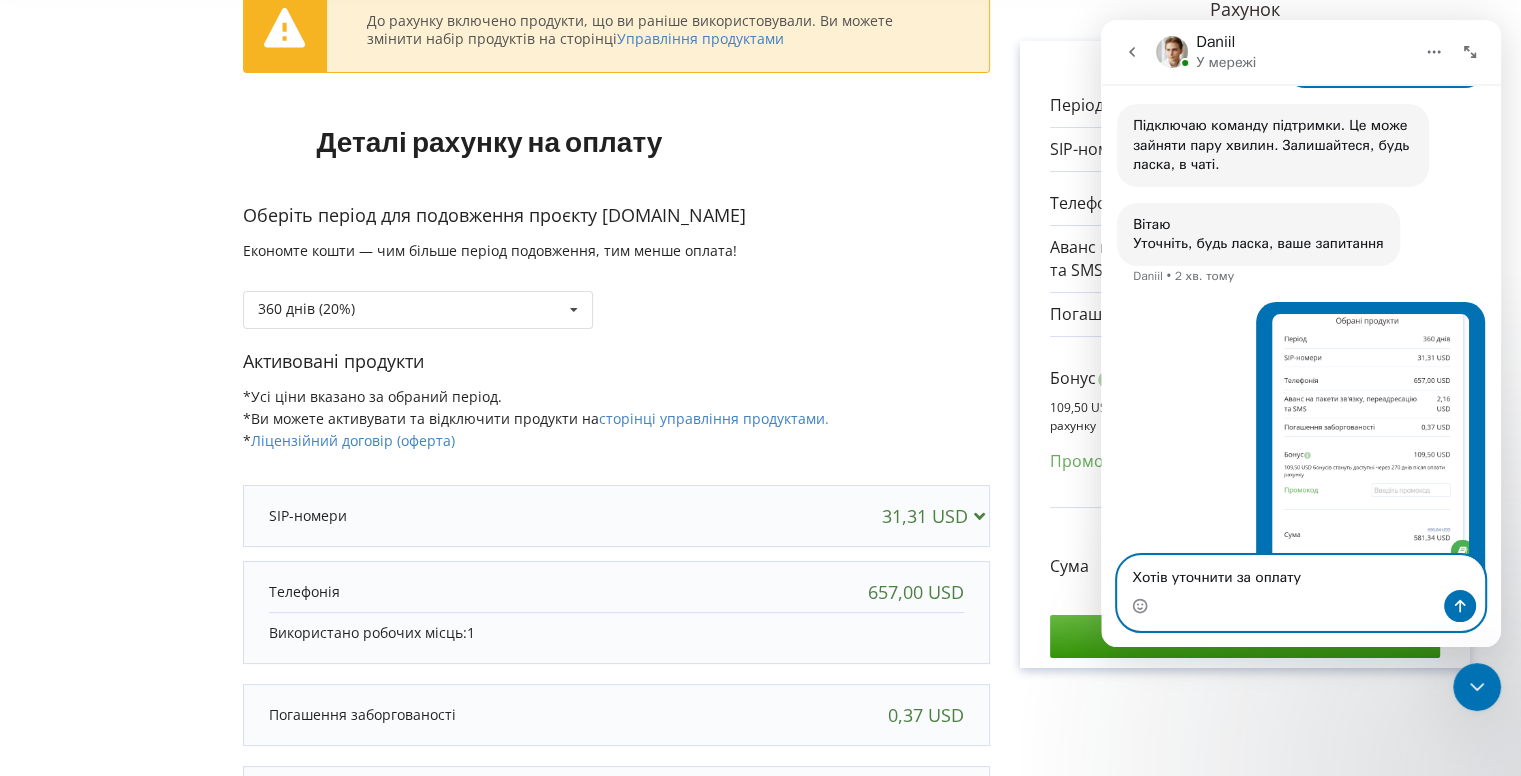 type on "Хотів уточнити за оплату" 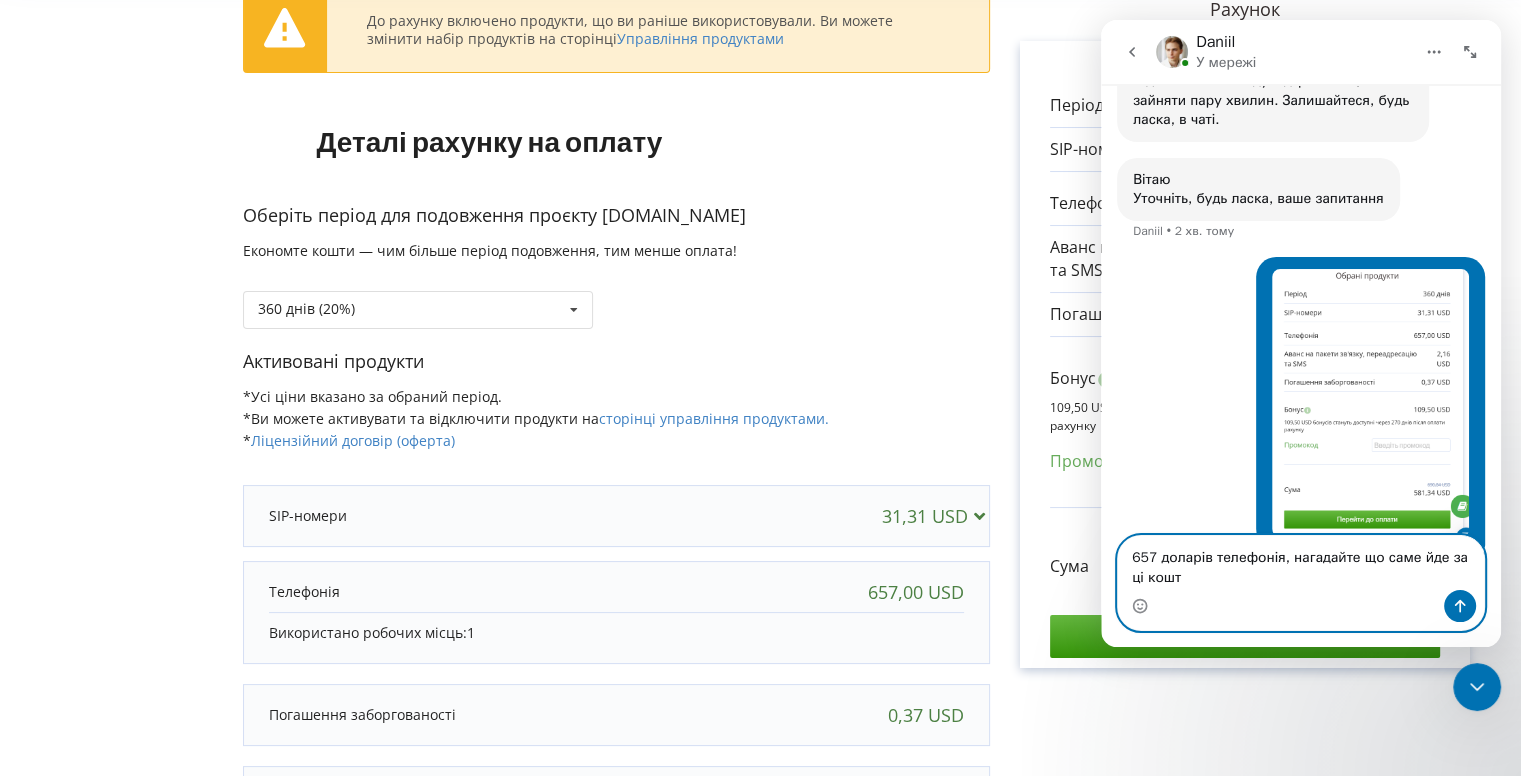 scroll, scrollTop: 725, scrollLeft: 0, axis: vertical 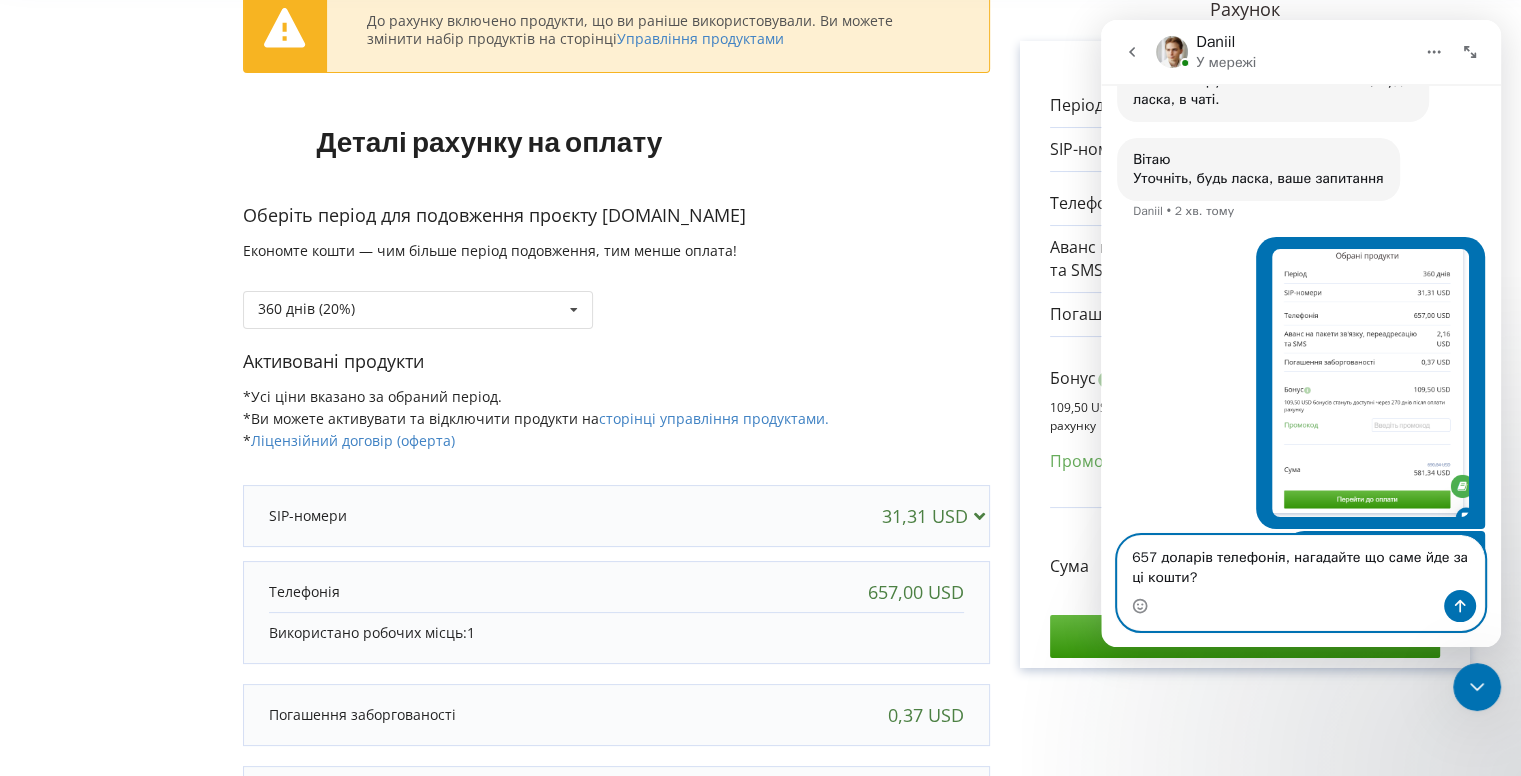 type on "657 доларів телефонія, нагадайте що саме йде за ці кошти? \" 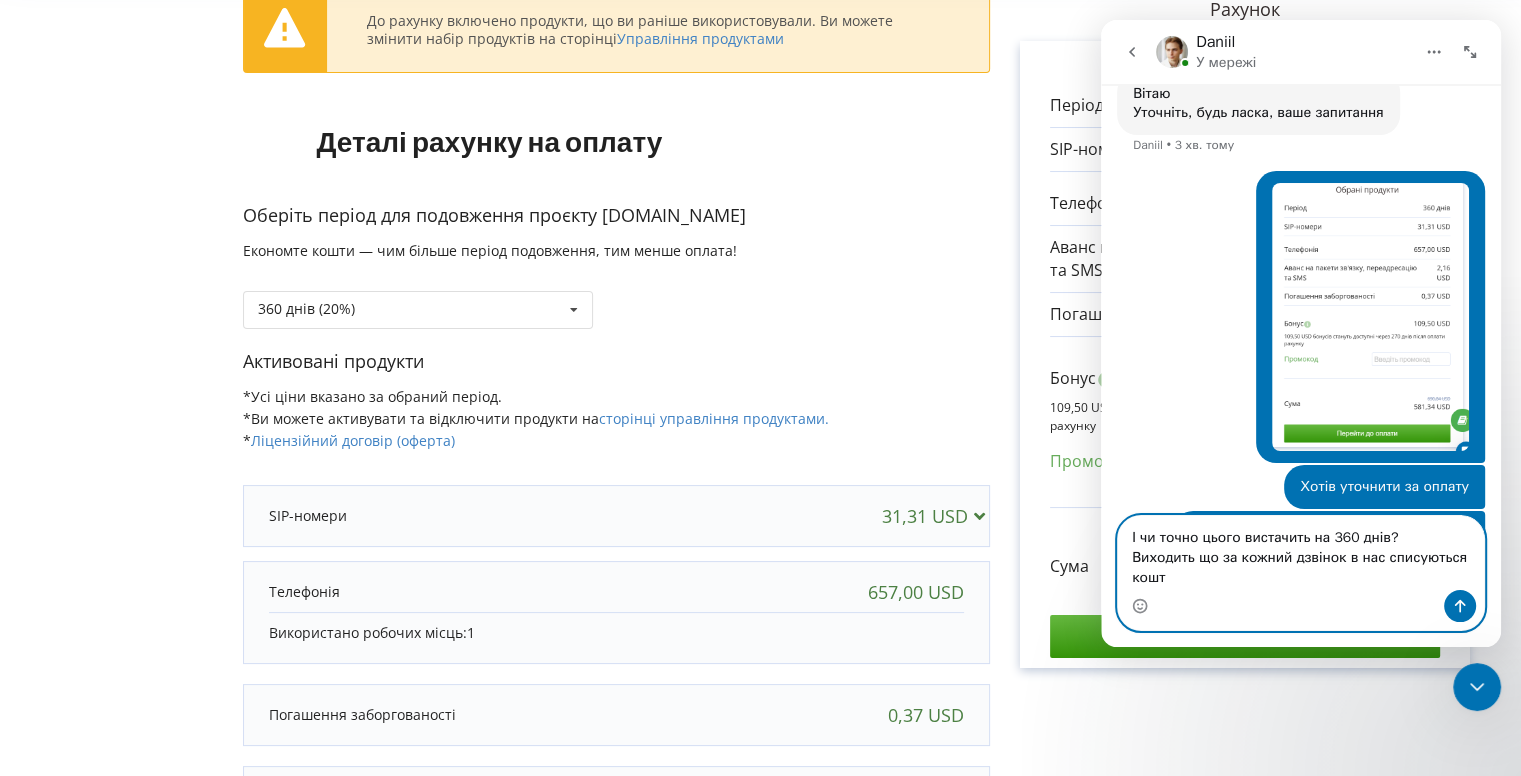scroll, scrollTop: 811, scrollLeft: 0, axis: vertical 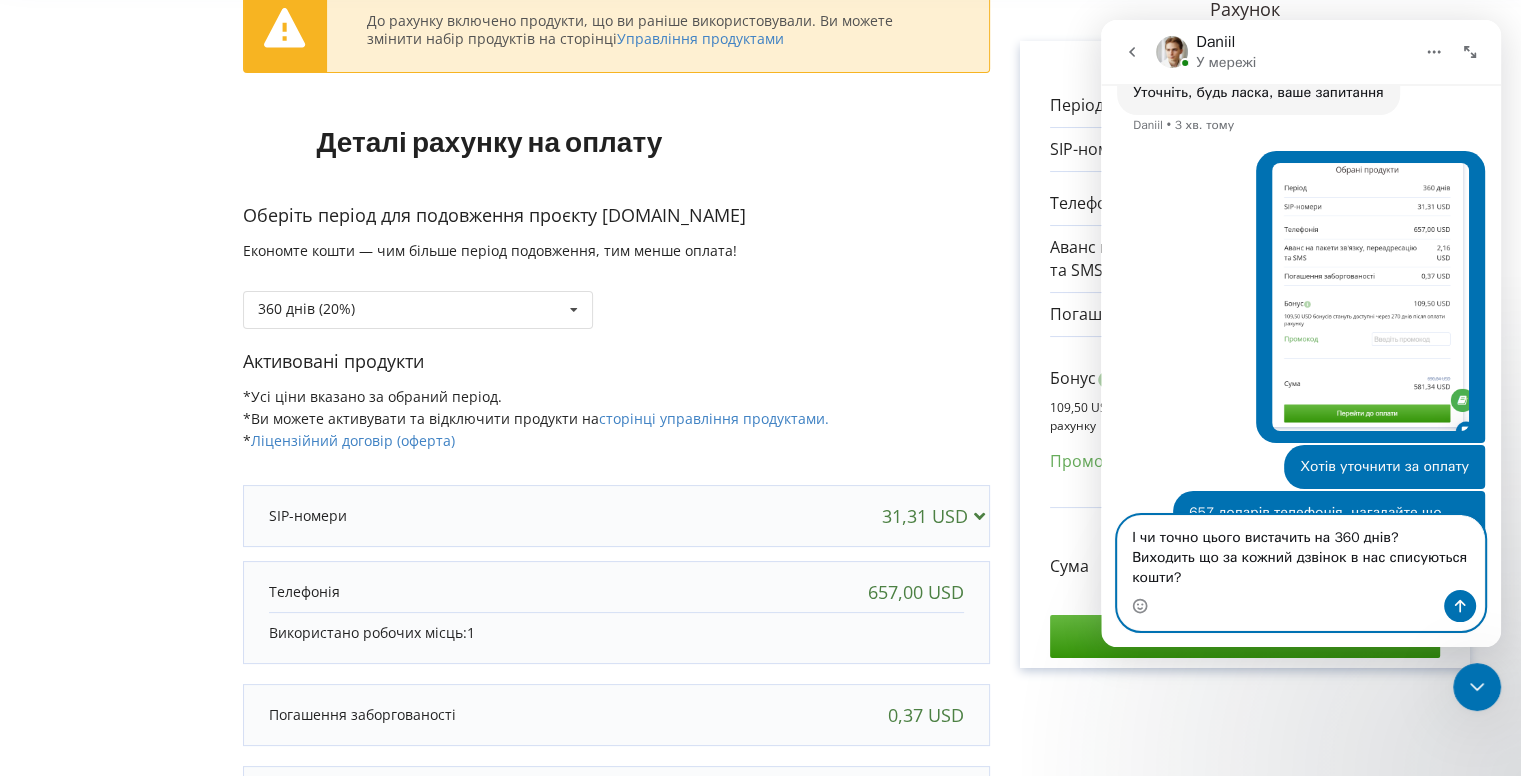type on "І чи точно цього вистачить на 360 днів?
Виходить що за кожний дзвінок в нас списуються кошти?" 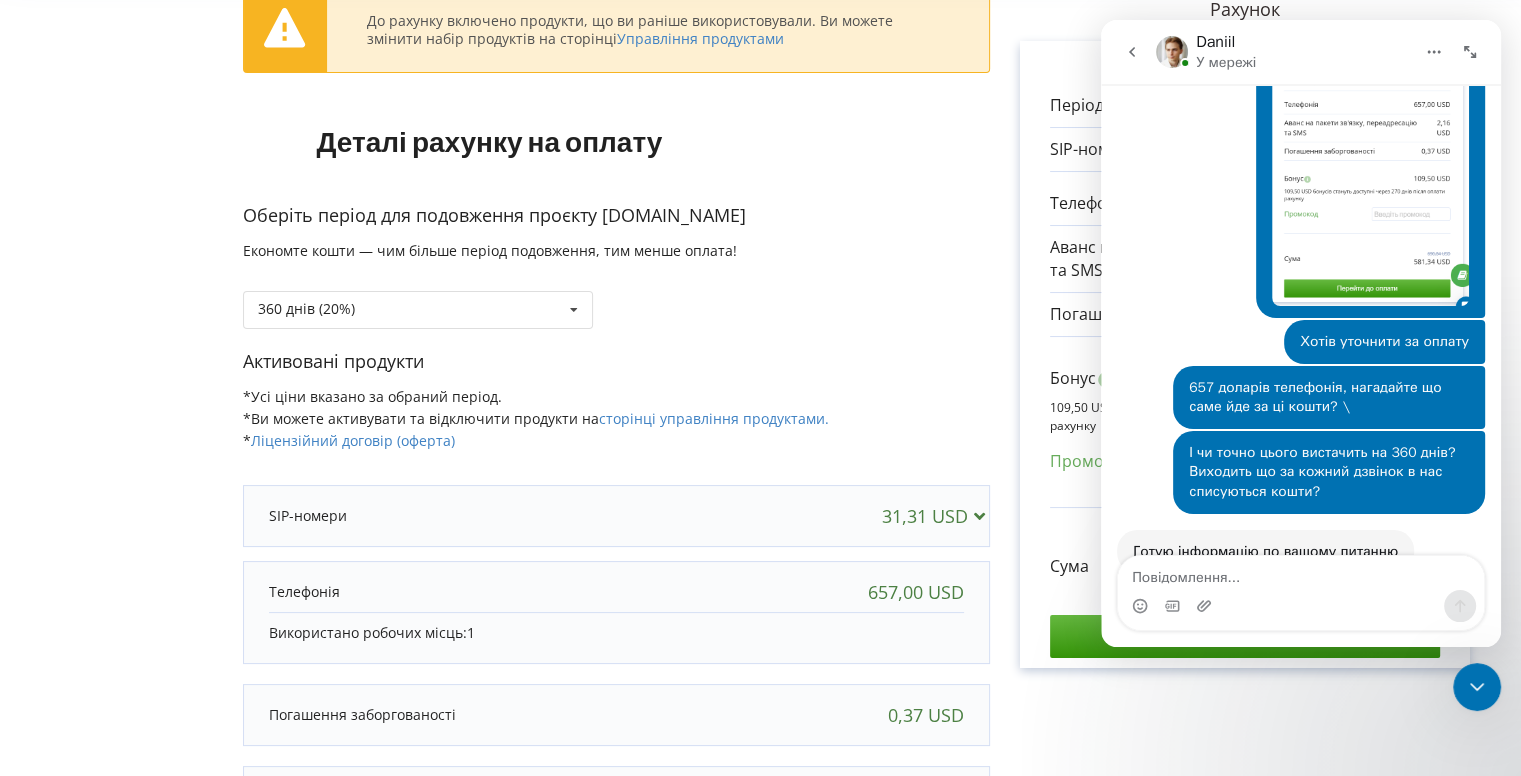 scroll, scrollTop: 915, scrollLeft: 0, axis: vertical 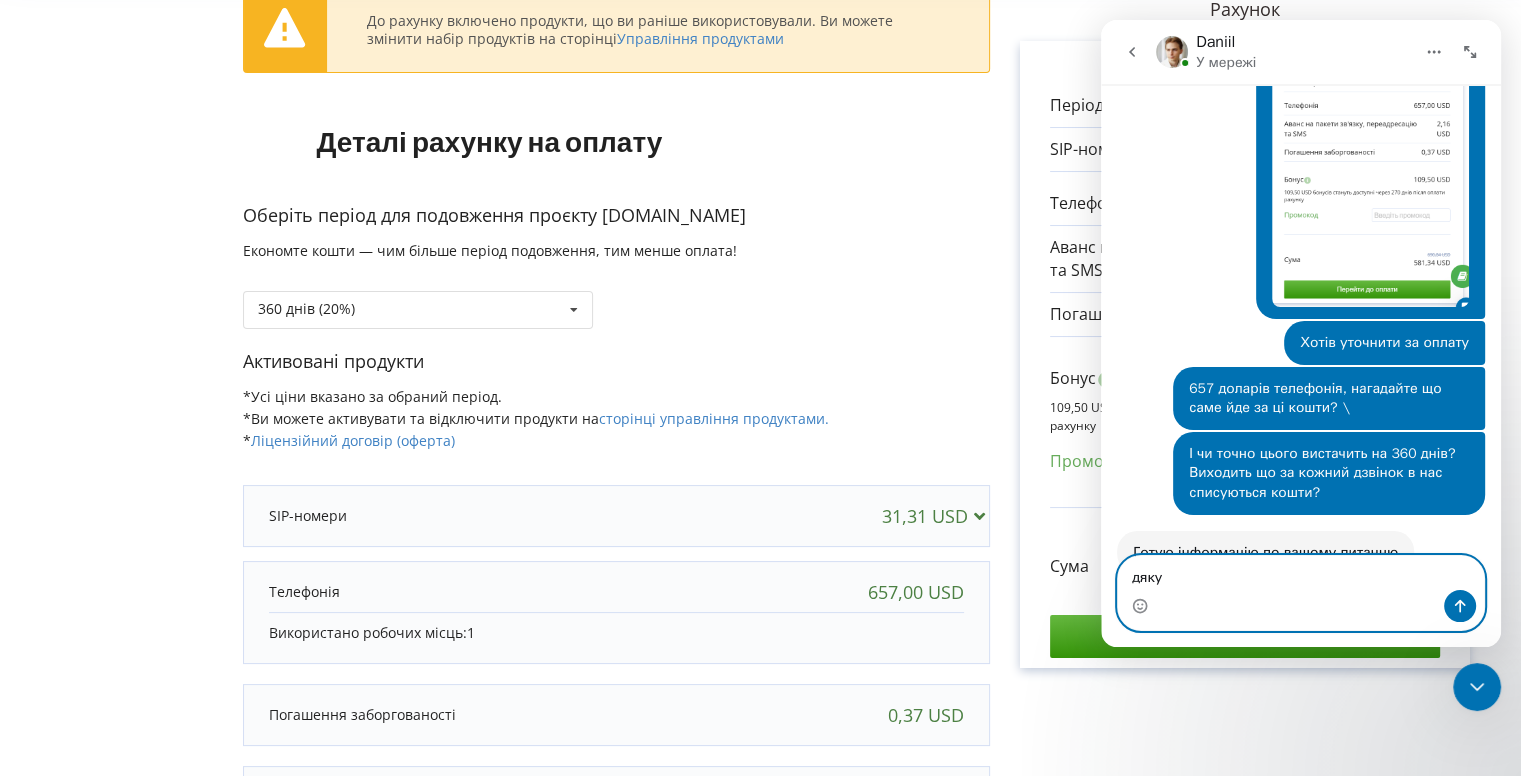 type on "дякую" 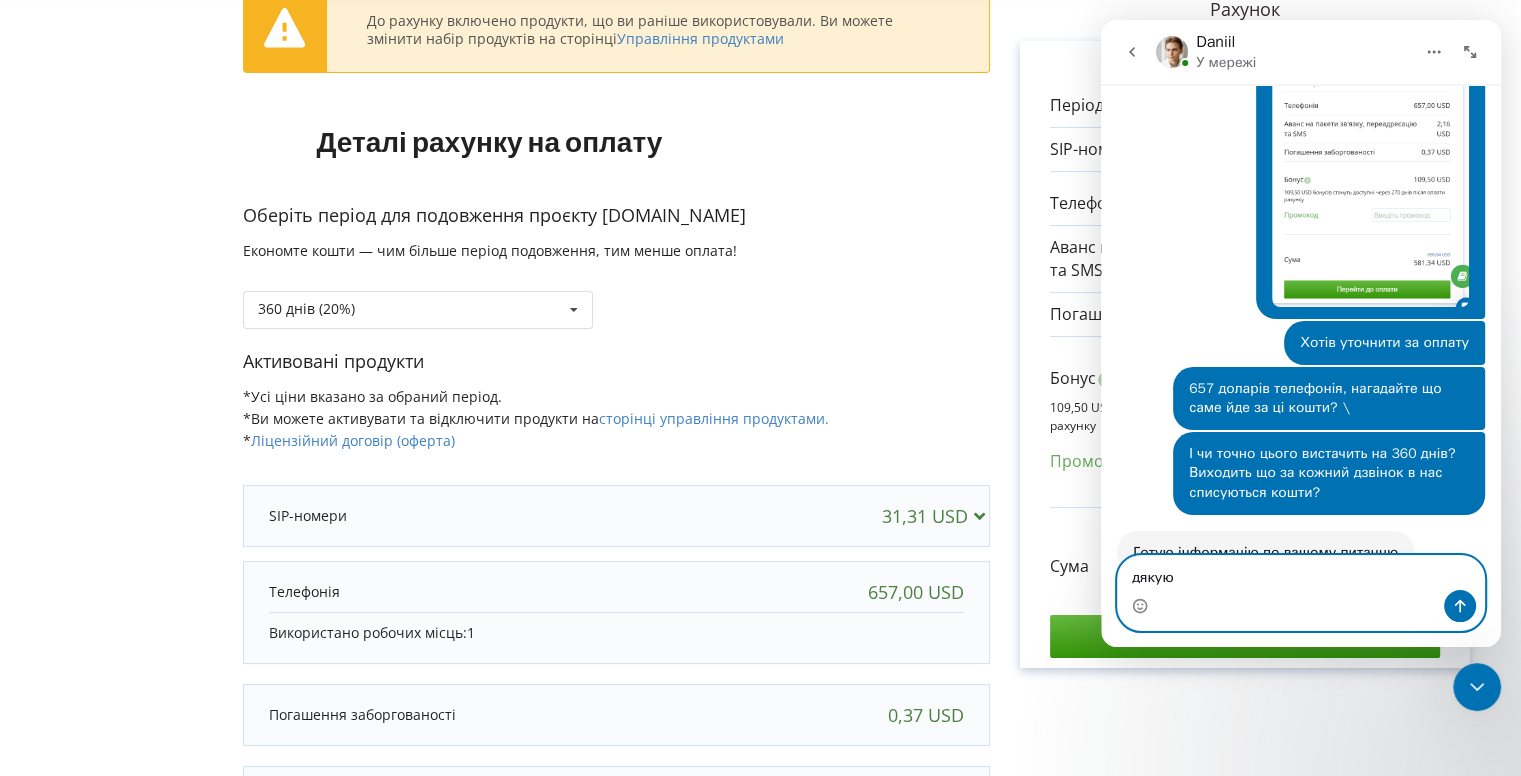 type 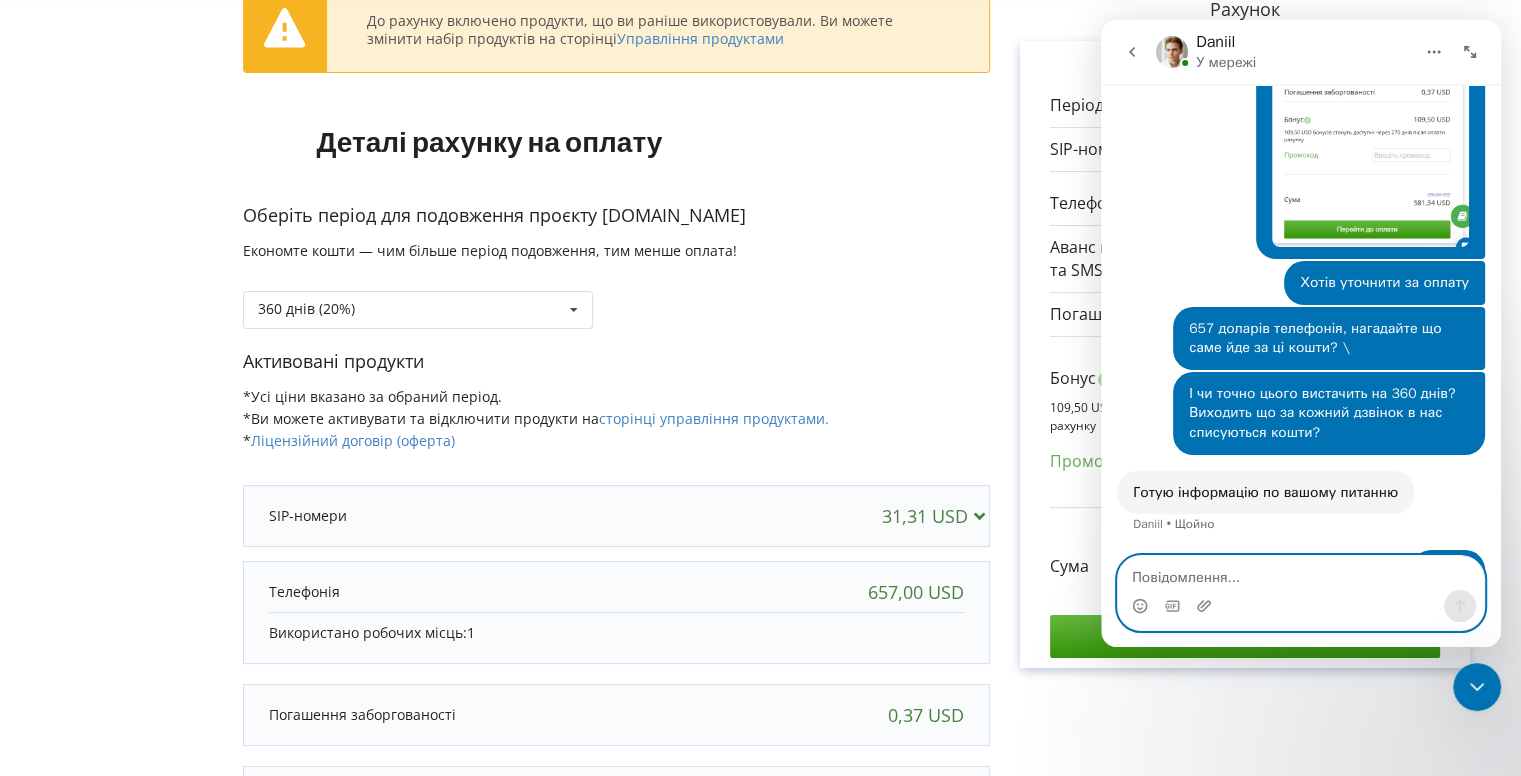 scroll, scrollTop: 775, scrollLeft: 0, axis: vertical 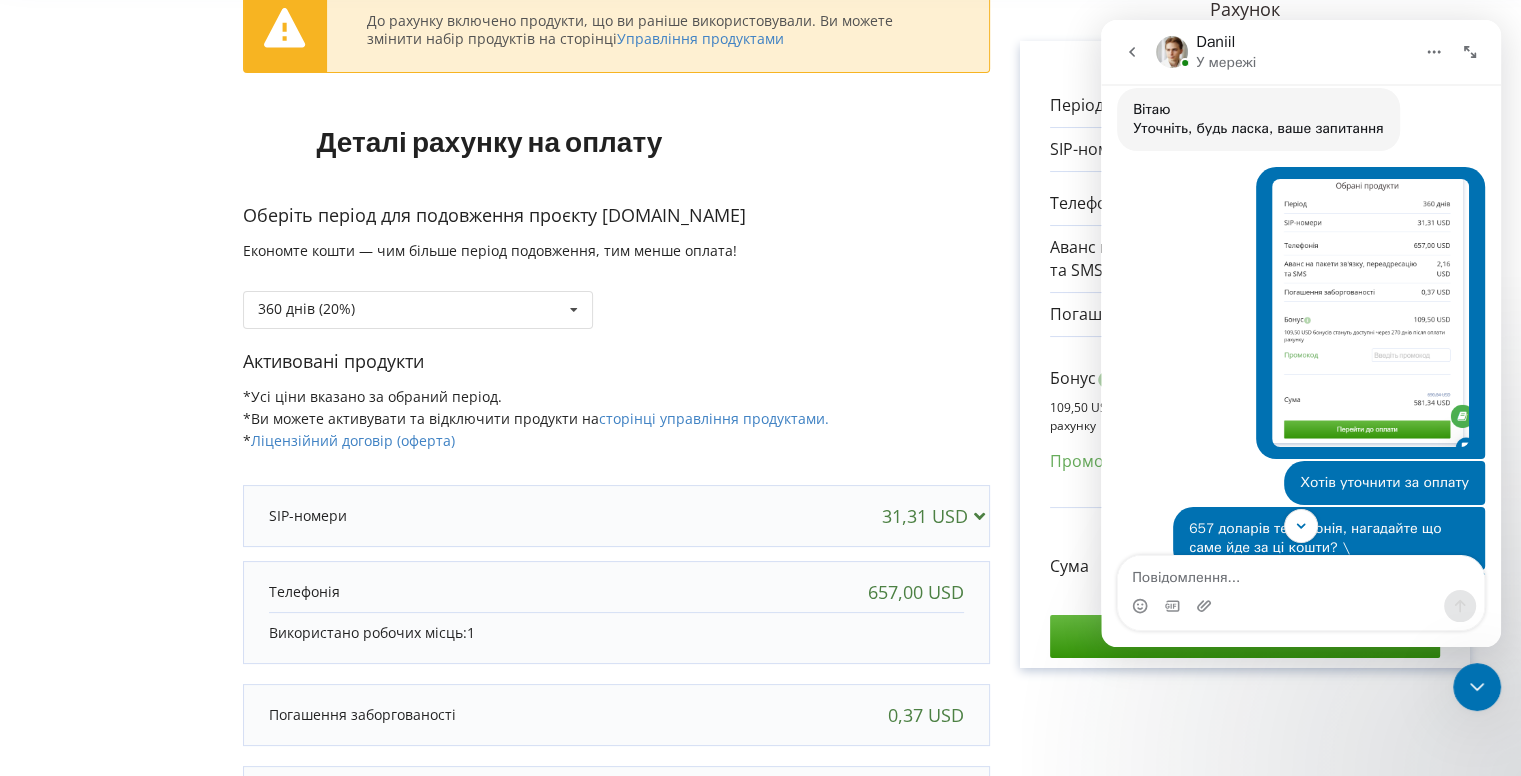 click at bounding box center (1370, 313) 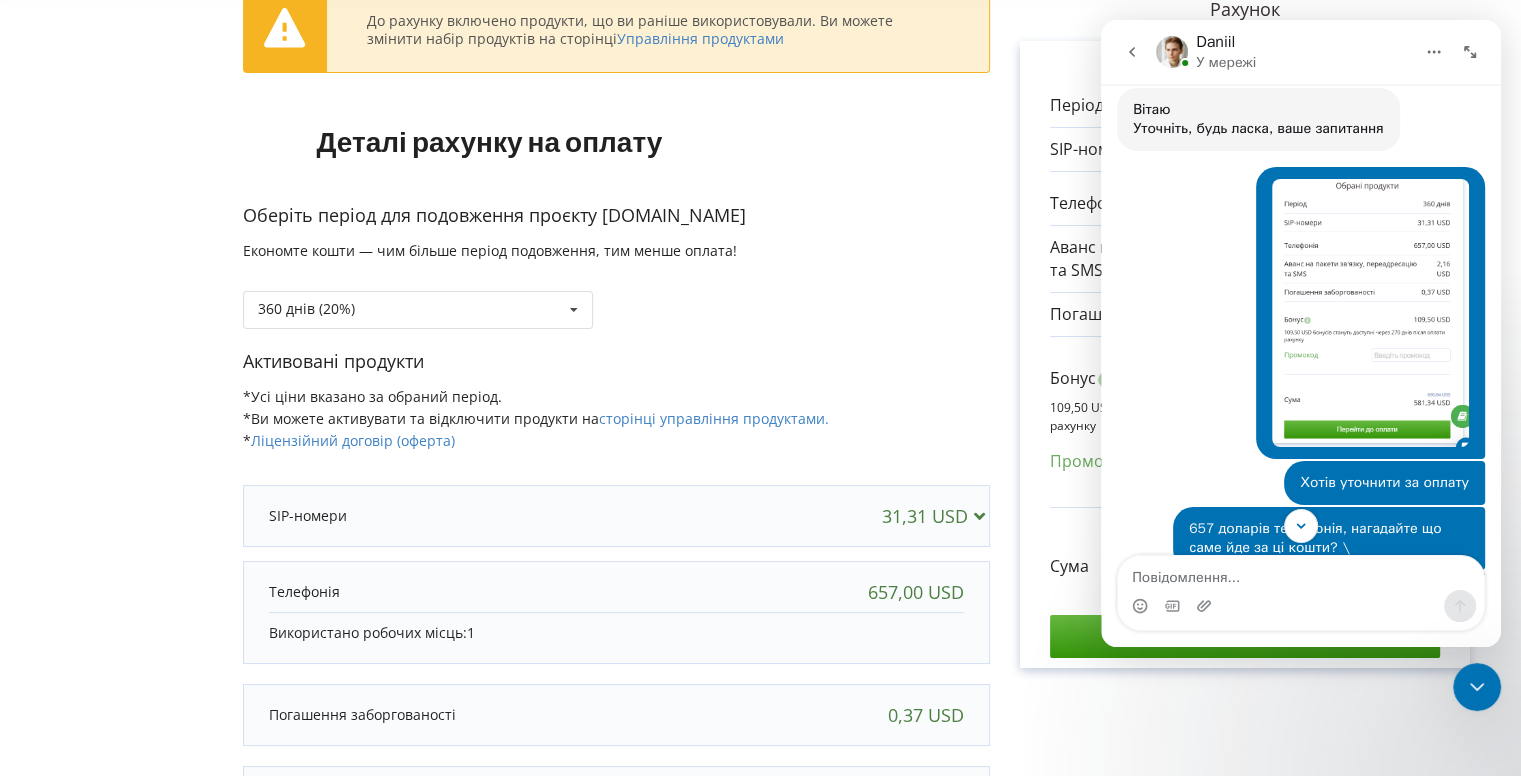 scroll, scrollTop: 0, scrollLeft: 0, axis: both 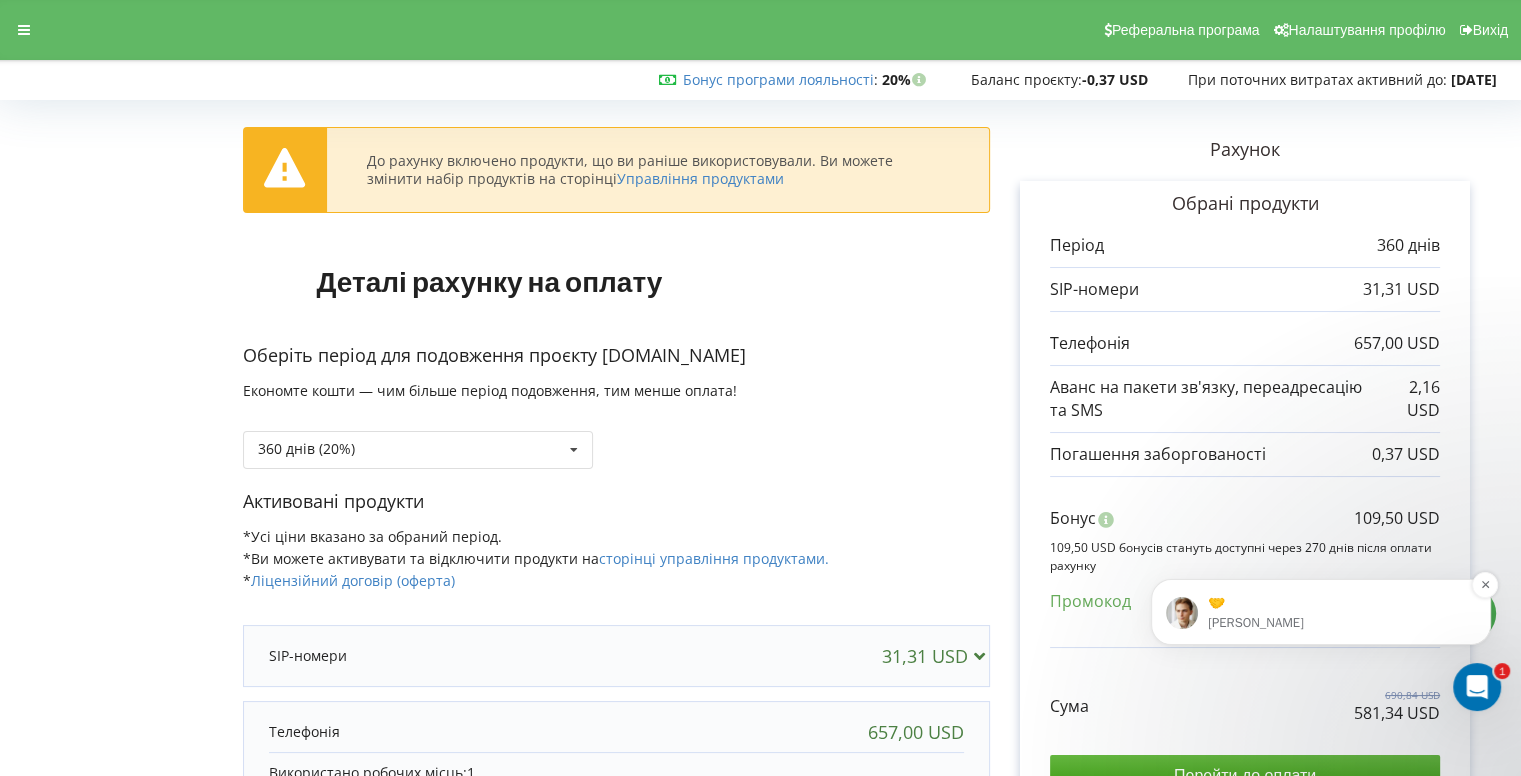 click on "Daniil • Щойно" at bounding box center [1337, 623] 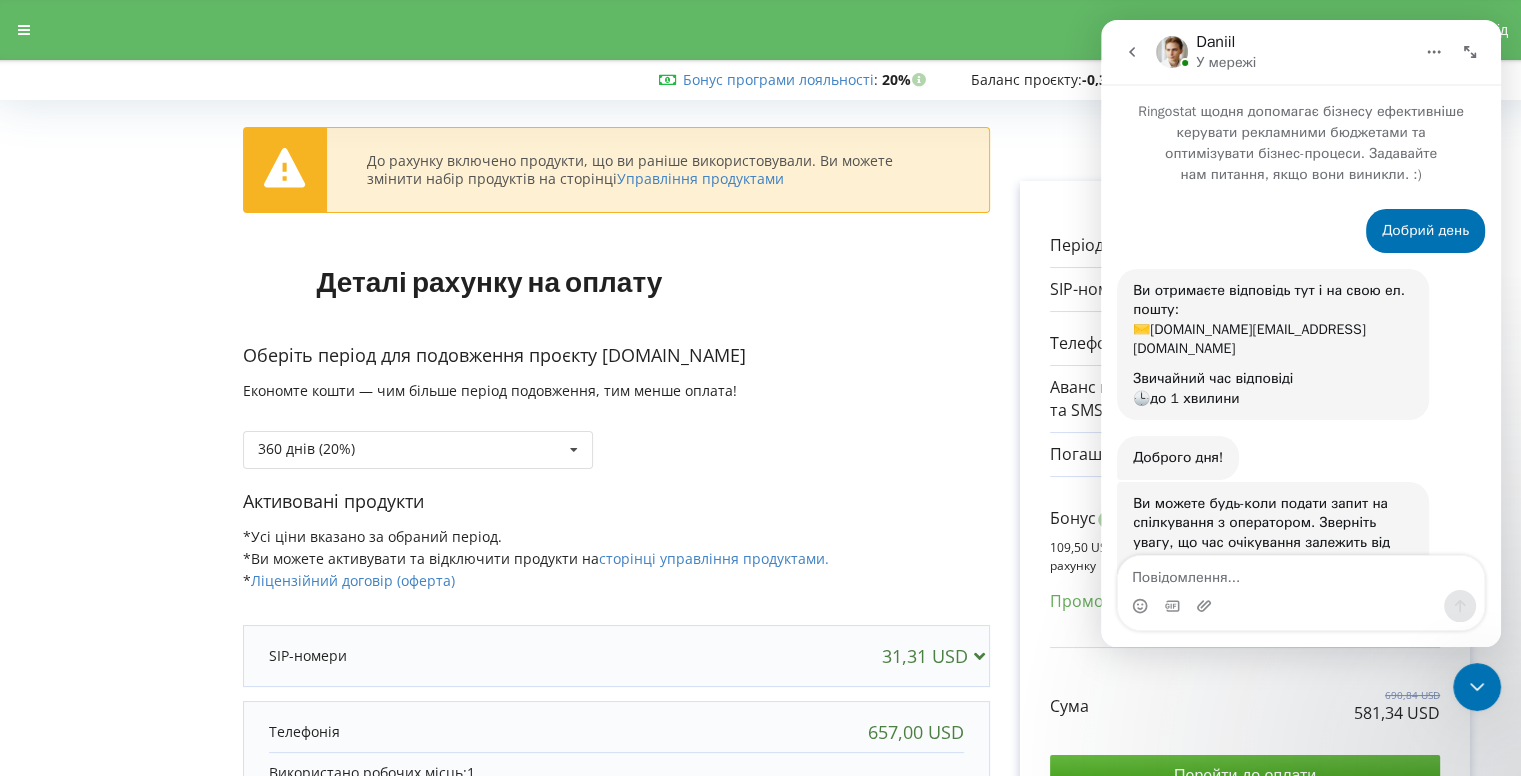 scroll, scrollTop: 3, scrollLeft: 0, axis: vertical 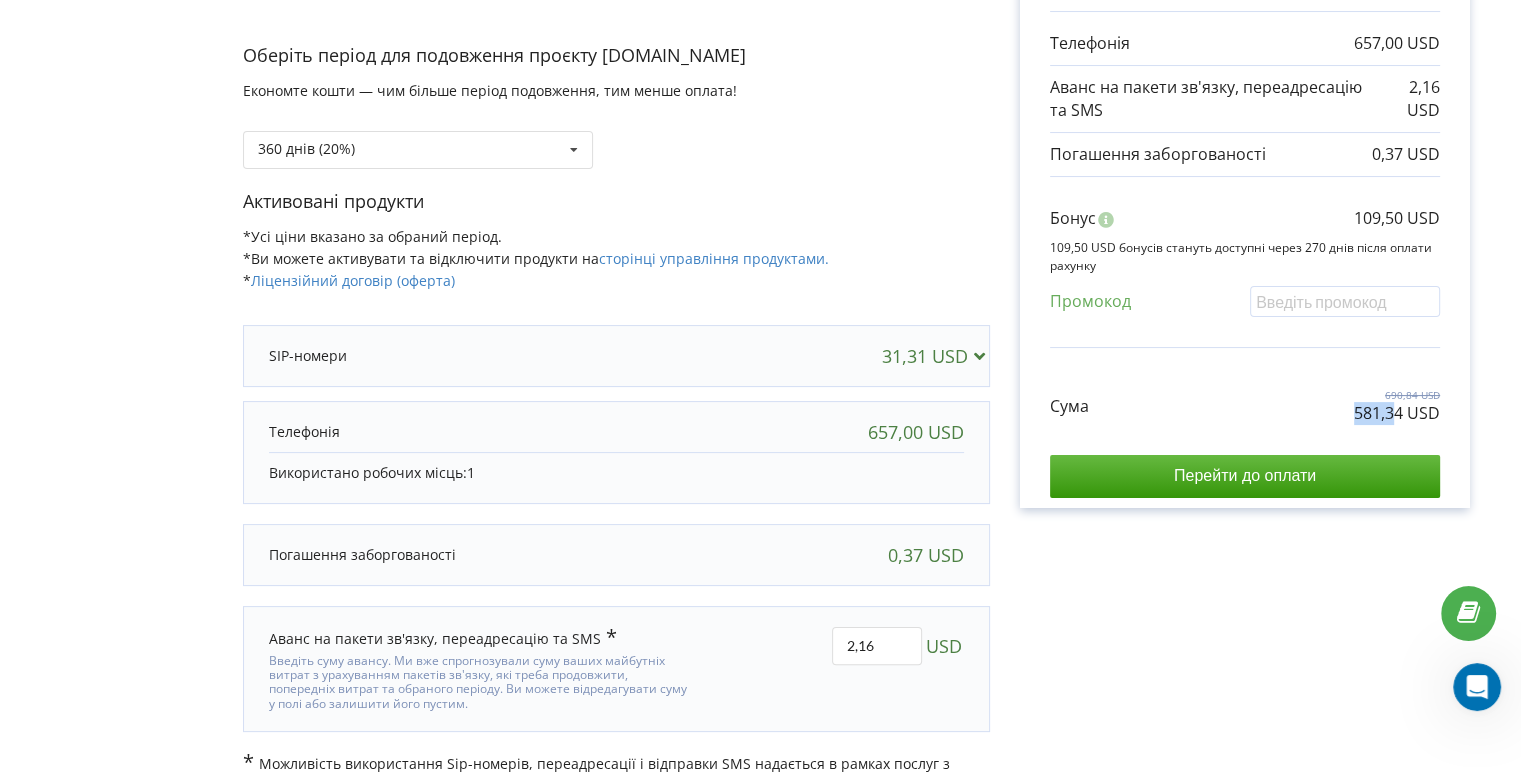 drag, startPoint x: 1353, startPoint y: 411, endPoint x: 1395, endPoint y: 406, distance: 42.296574 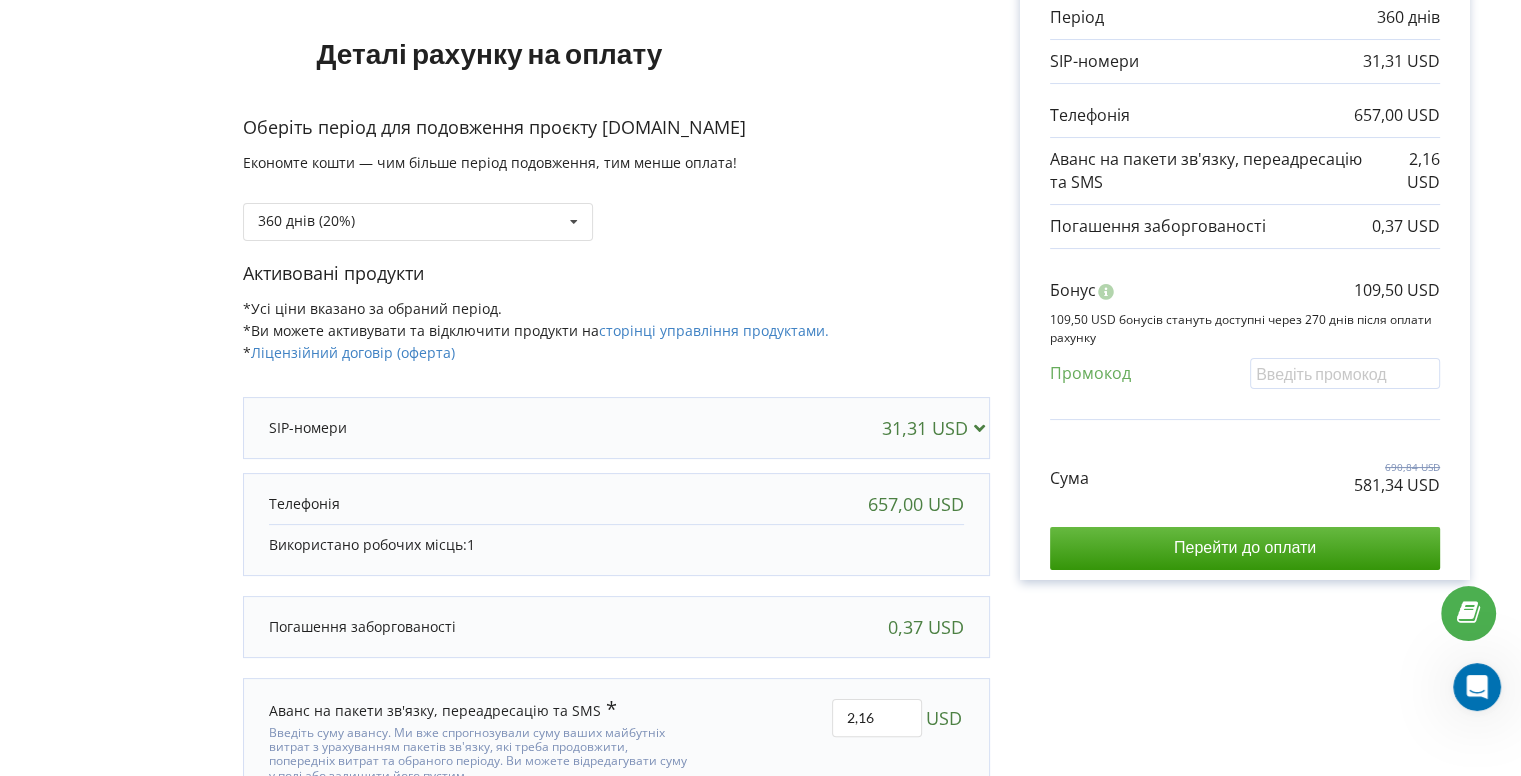 scroll, scrollTop: 100, scrollLeft: 0, axis: vertical 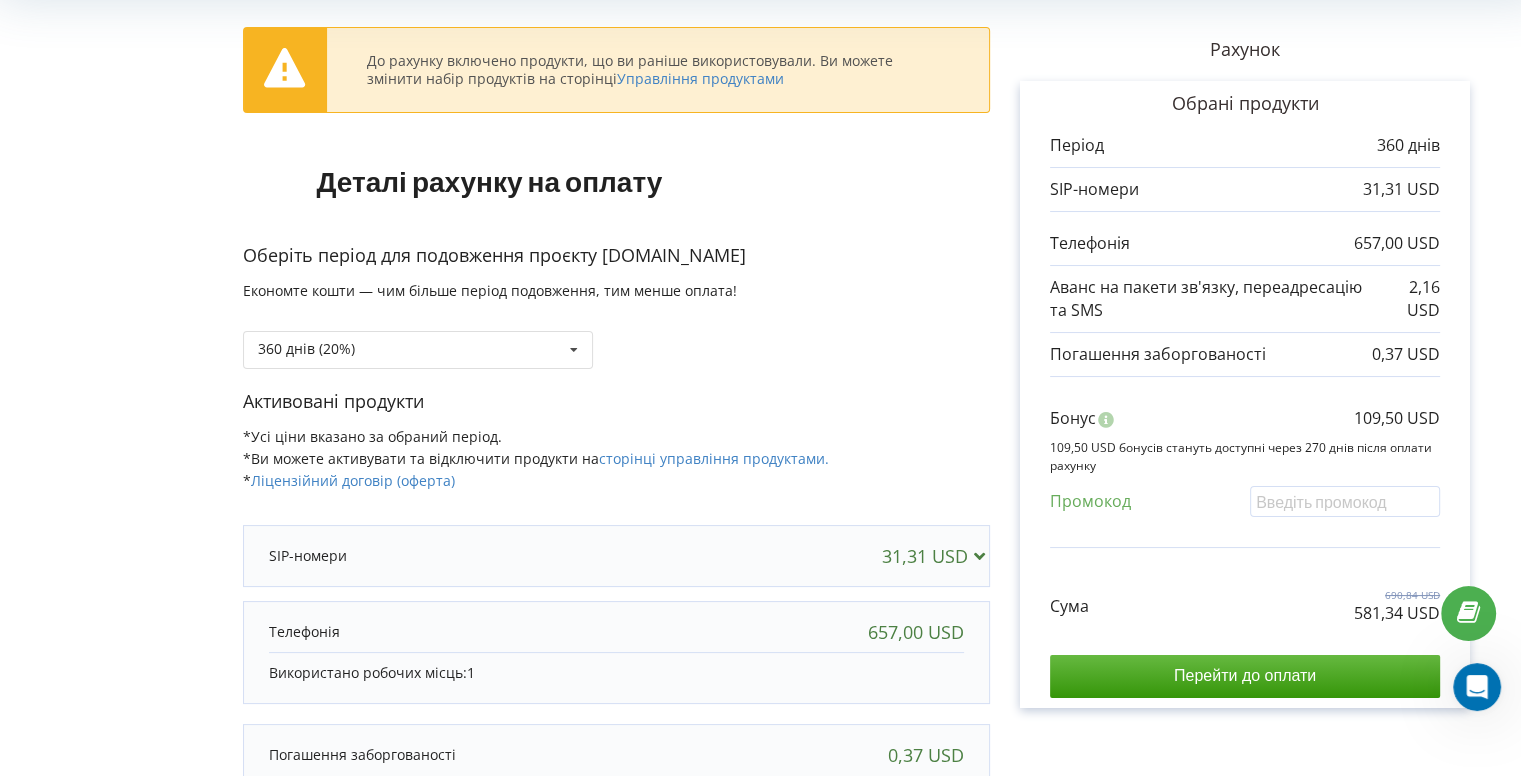 click at bounding box center [1477, 687] 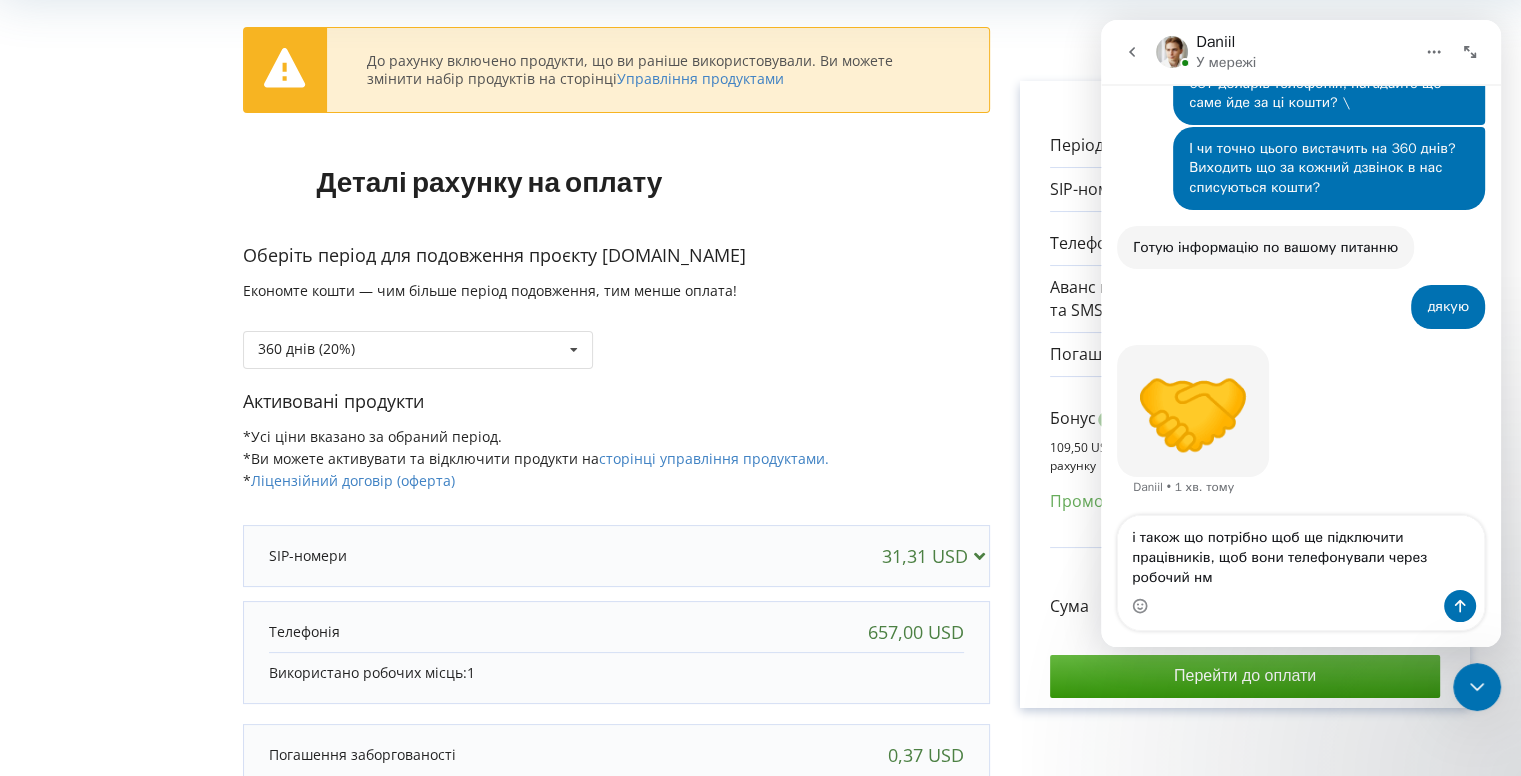 scroll, scrollTop: 1240, scrollLeft: 0, axis: vertical 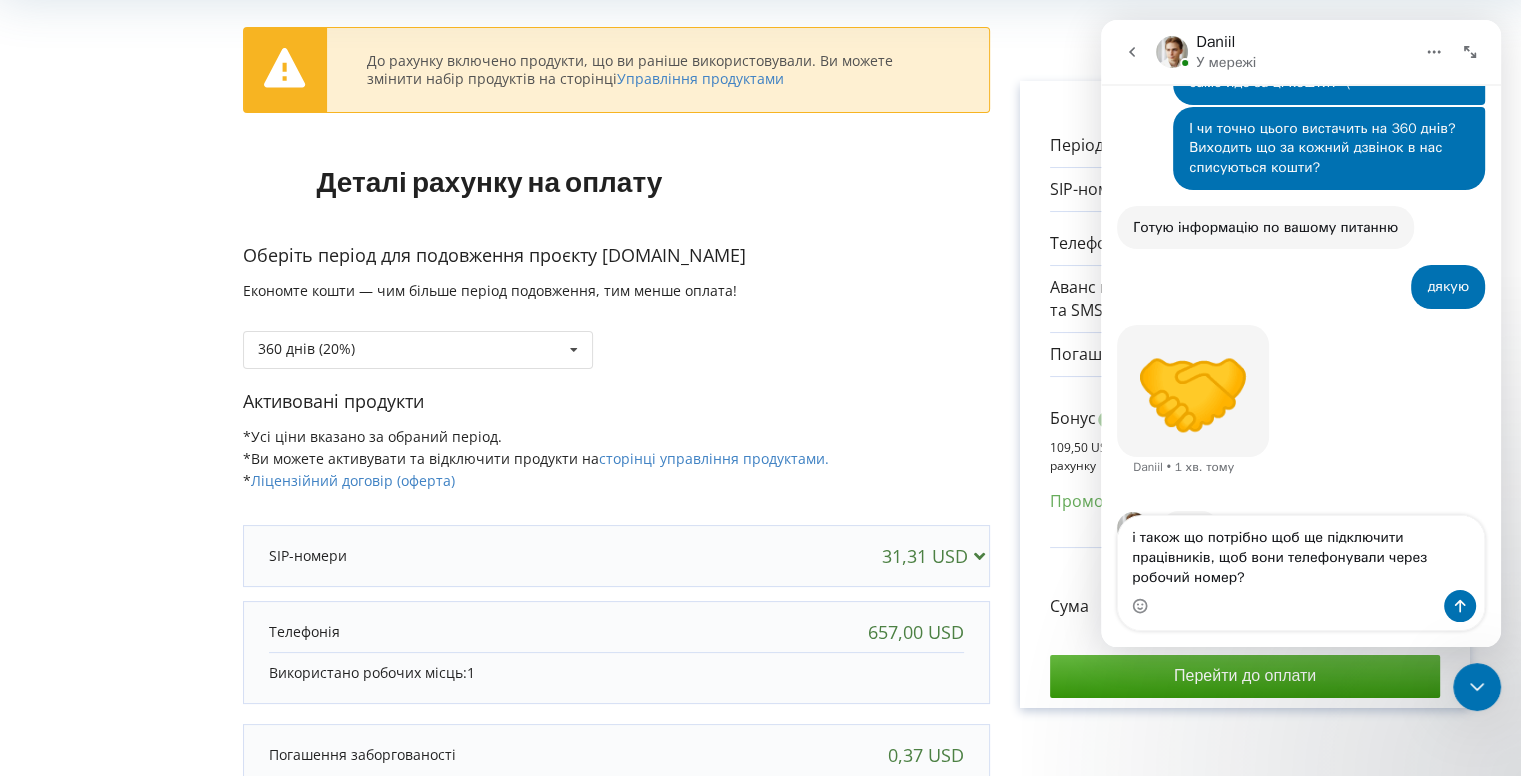 type on "і також що потрібно щоб ще підключити працівників, щоб вони телефонували через робочий номер?" 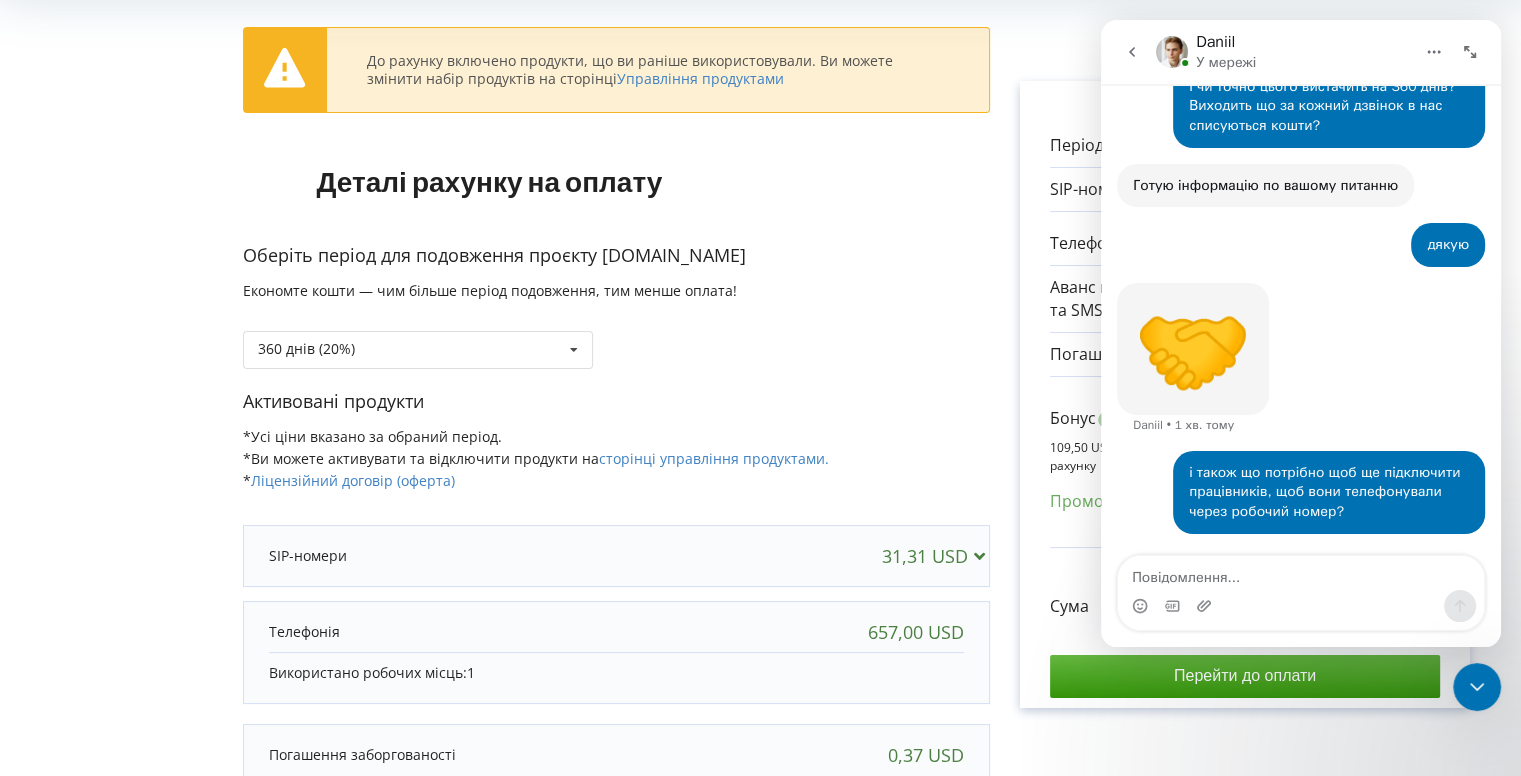 scroll, scrollTop: 1221, scrollLeft: 0, axis: vertical 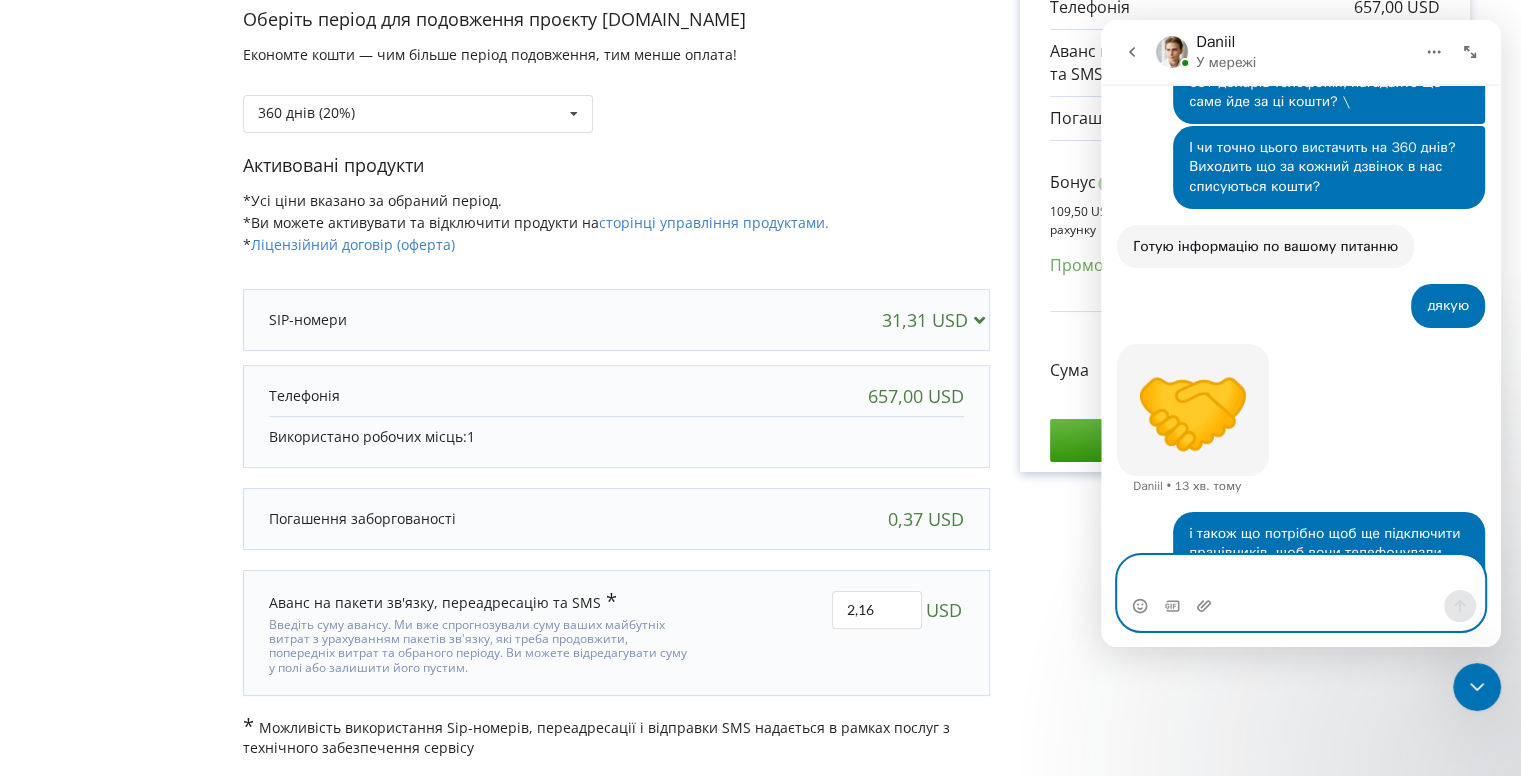 type 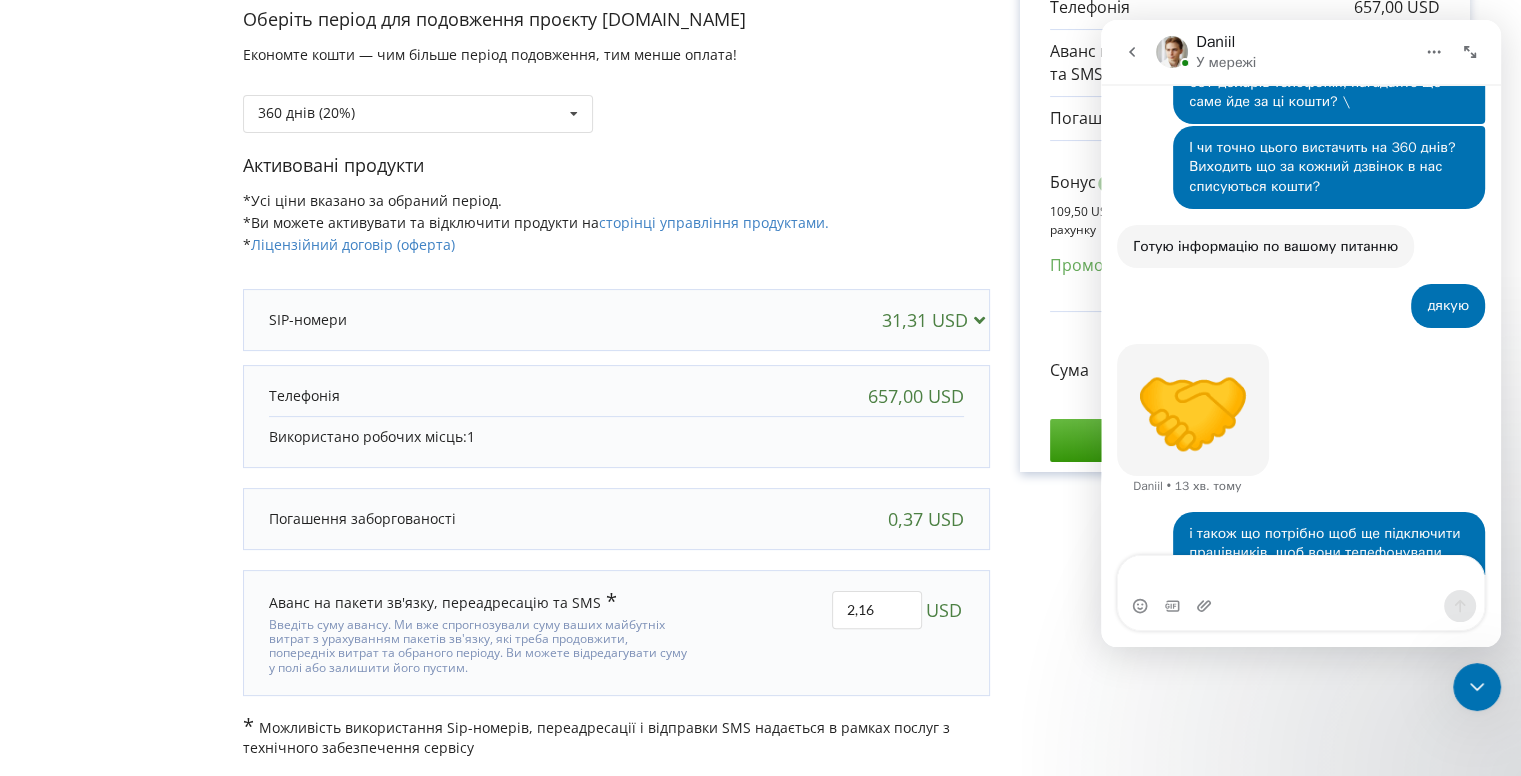 click on "360 днів
(20%)
180 днів
(10%)" at bounding box center (616, 99) 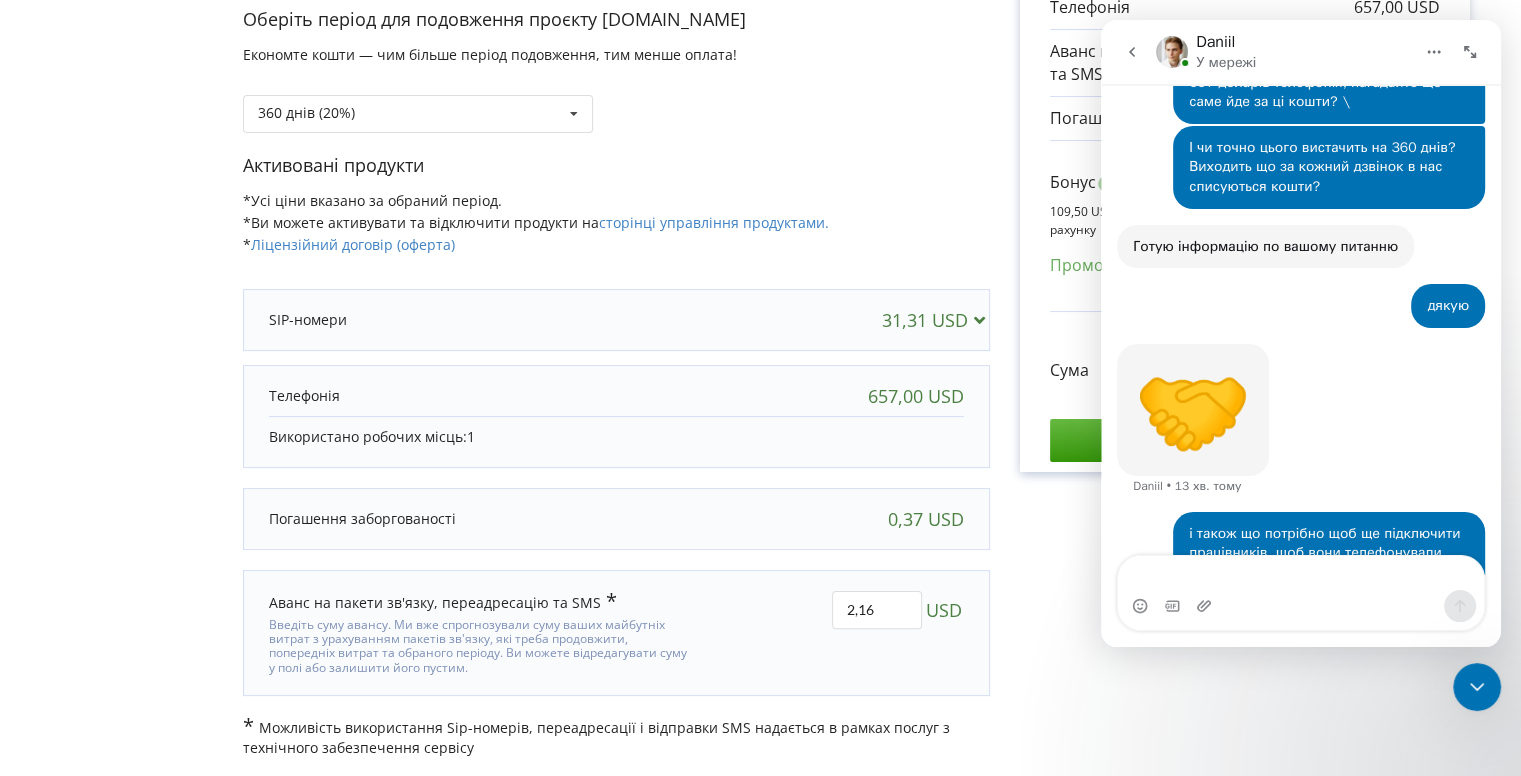click on "Рахунок
Обрані продукти
Період
360 днів
31,31 USD
657,00 USD 2,16 USD 0,37 USD Бонус" at bounding box center (1245, 264) 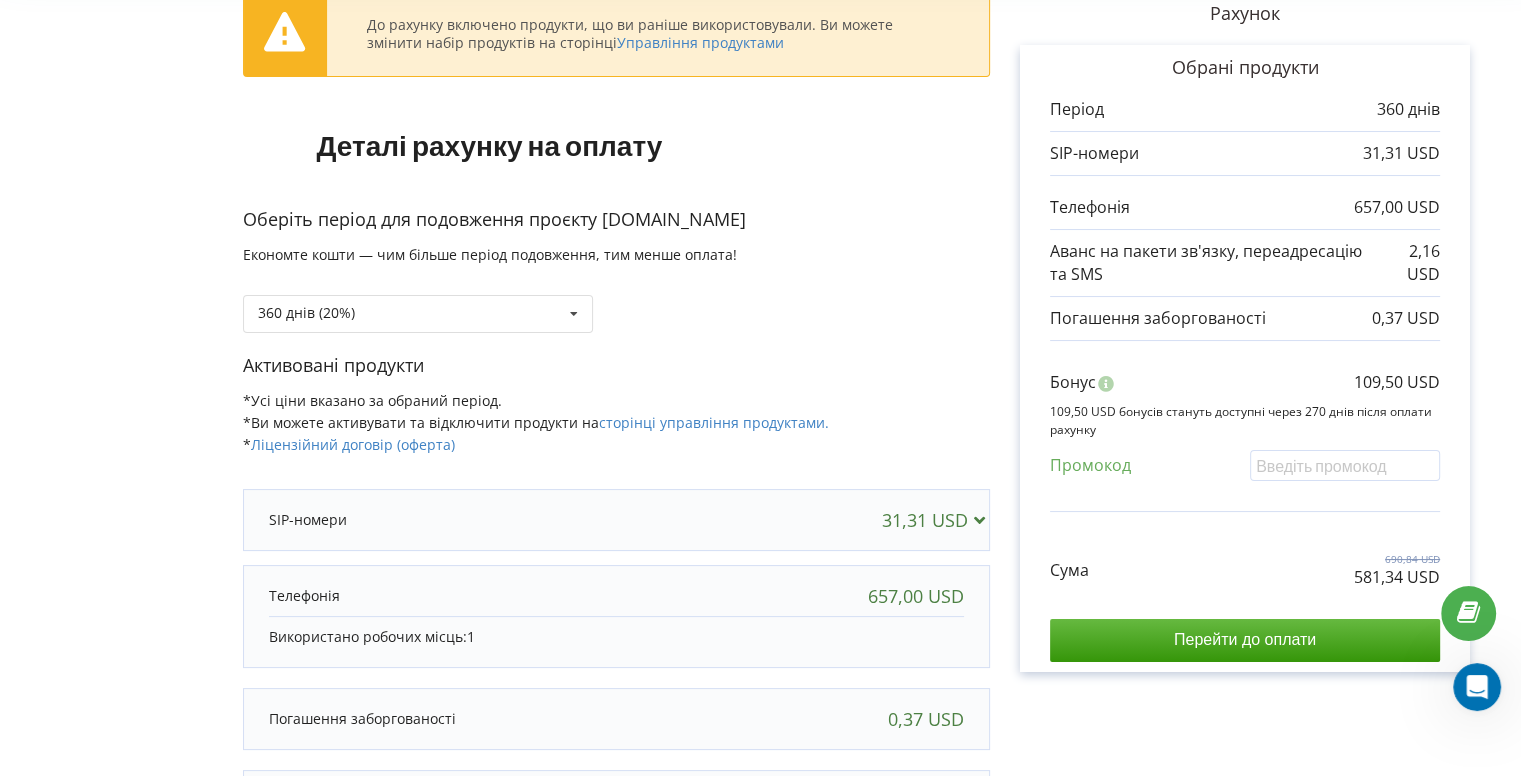 scroll, scrollTop: 336, scrollLeft: 0, axis: vertical 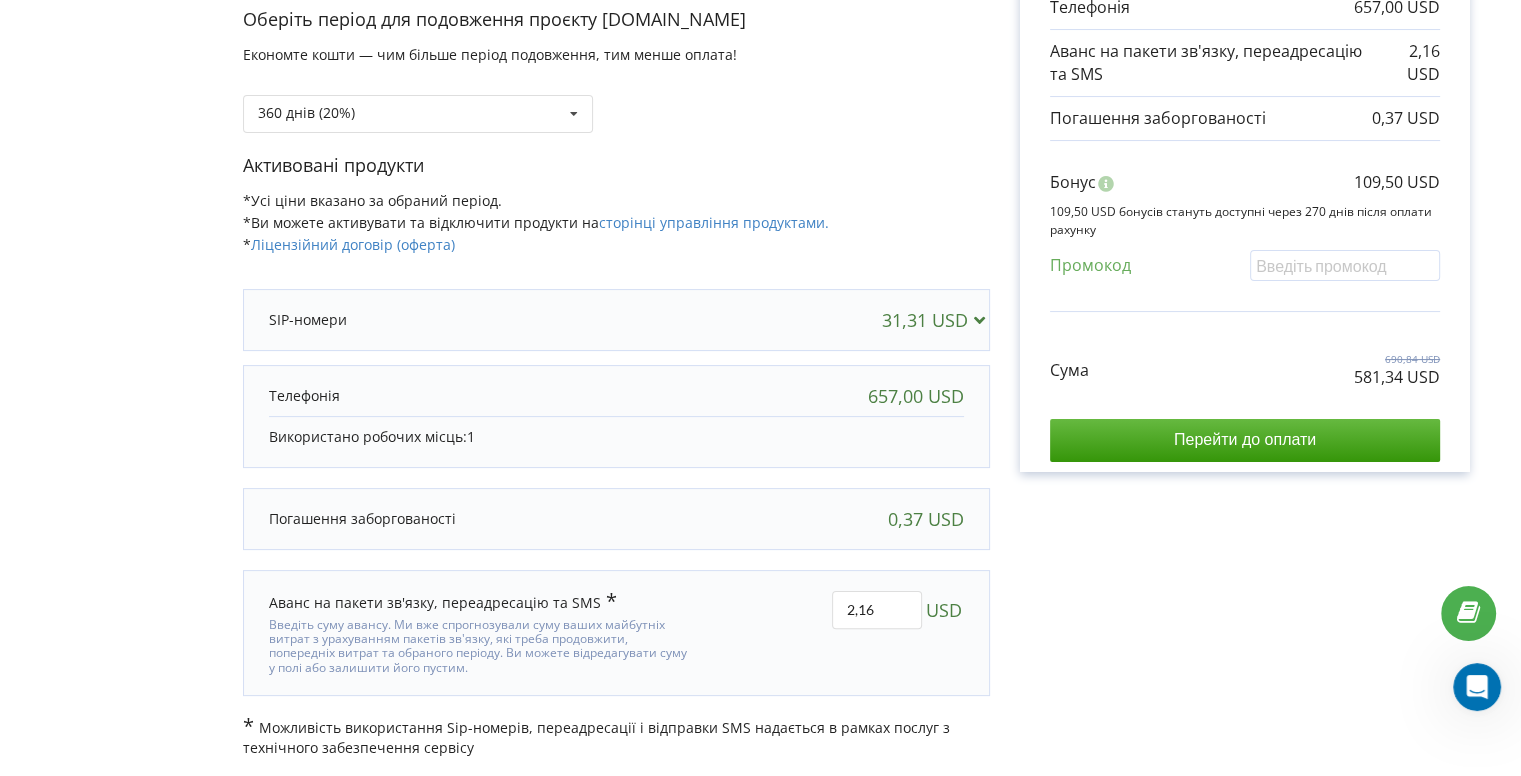 click on "31,31 USD" at bounding box center [937, 320] 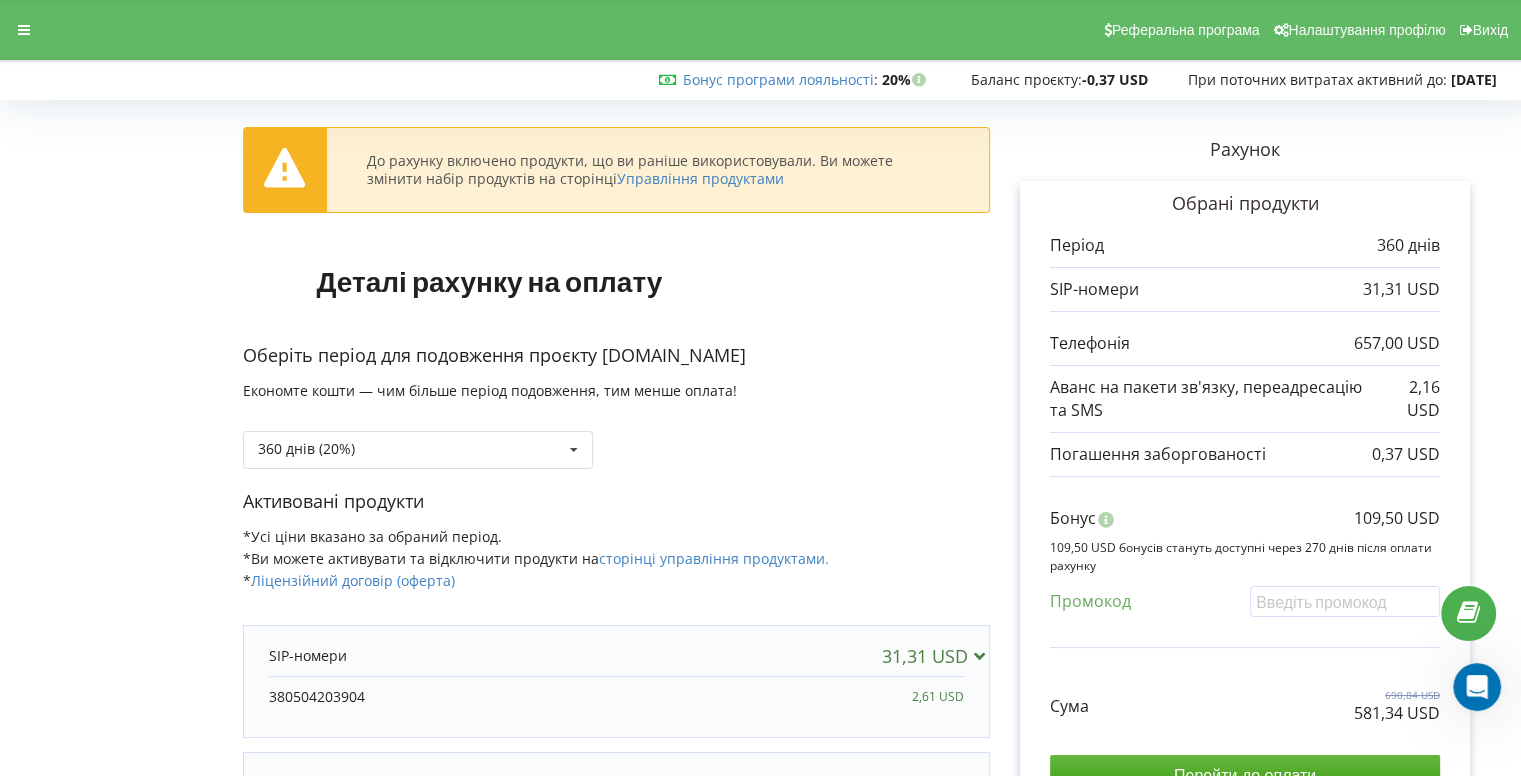 scroll, scrollTop: 386, scrollLeft: 0, axis: vertical 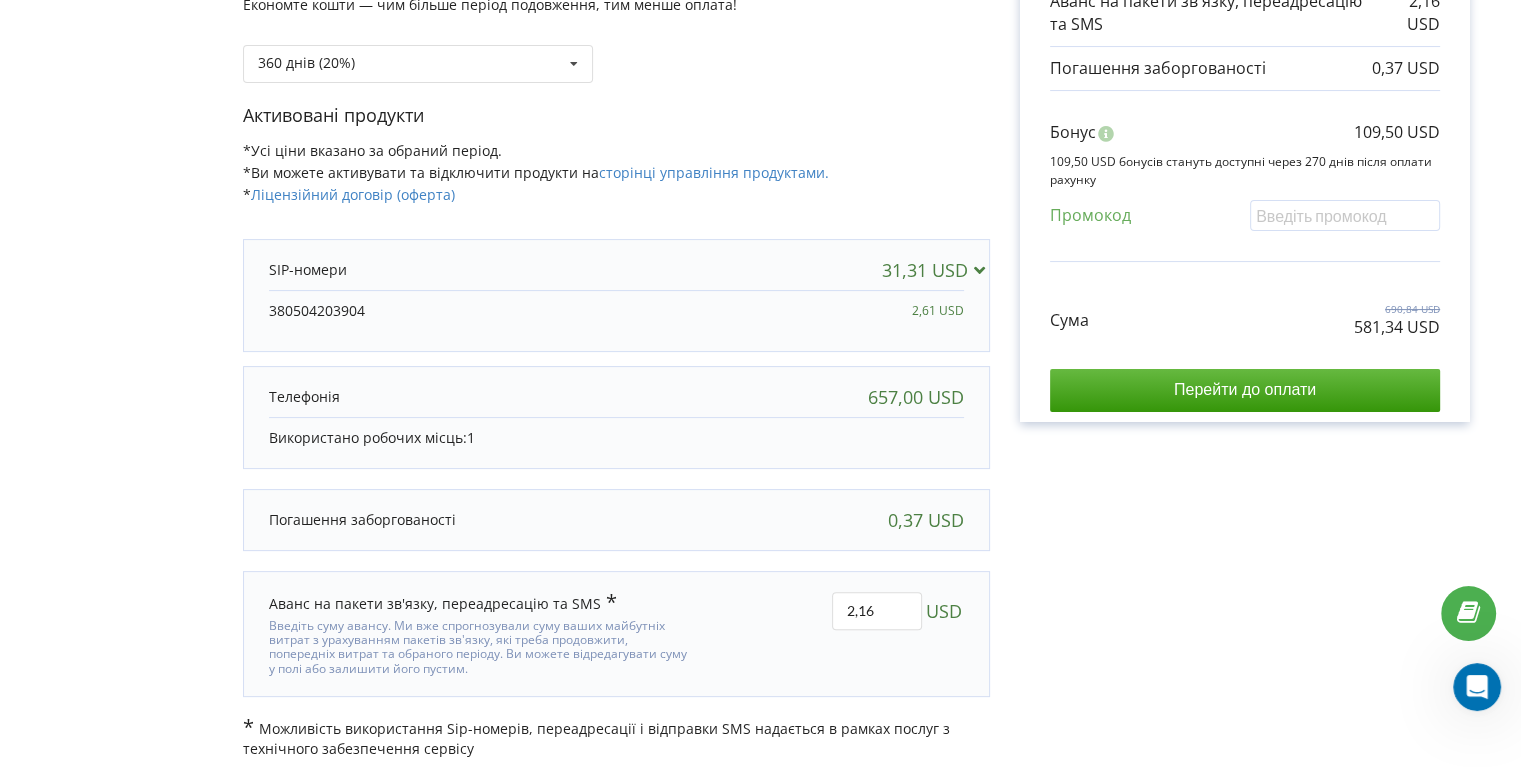 click at bounding box center (1477, 687) 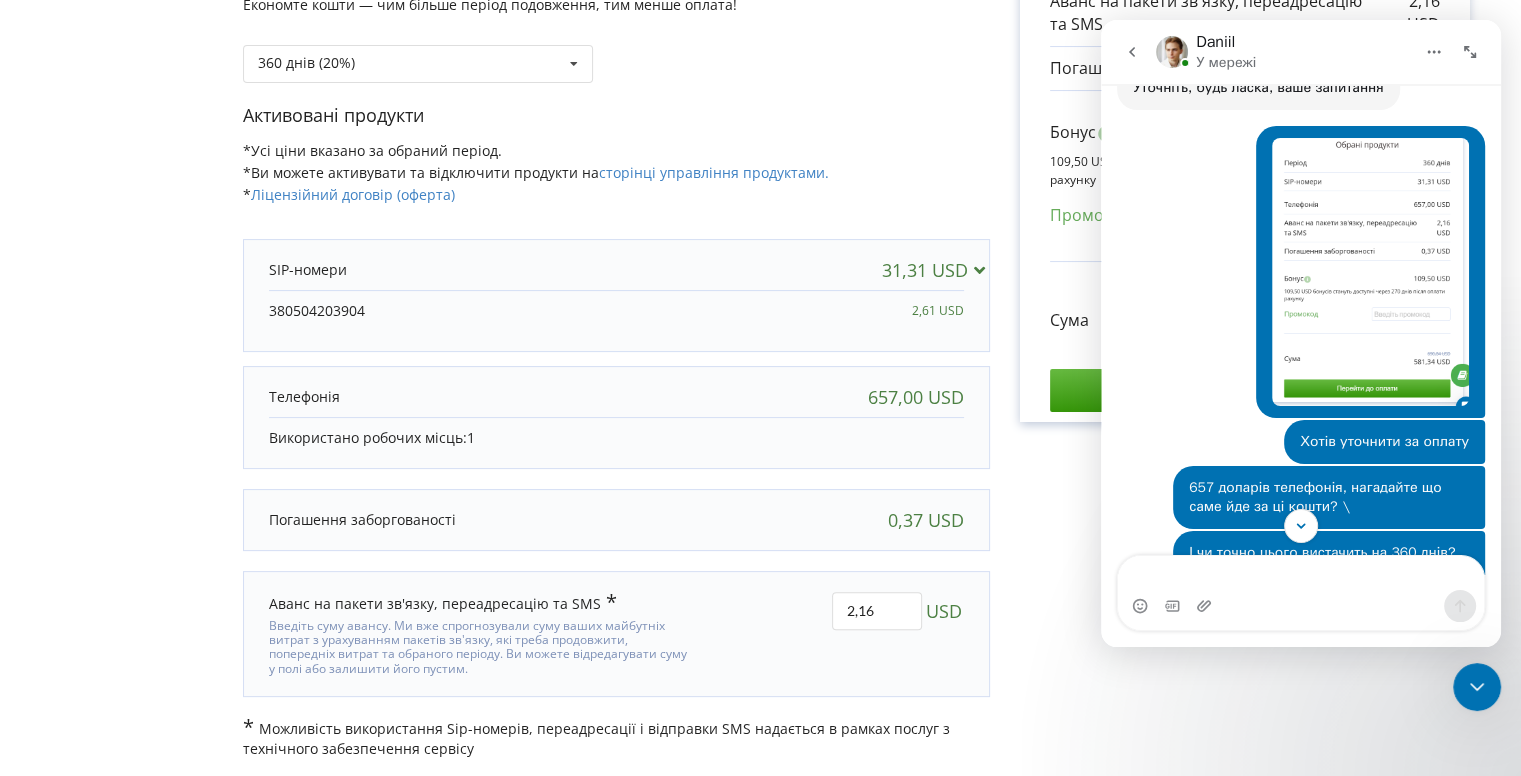 scroll, scrollTop: 921, scrollLeft: 0, axis: vertical 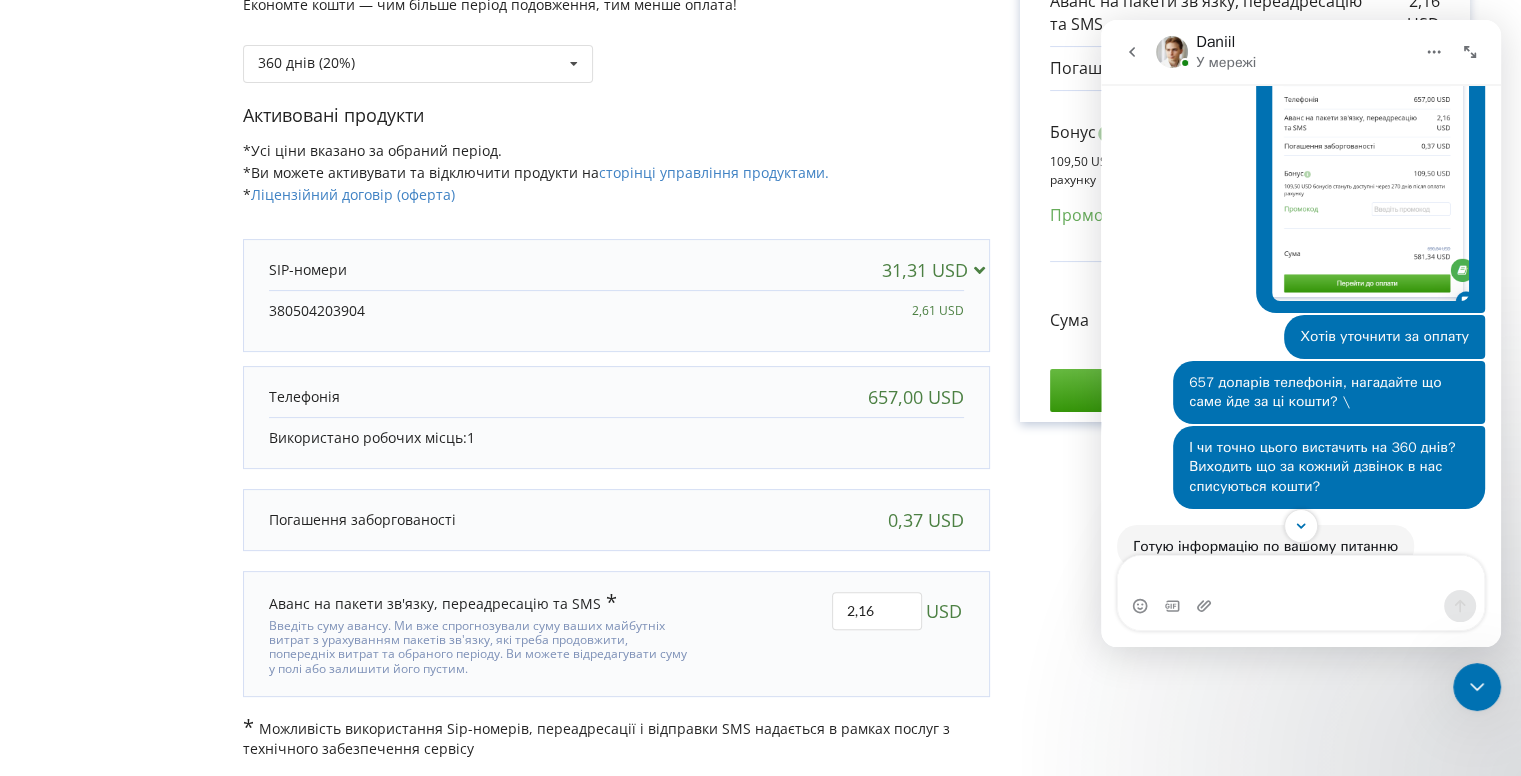click on "Рахунок
Обрані продукти
Період
360 днів
31,31 USD
657,00 USD 2,16 USD 0,37 USD Бонус" at bounding box center (1245, 240) 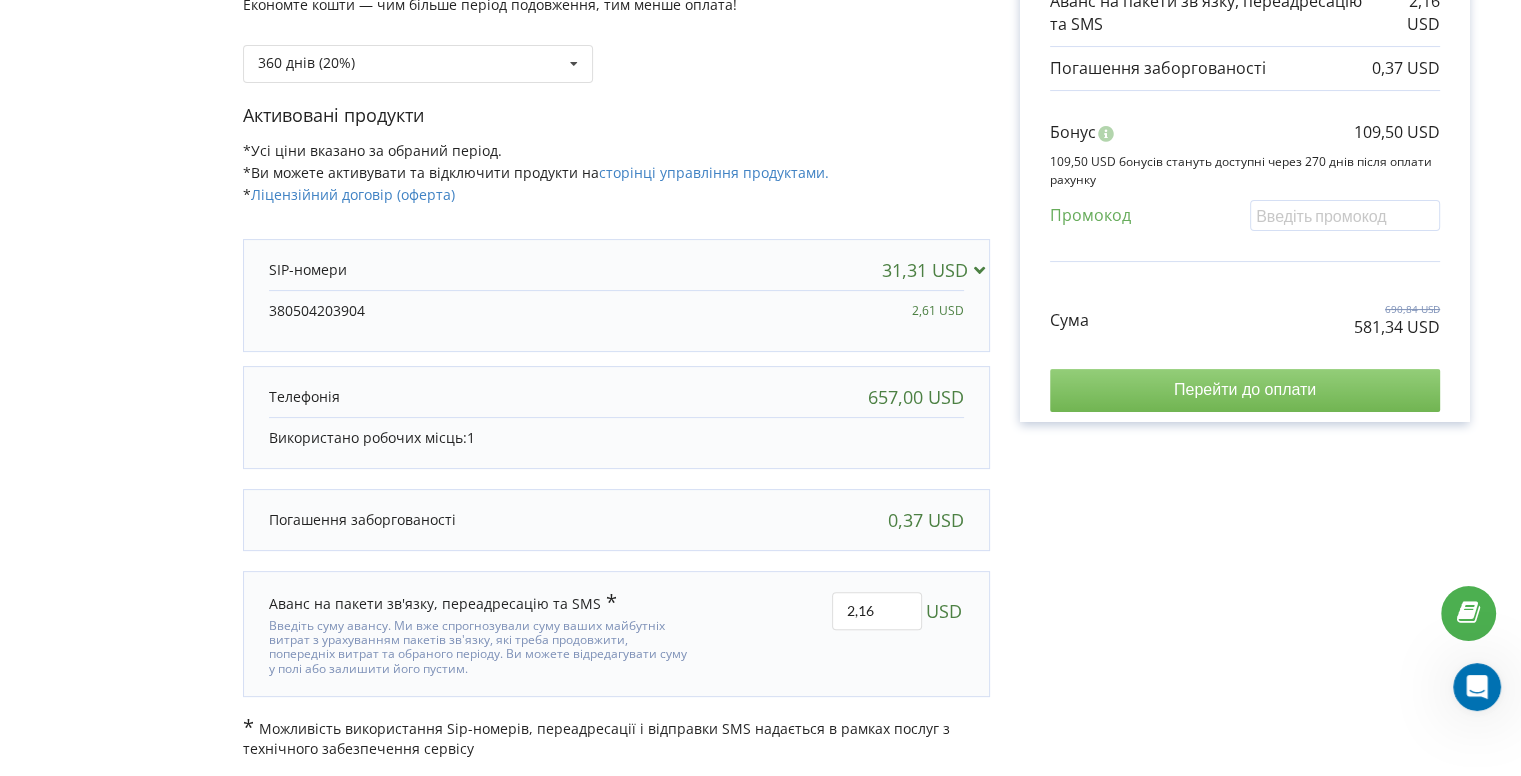click on "Перейти до оплати" at bounding box center (1245, 390) 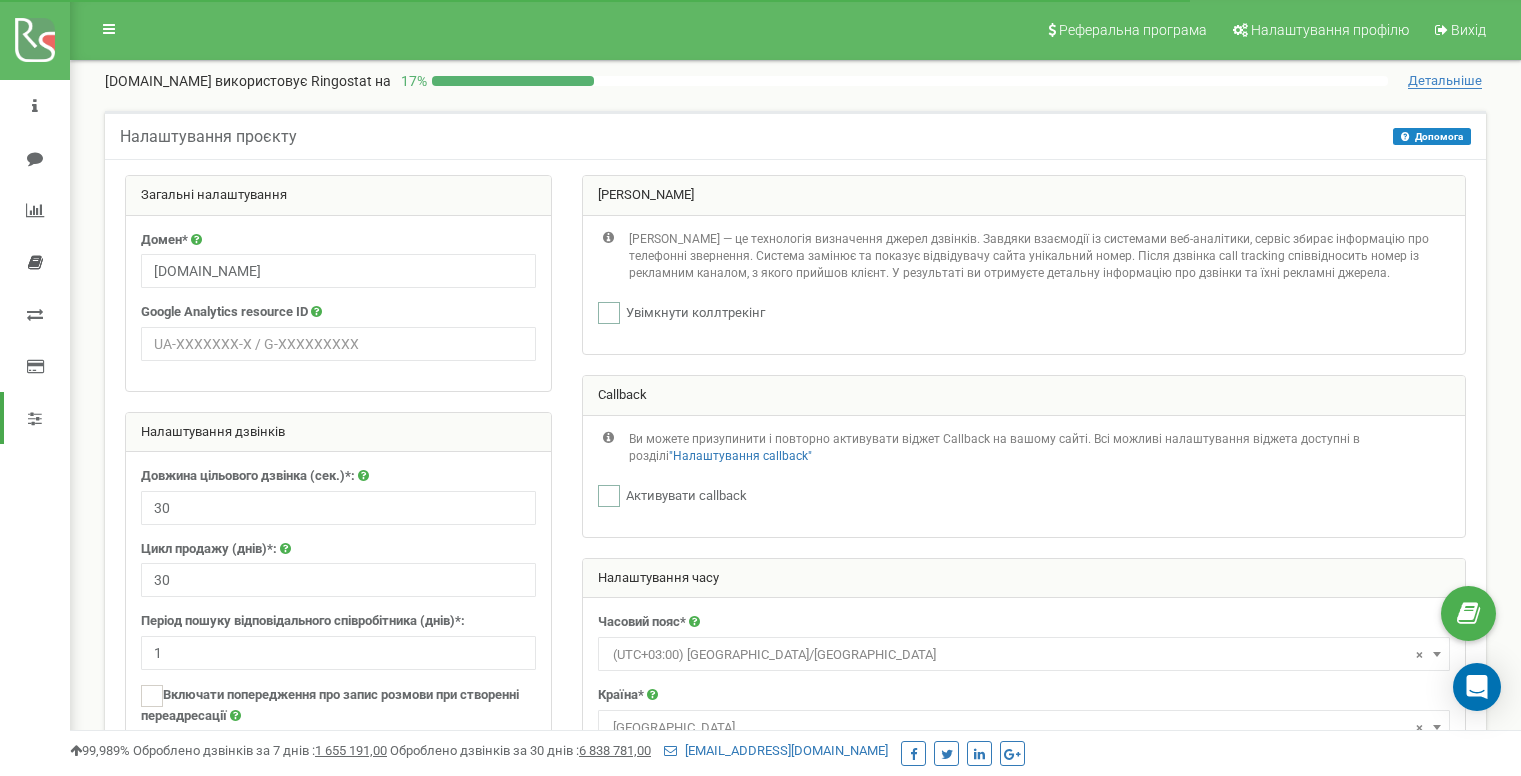 scroll, scrollTop: 0, scrollLeft: 0, axis: both 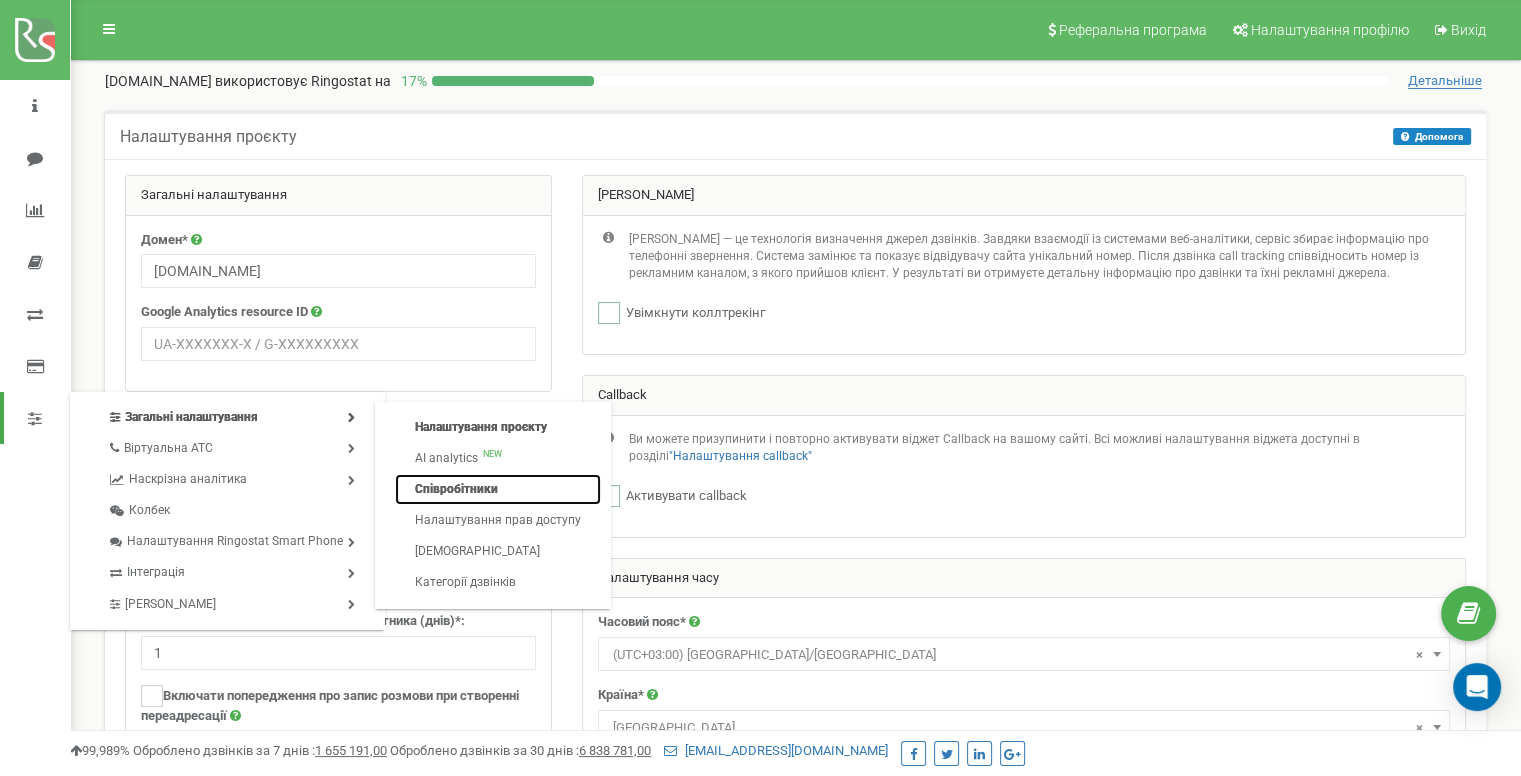 click on "Співробітники" at bounding box center (498, 489) 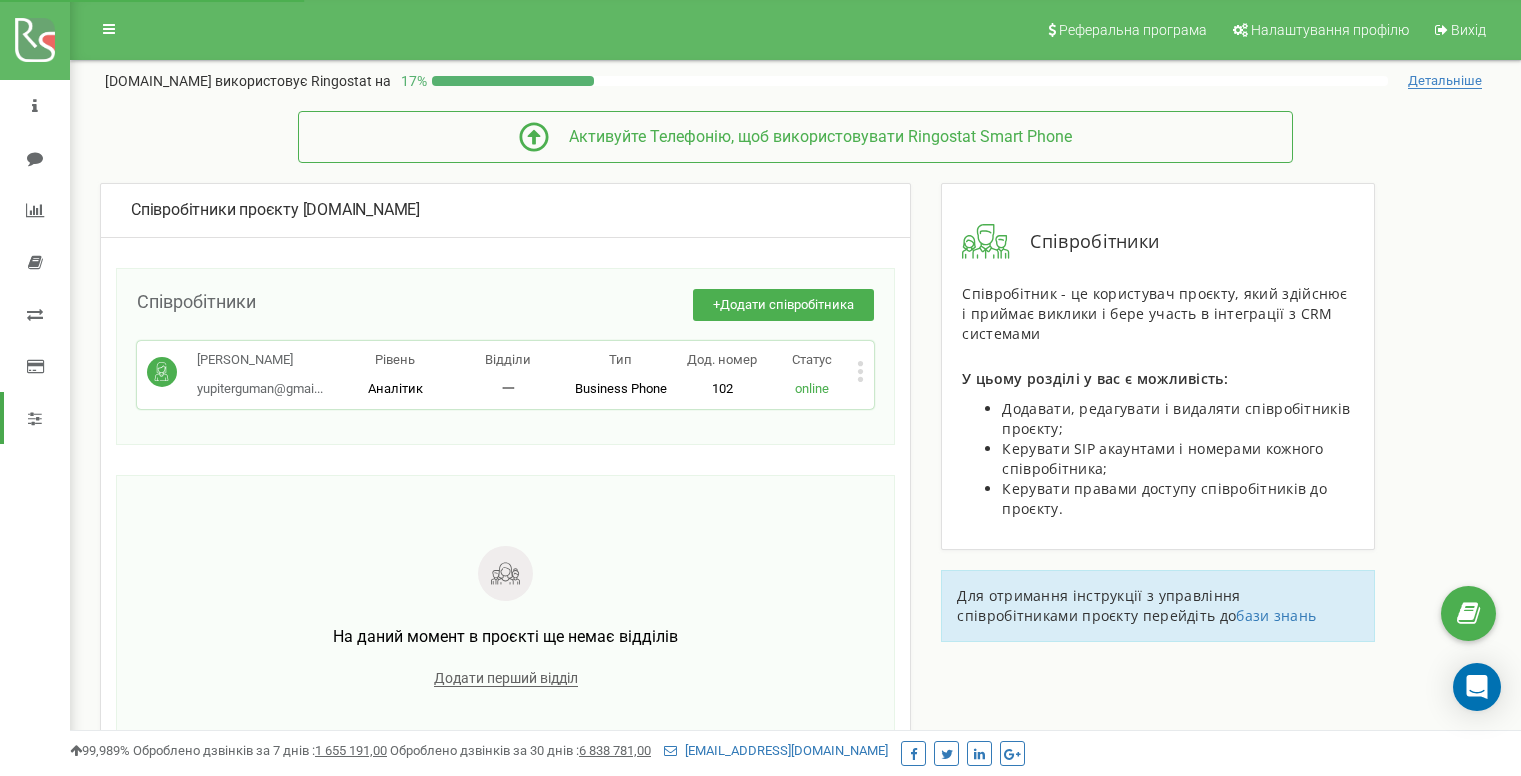 scroll, scrollTop: 0, scrollLeft: 0, axis: both 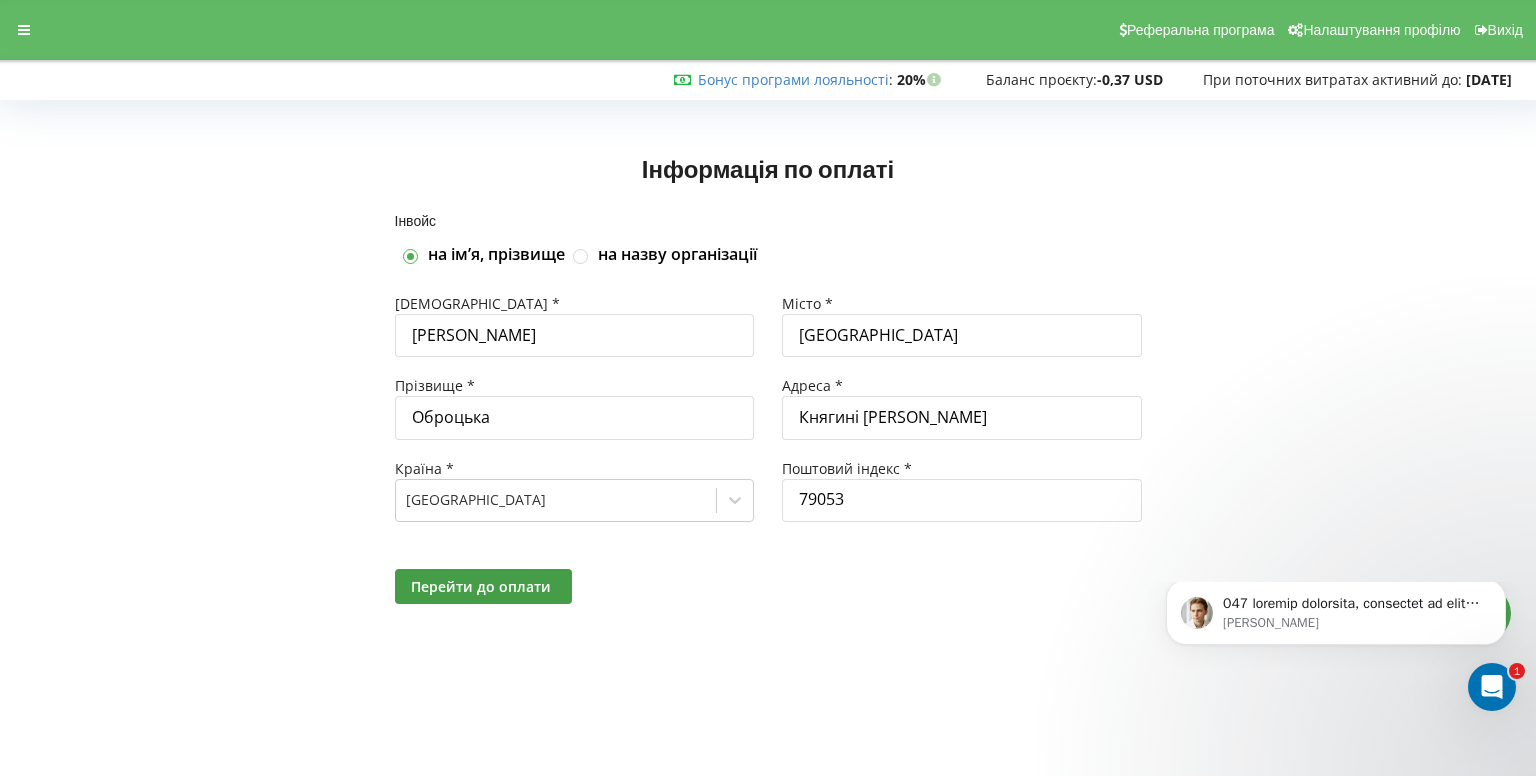 click on "[PERSON_NAME]" at bounding box center [1336, 652] 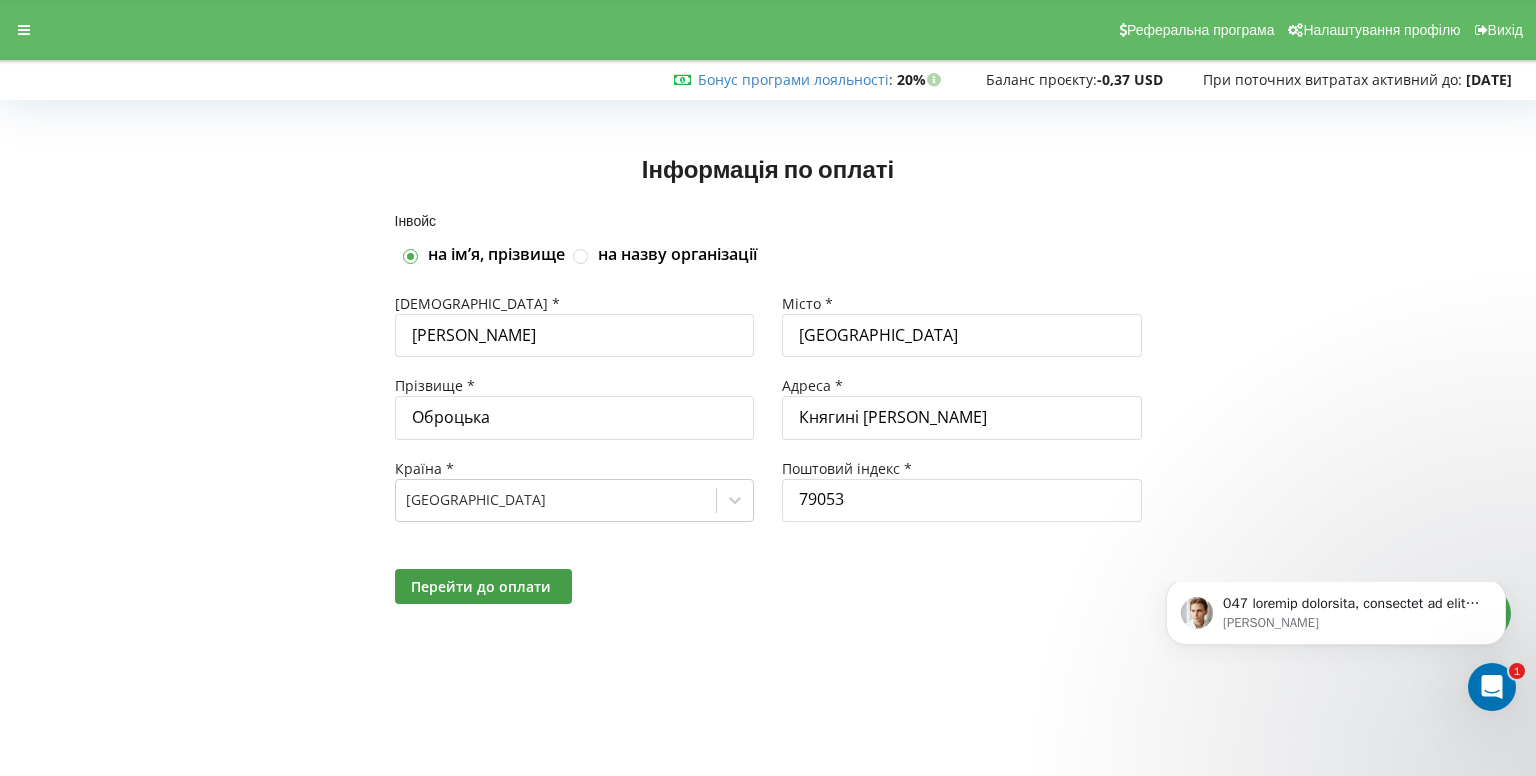 click 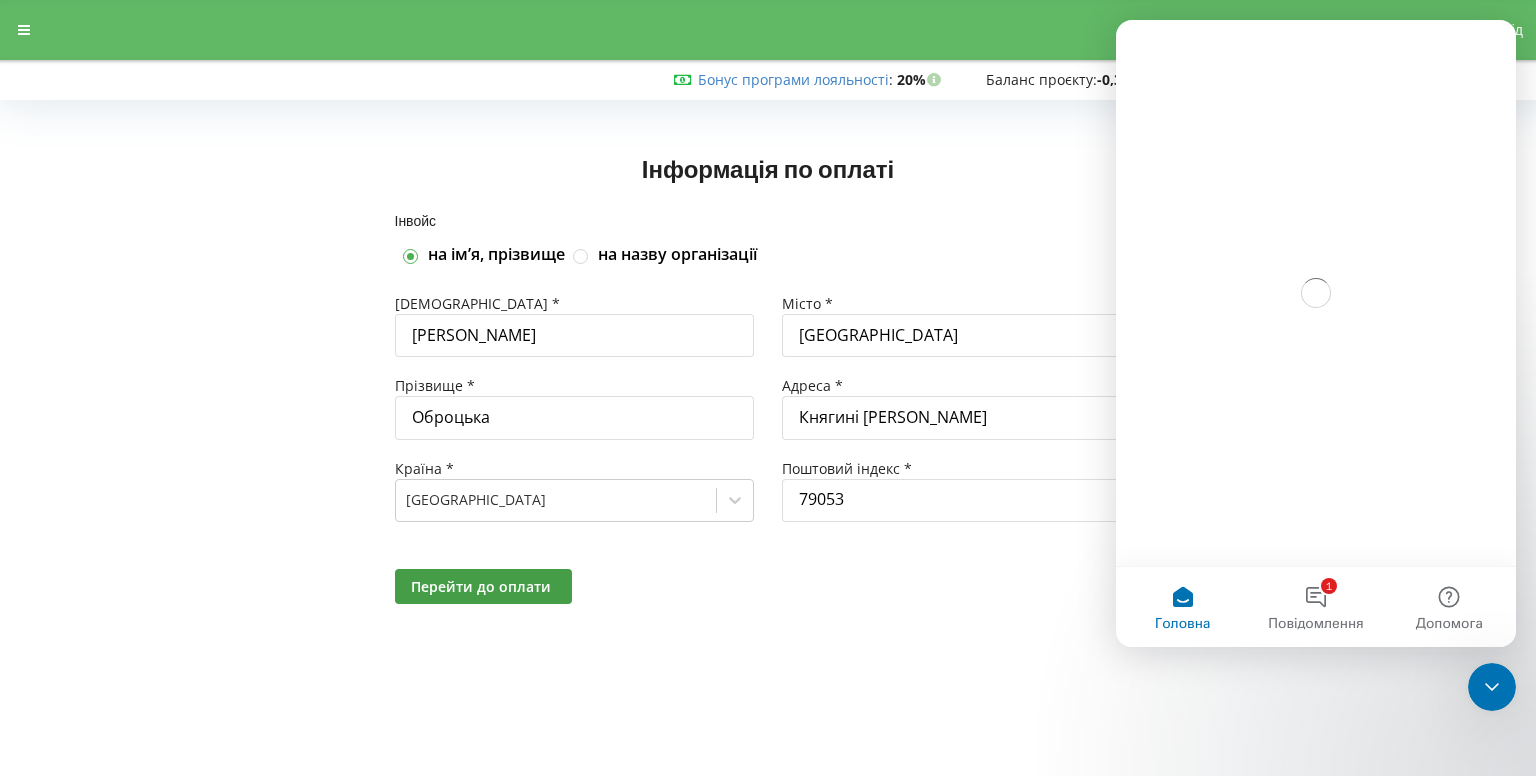 scroll, scrollTop: 0, scrollLeft: 0, axis: both 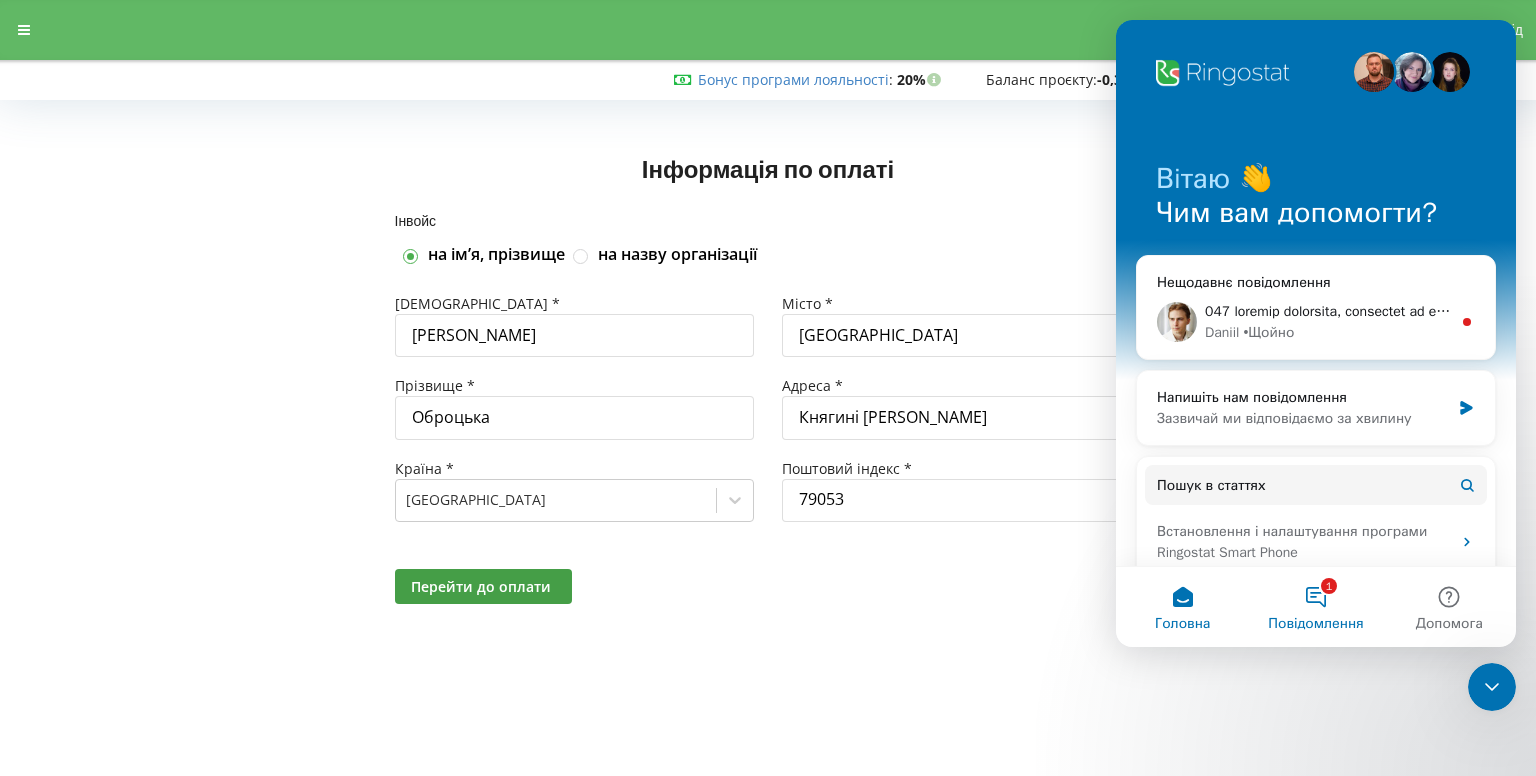 click on "Повідомлення" at bounding box center [1315, 624] 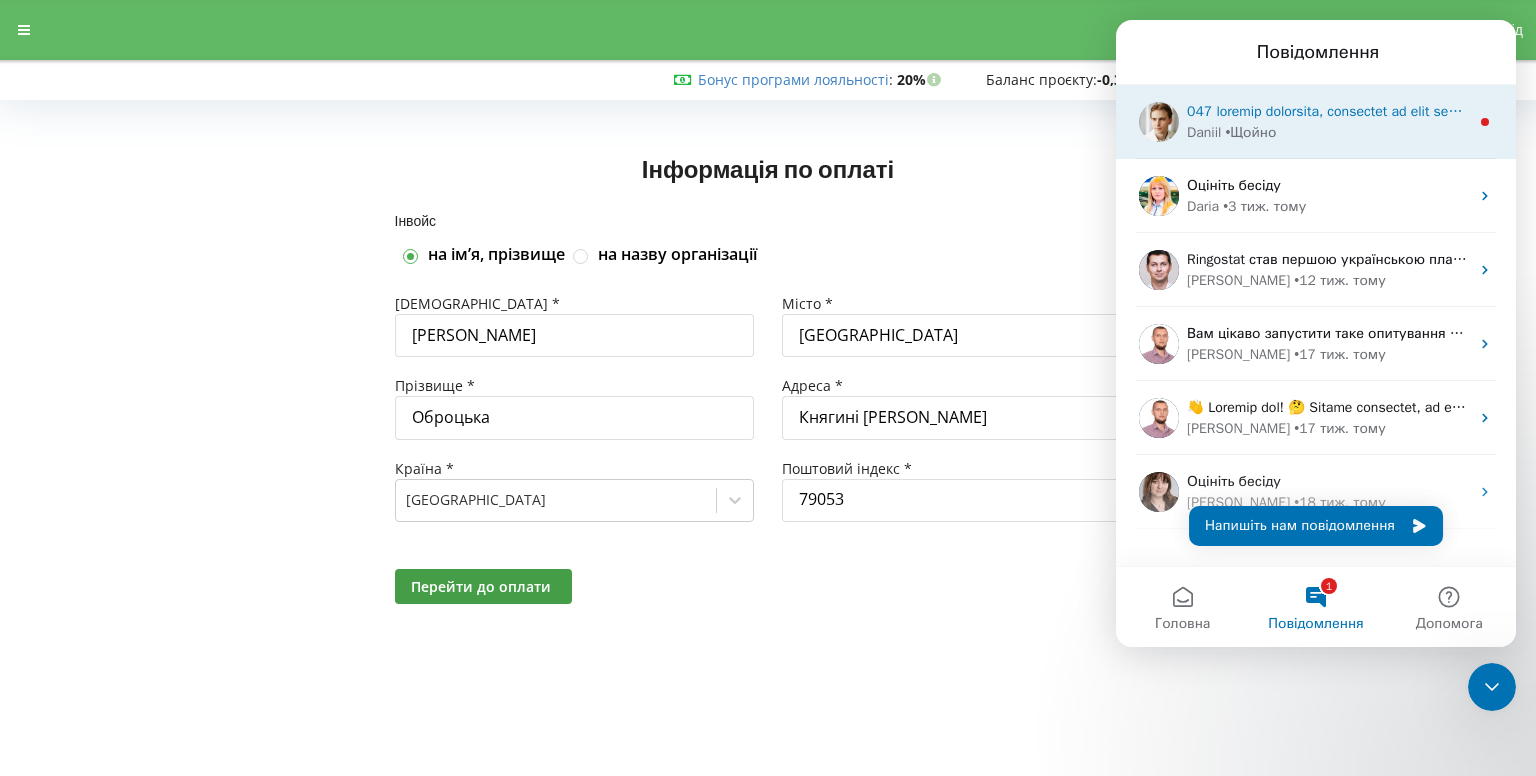 click at bounding box center [6218, 111] 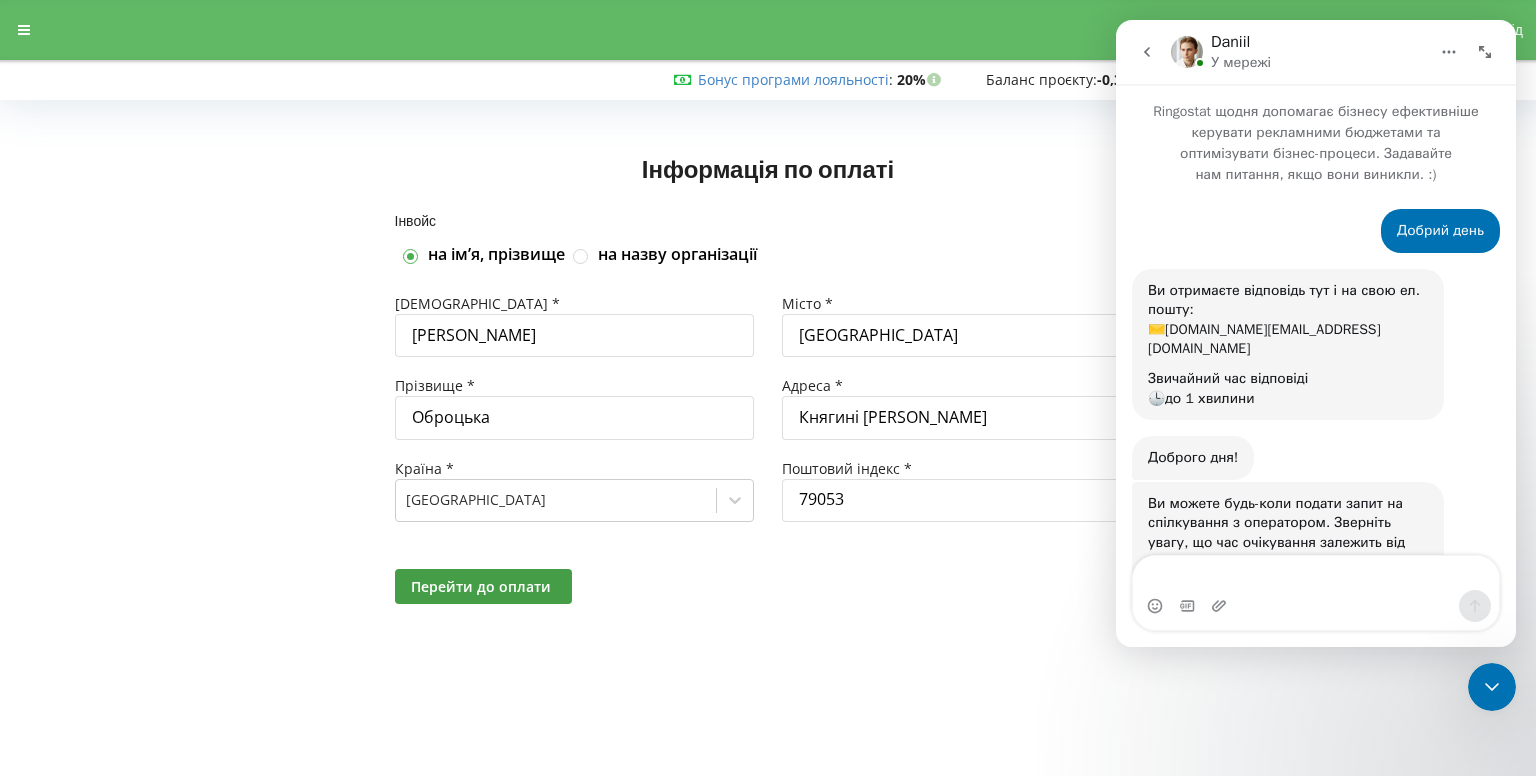 scroll, scrollTop: 3, scrollLeft: 0, axis: vertical 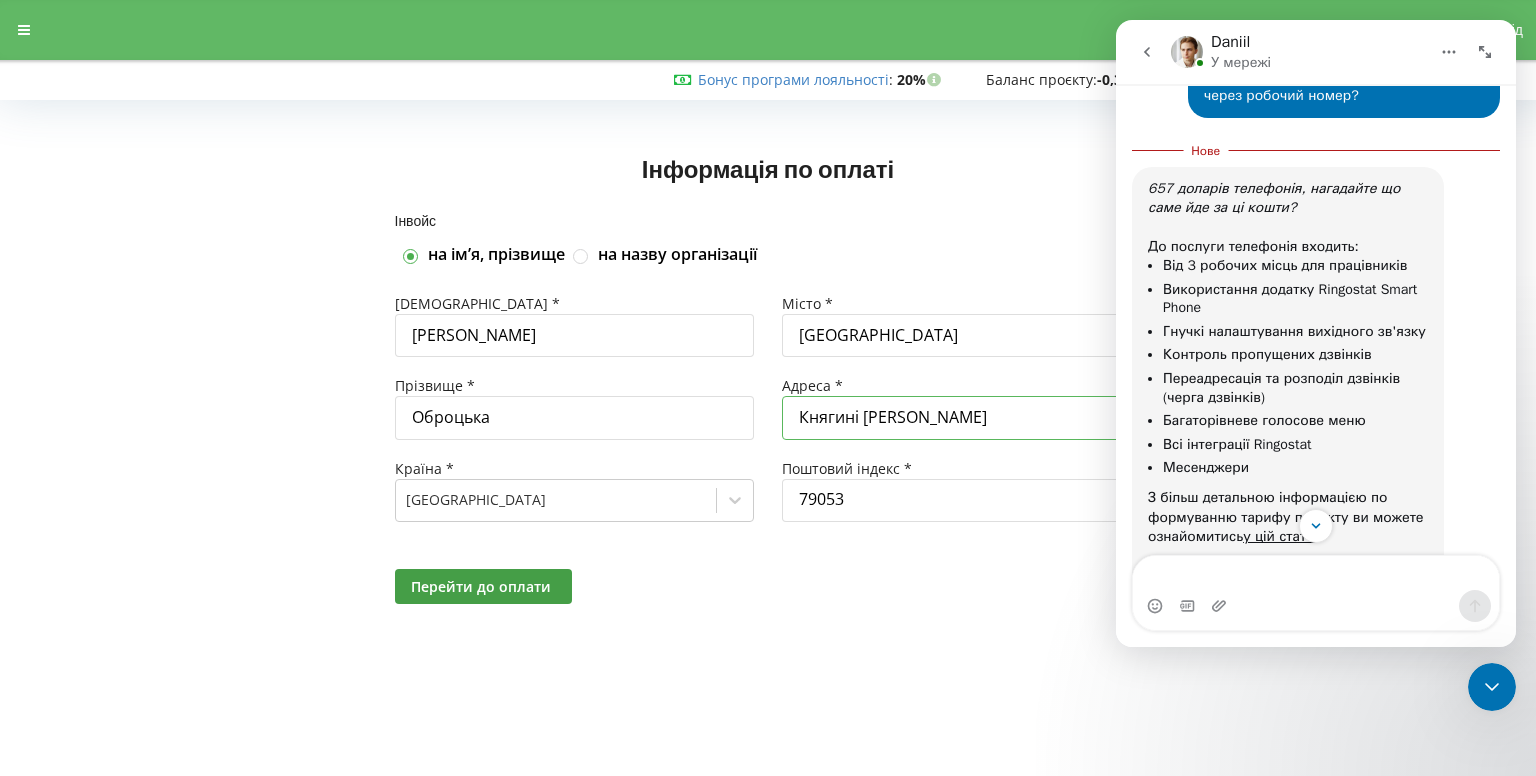 click on "Княгині Ольги" at bounding box center [962, 417] 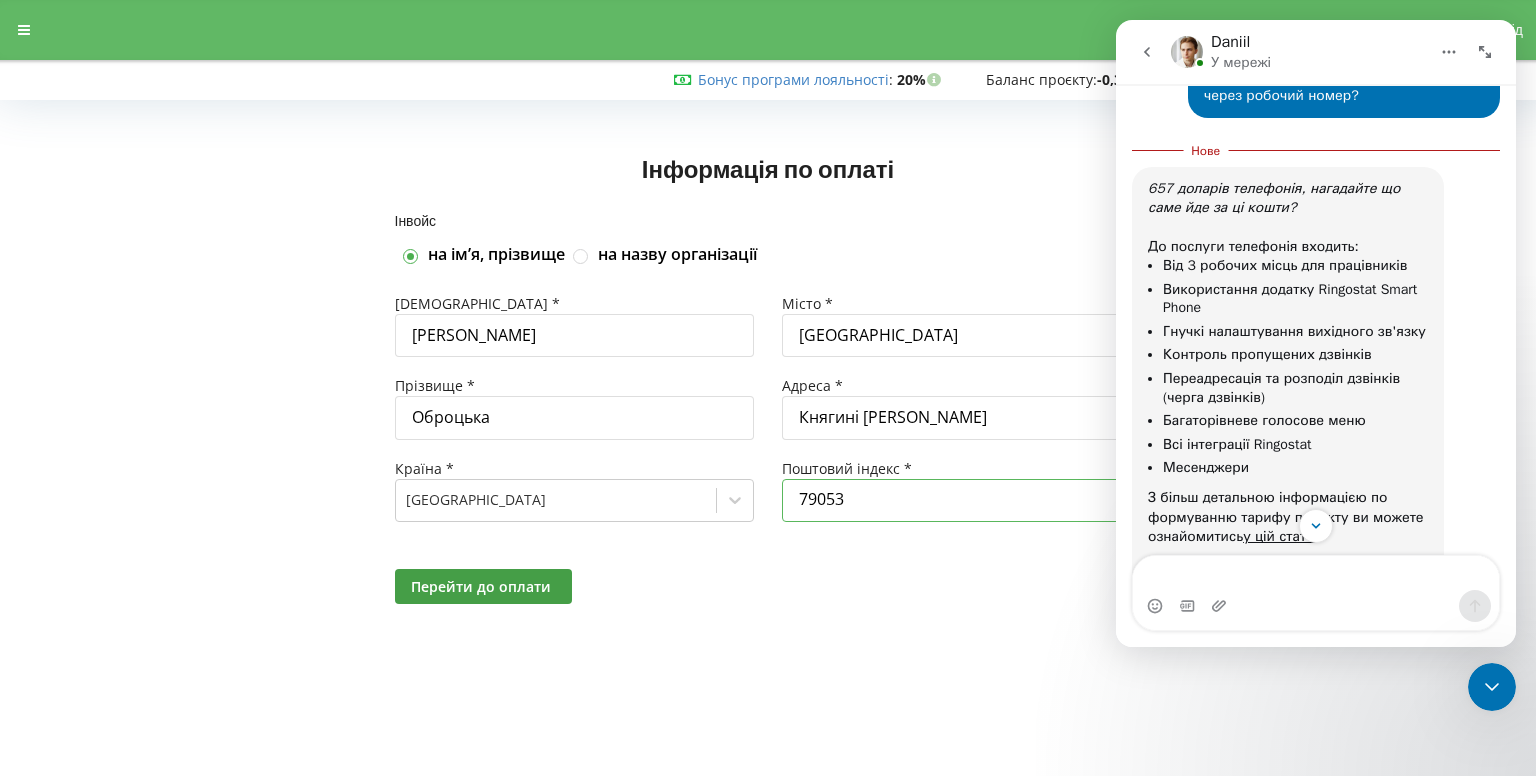 click on "79053" at bounding box center (962, 500) 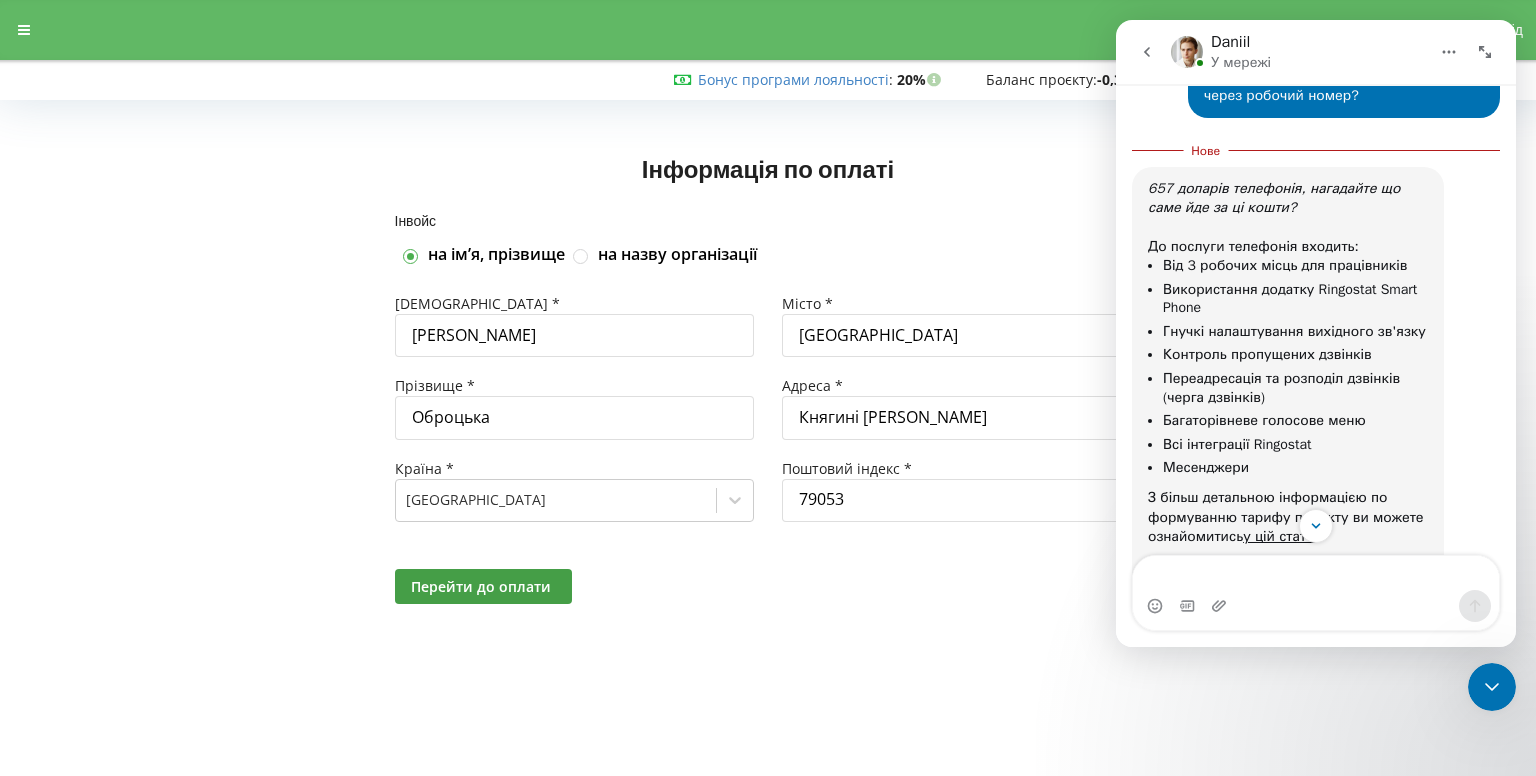 click at bounding box center (575, 366) 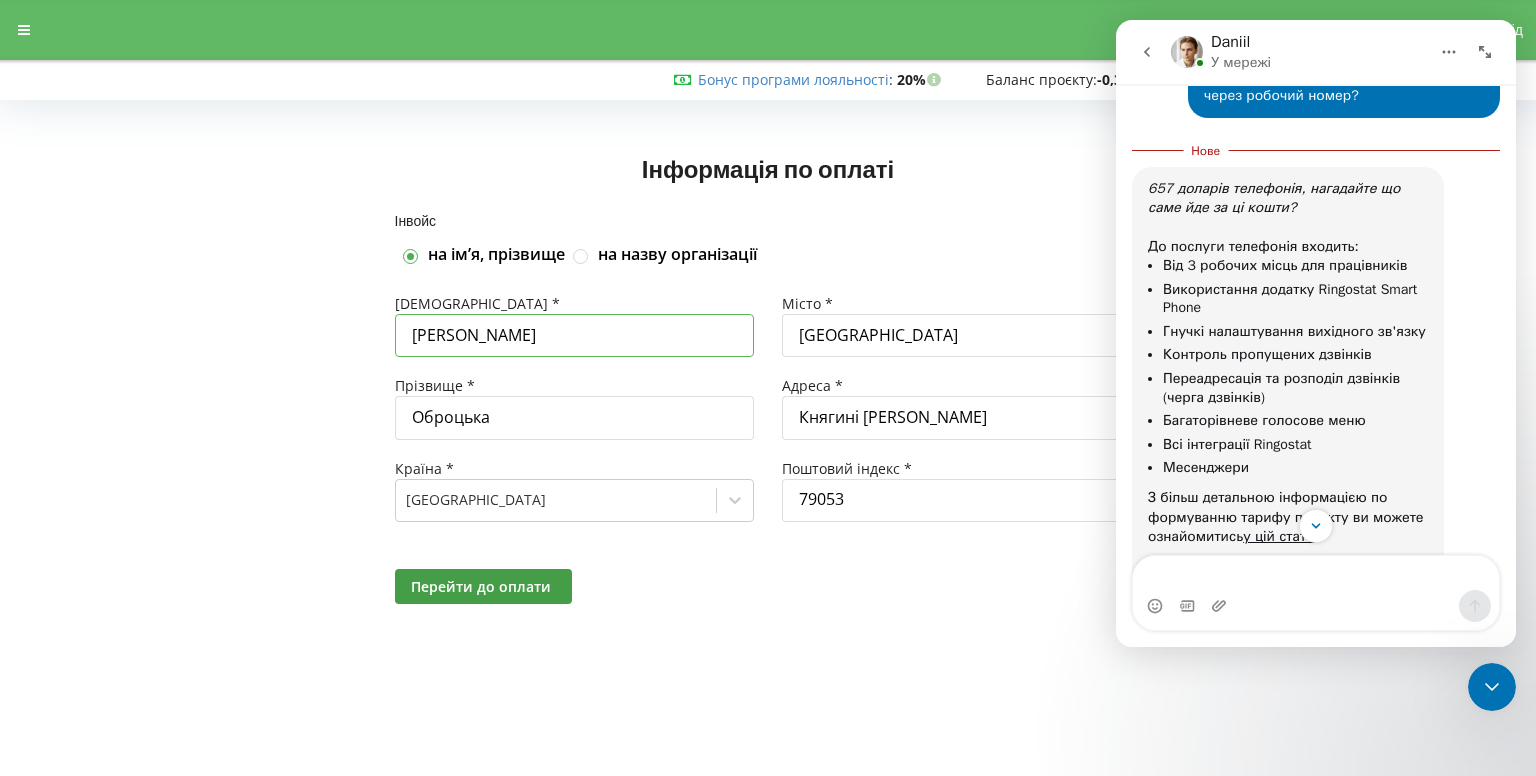 click on "Ілона" at bounding box center [575, 335] 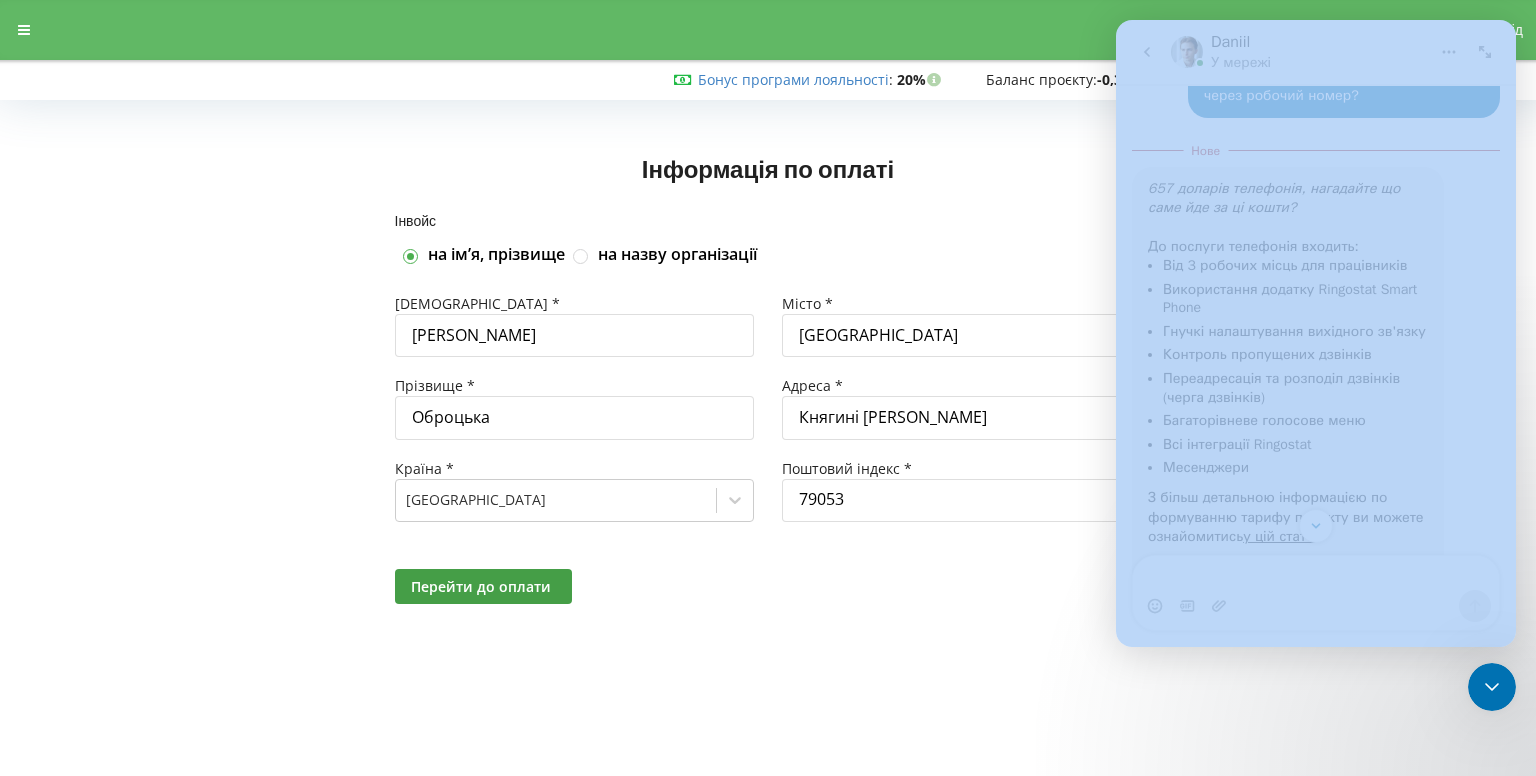 drag, startPoint x: 2935, startPoint y: 1348, endPoint x: 1476, endPoint y: 685, distance: 1602.576 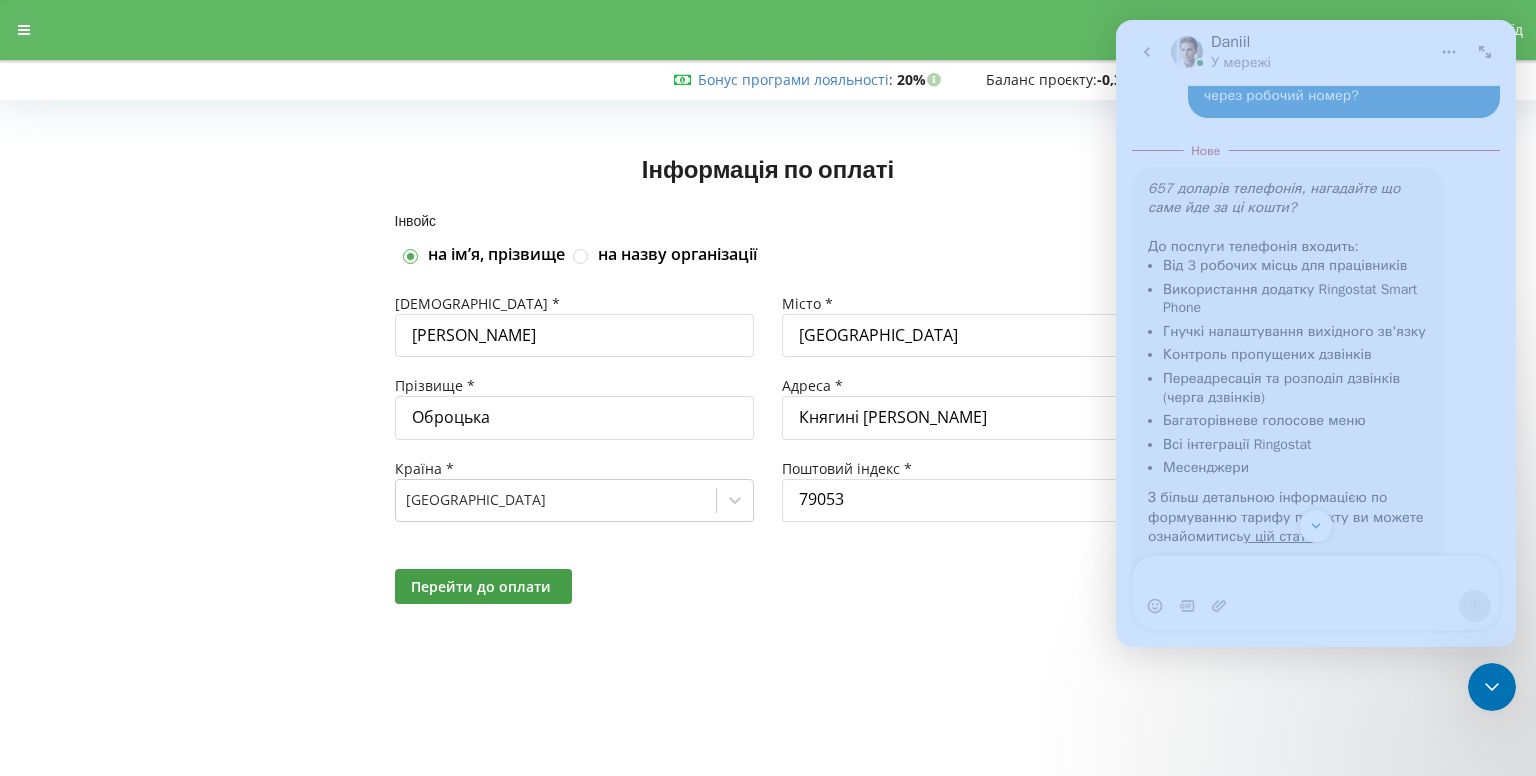 click at bounding box center [1492, 687] 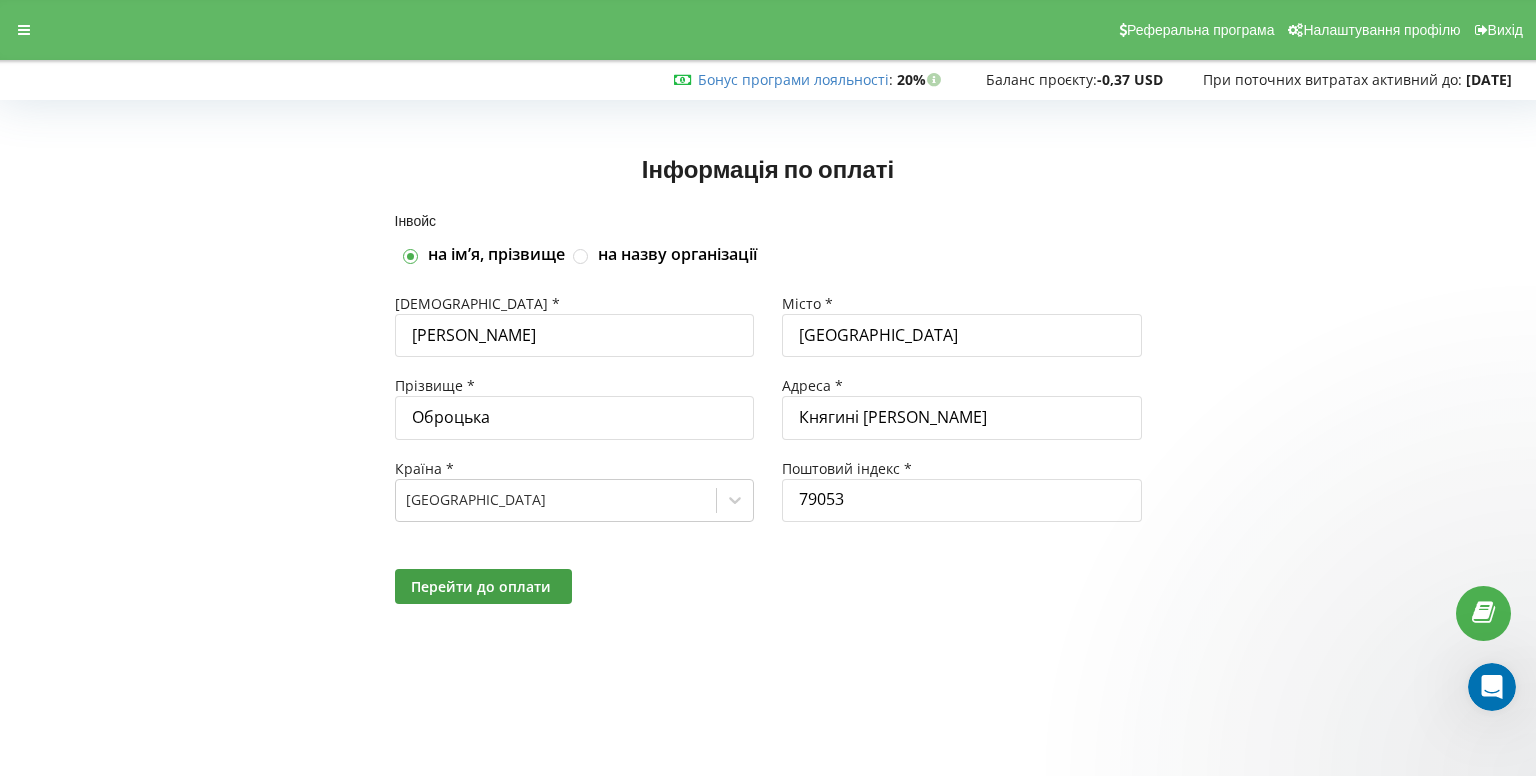 scroll, scrollTop: 0, scrollLeft: 0, axis: both 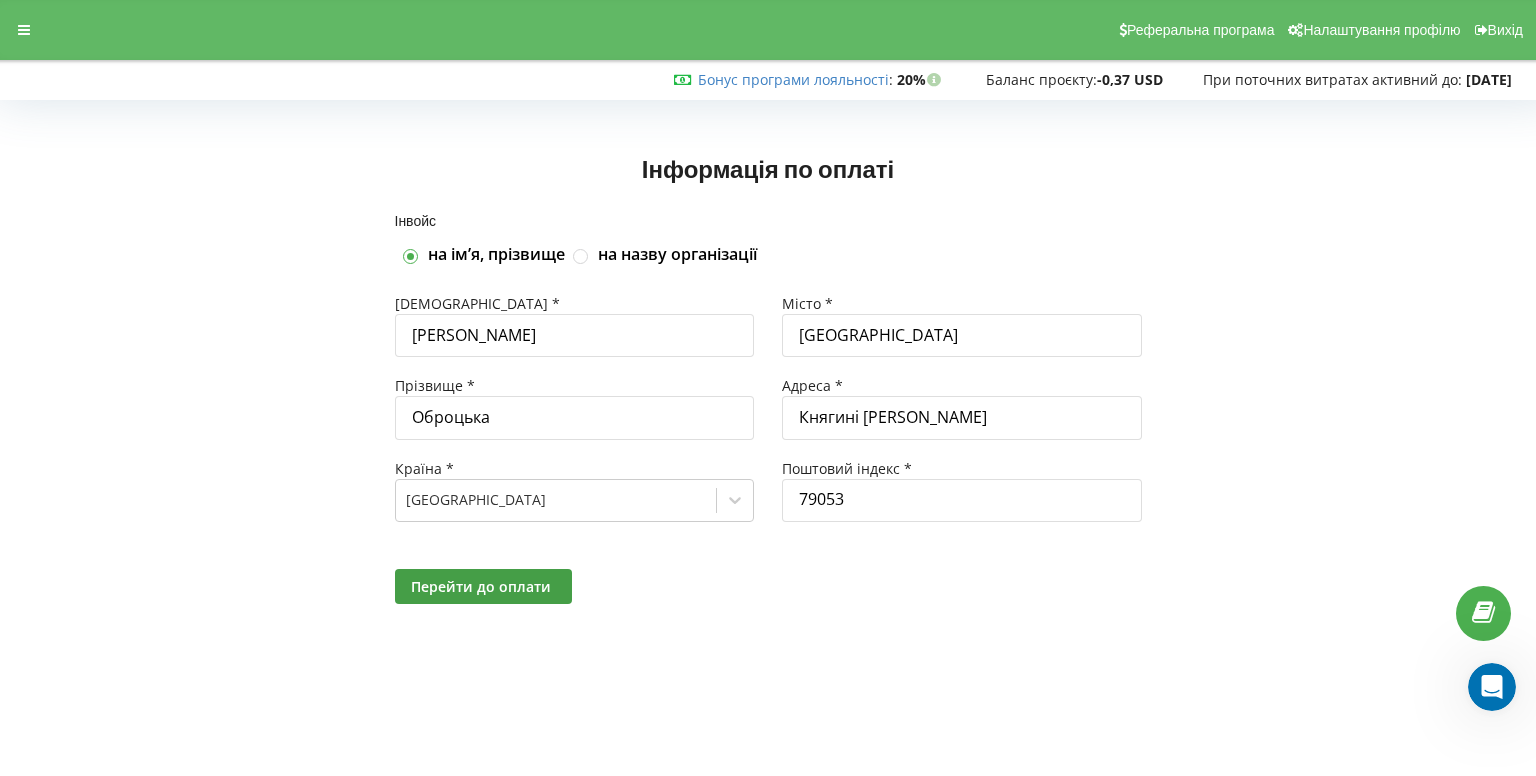 click 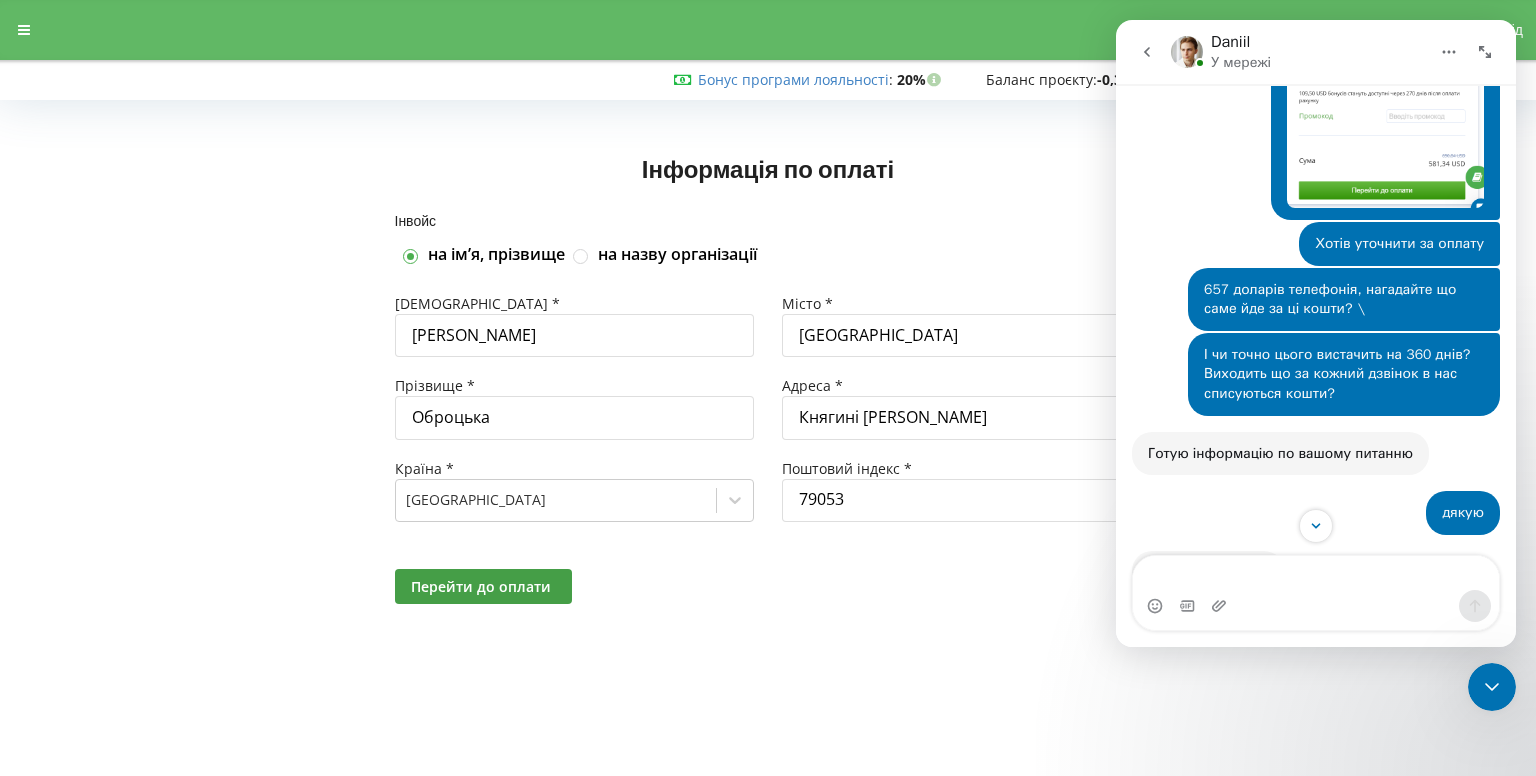scroll, scrollTop: 714, scrollLeft: 0, axis: vertical 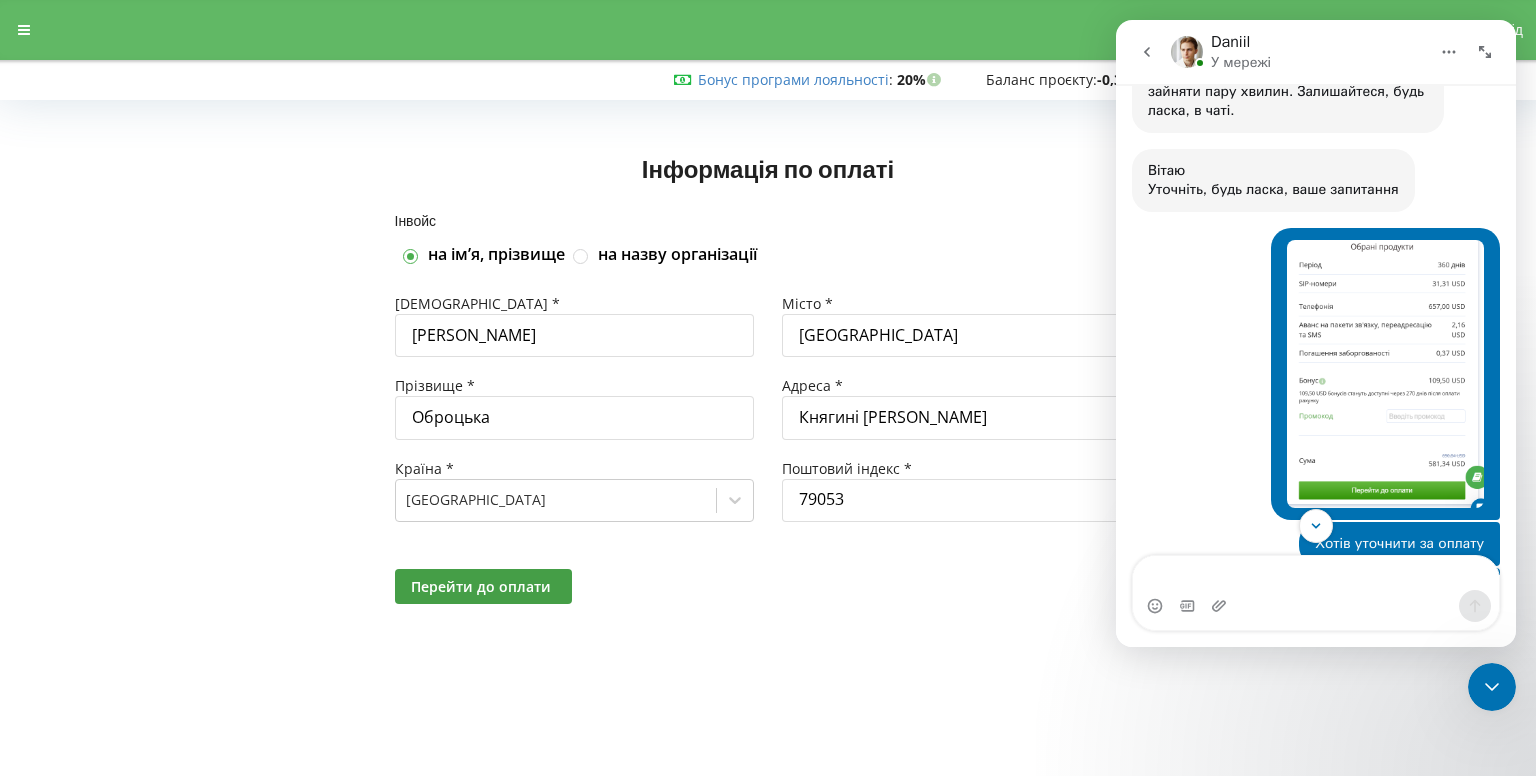 click at bounding box center [1385, 374] 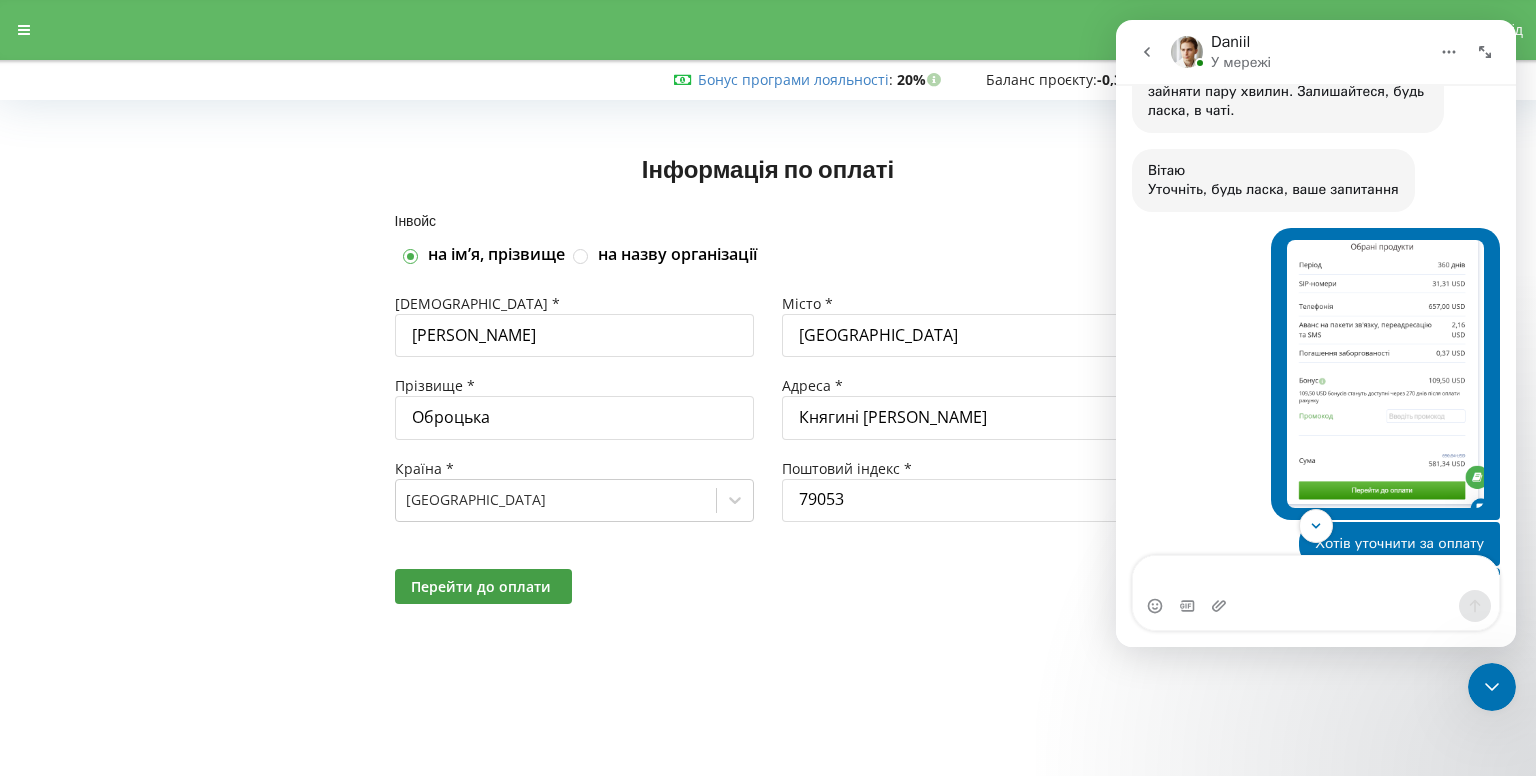 scroll, scrollTop: 0, scrollLeft: 0, axis: both 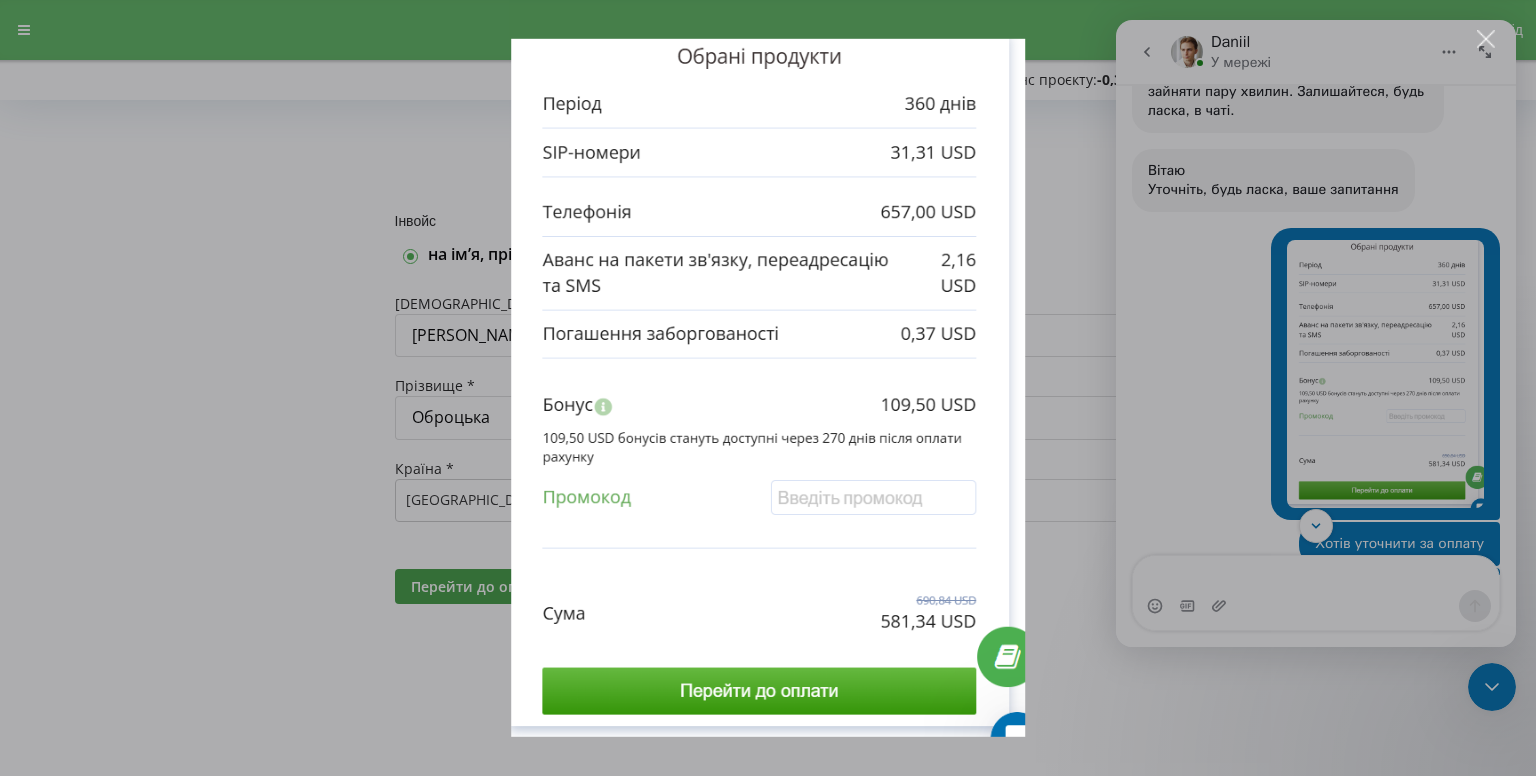 click at bounding box center [768, 388] 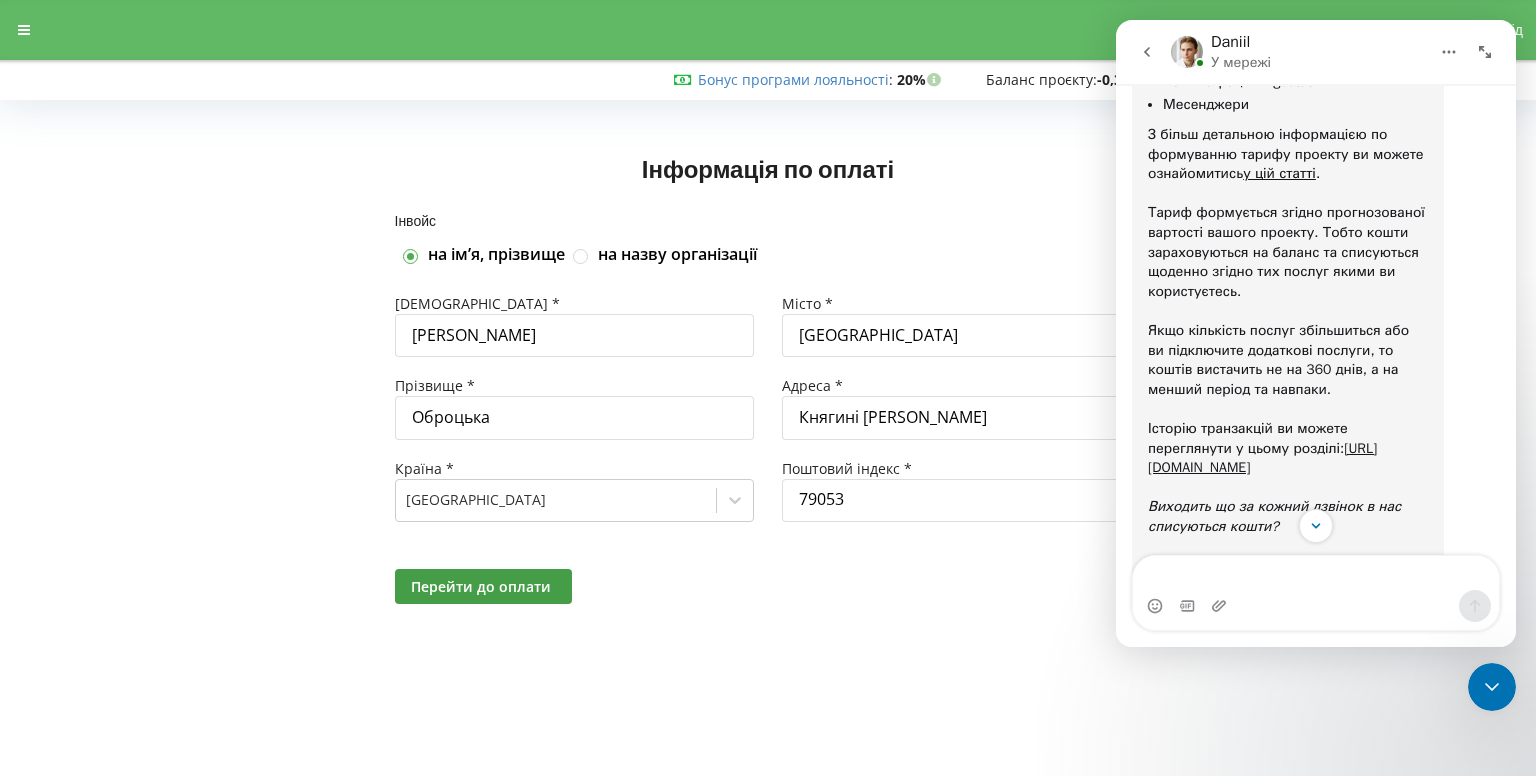 scroll, scrollTop: 1914, scrollLeft: 0, axis: vertical 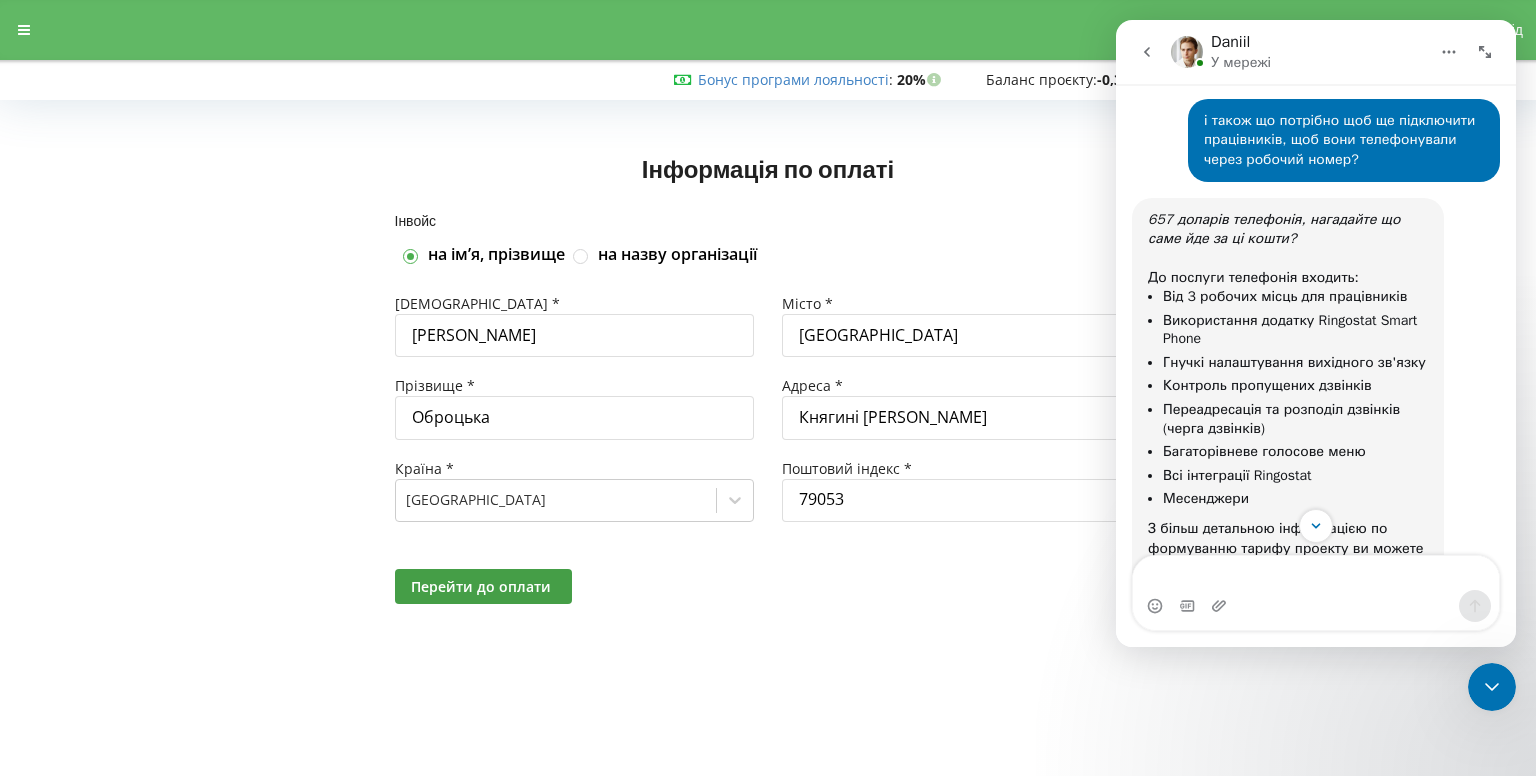 click on "на імʼя, прізвище на назву організації" at bounding box center [768, 255] 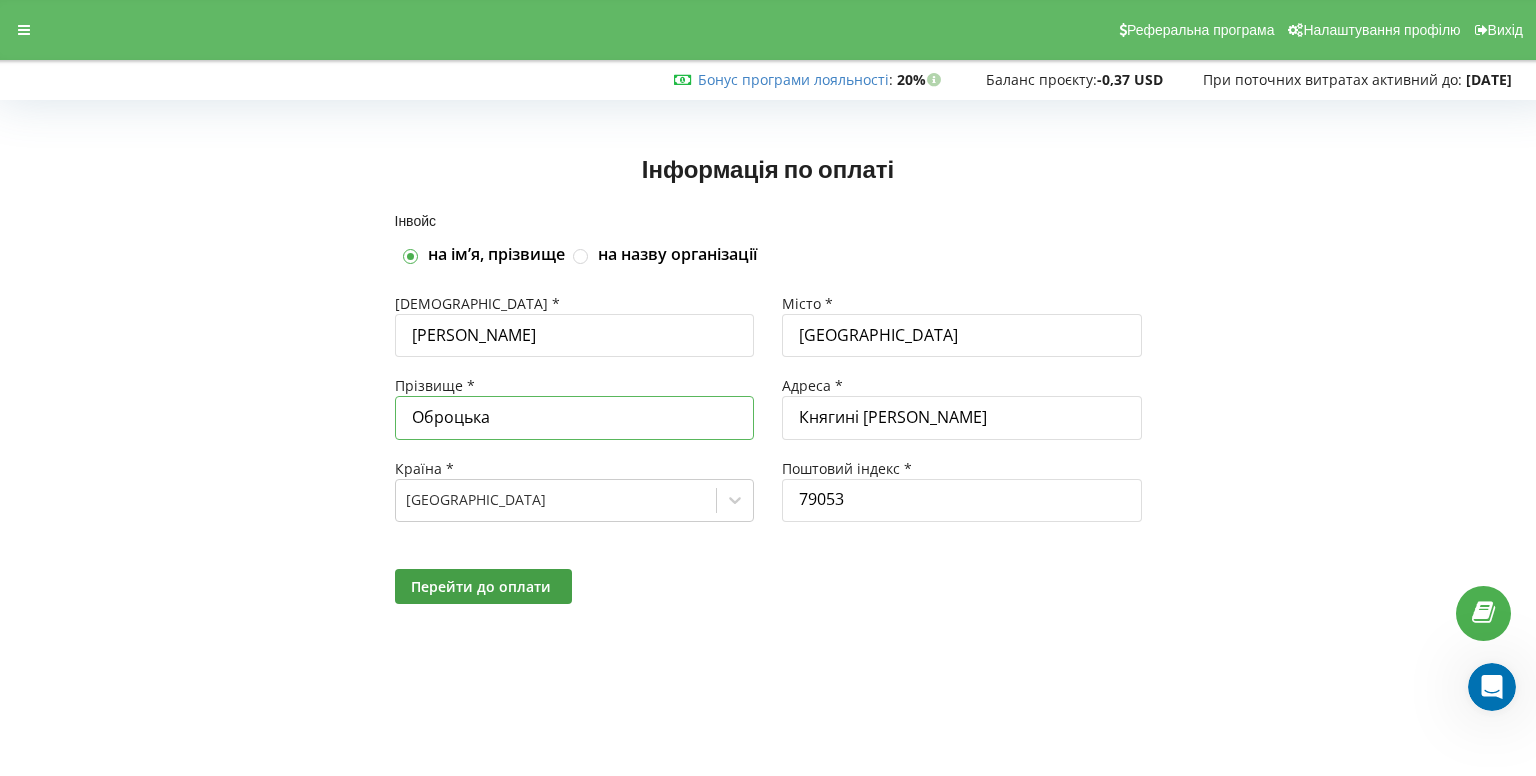 click on "Оброцька" at bounding box center (575, 417) 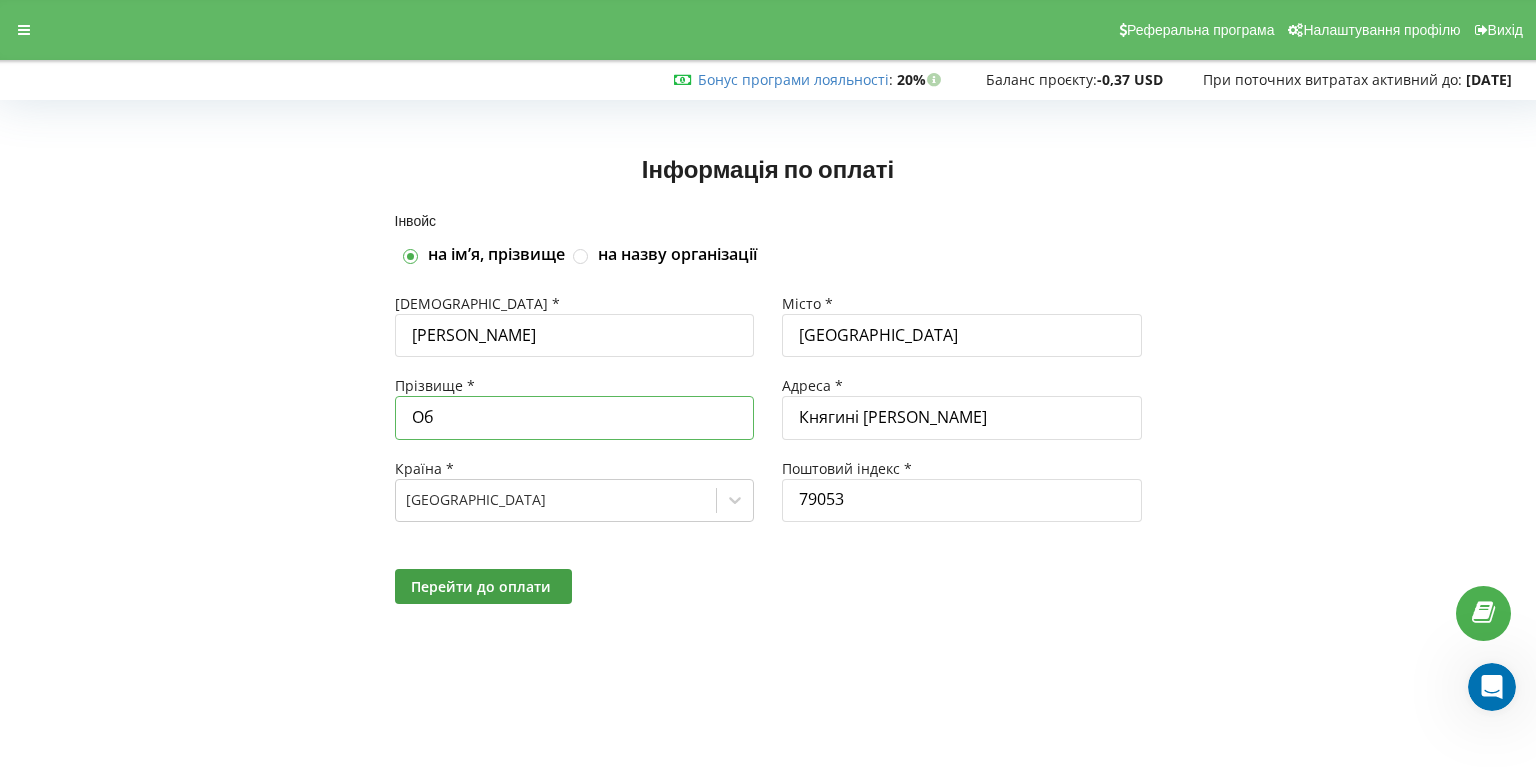 type on "О" 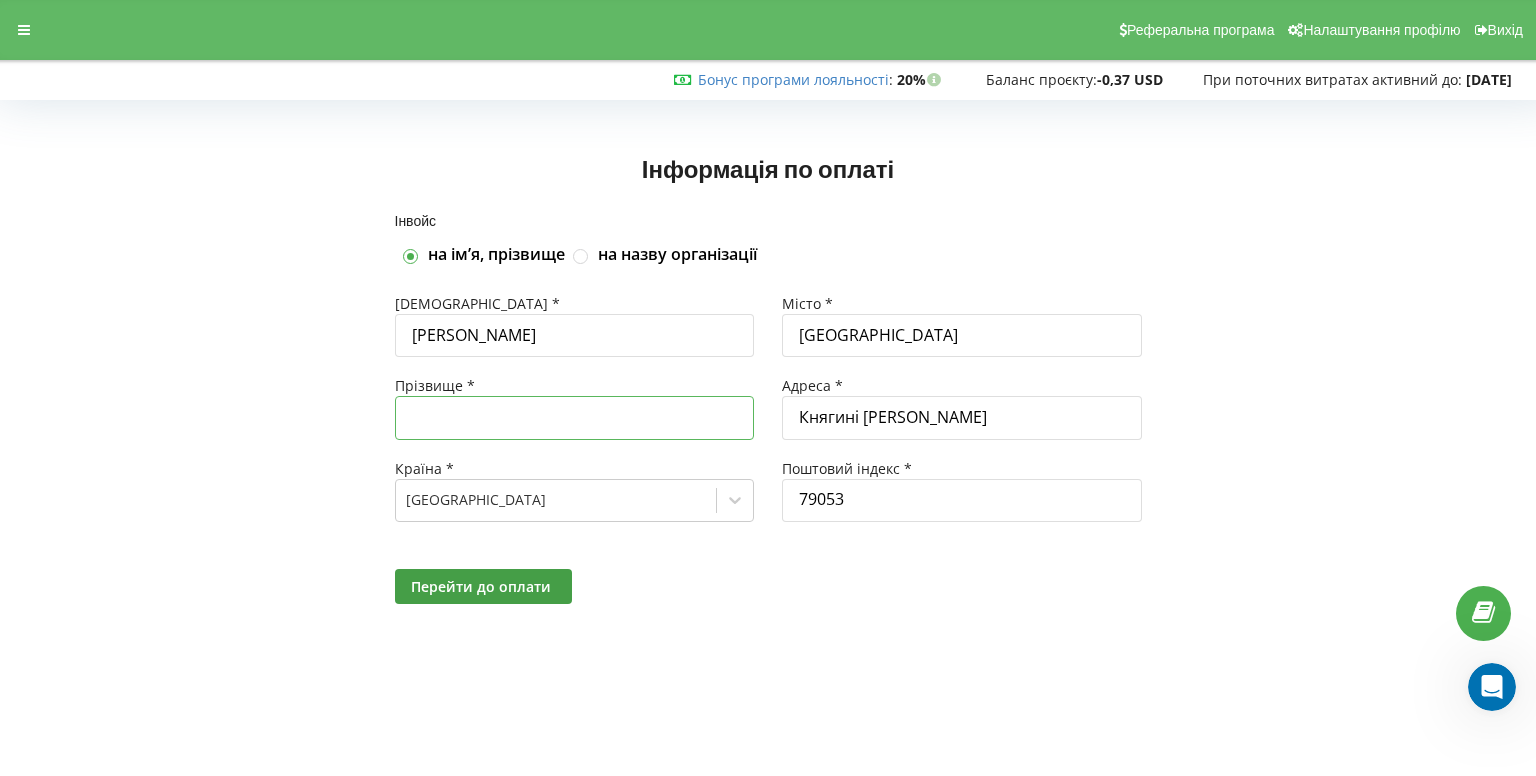 type 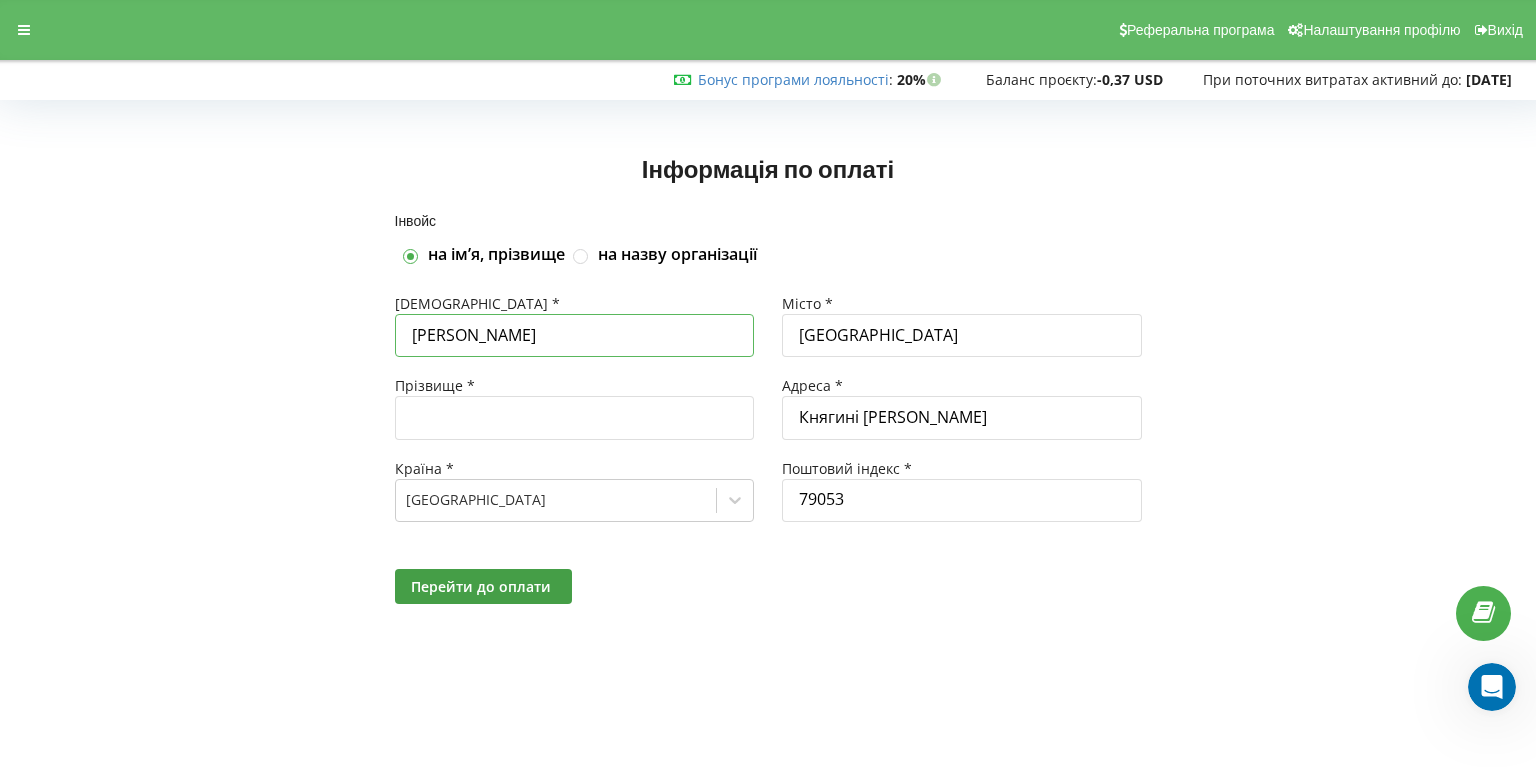 click on "Ілона" at bounding box center [575, 335] 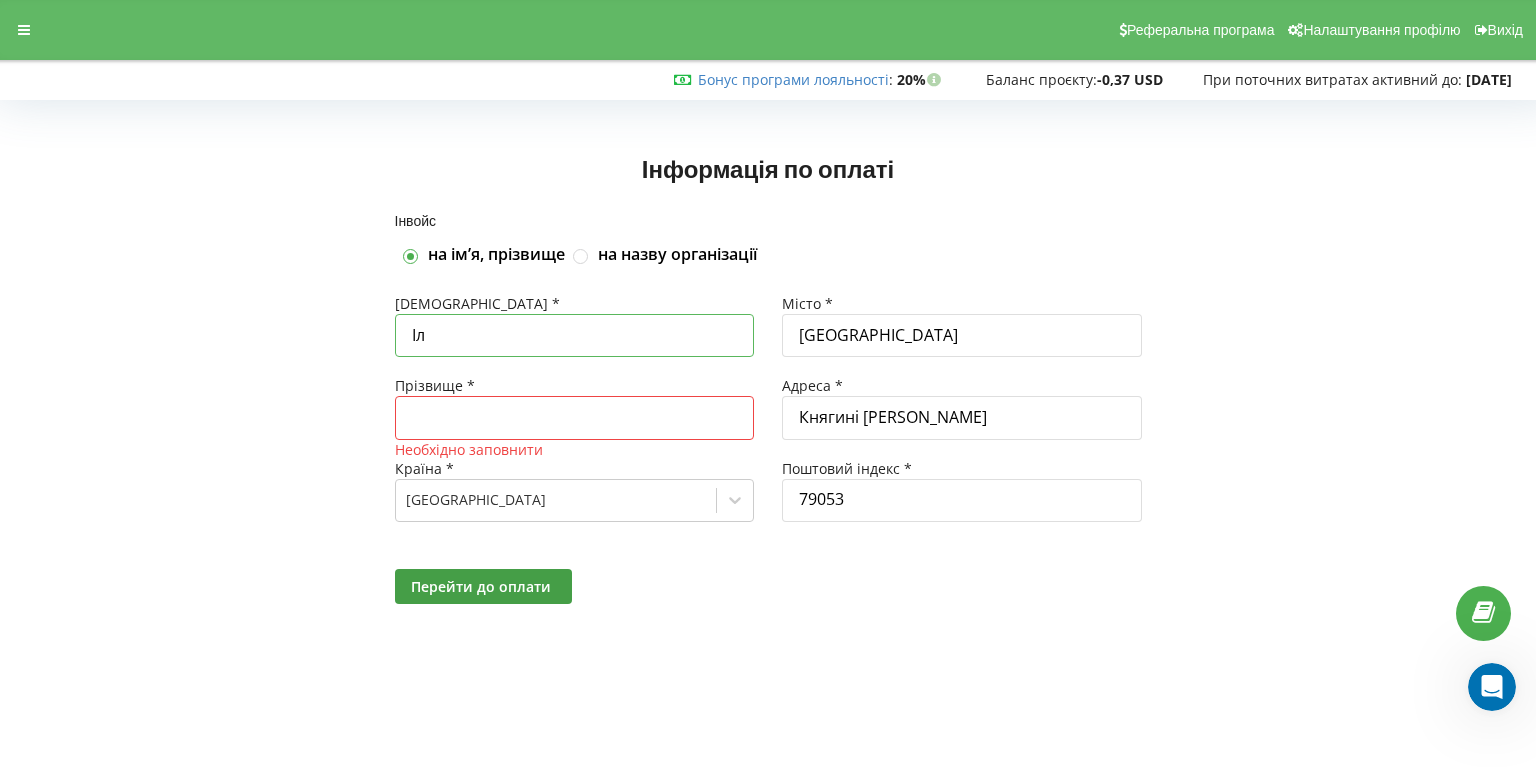 type on "І" 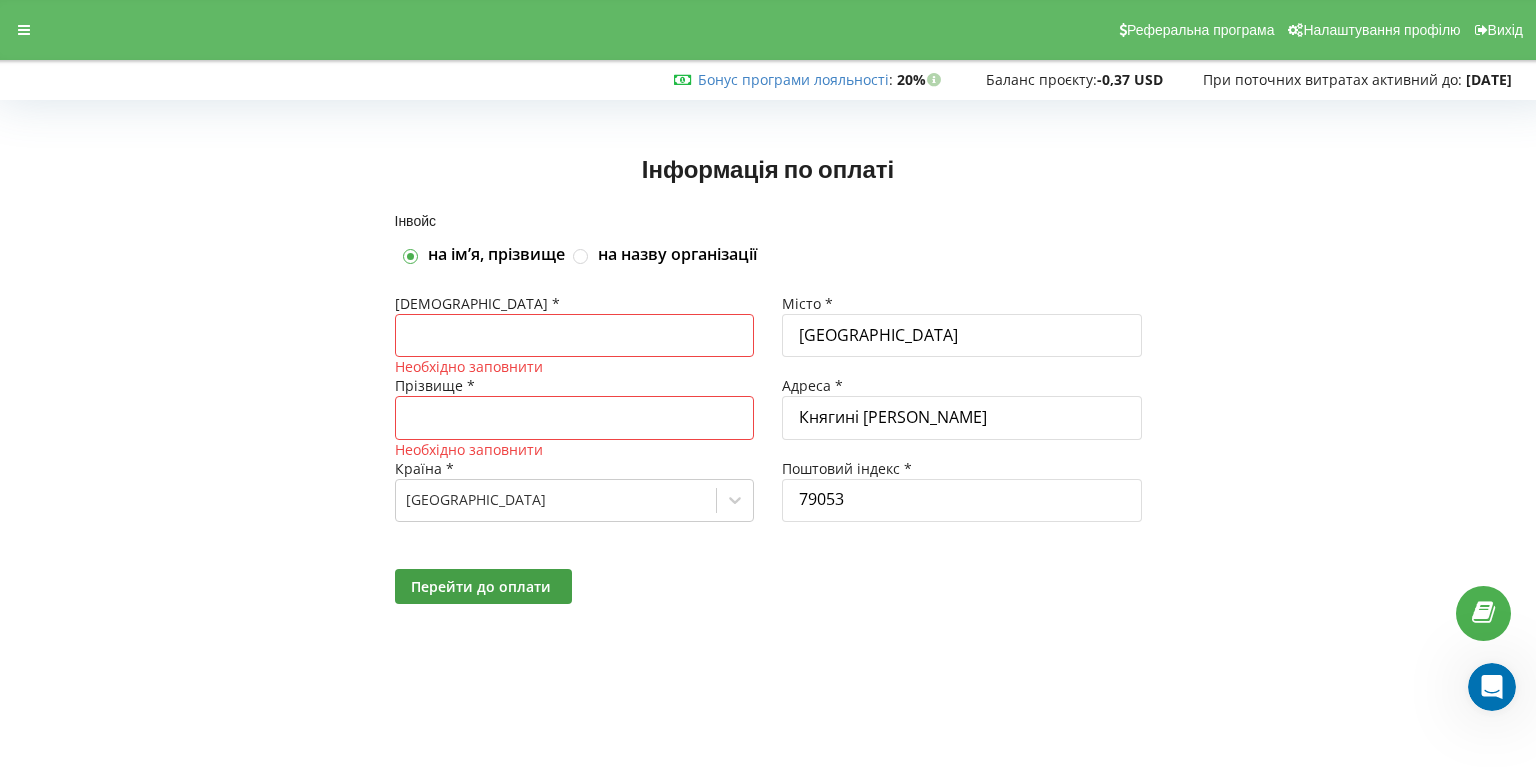type 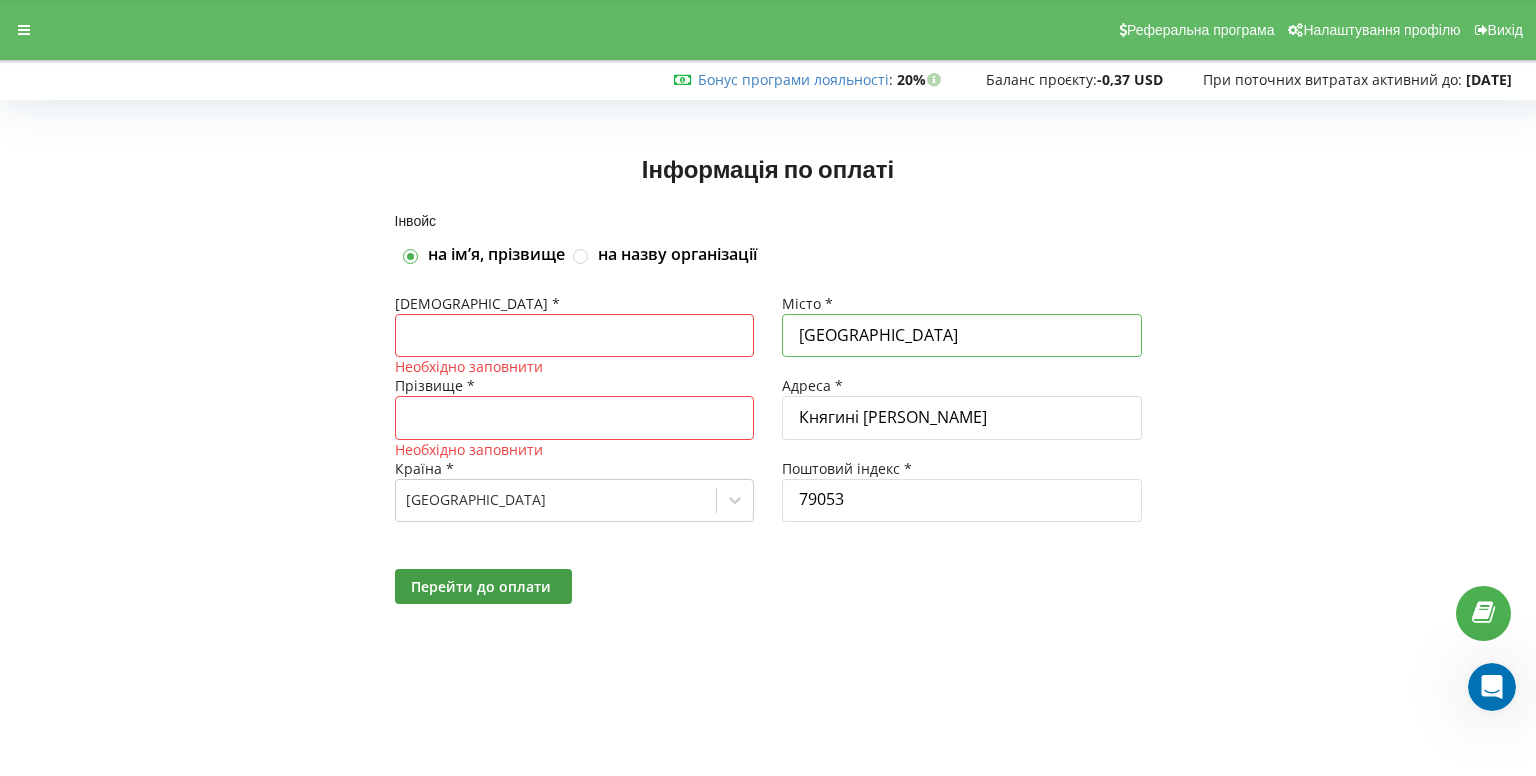 click on "Львів" at bounding box center (962, 335) 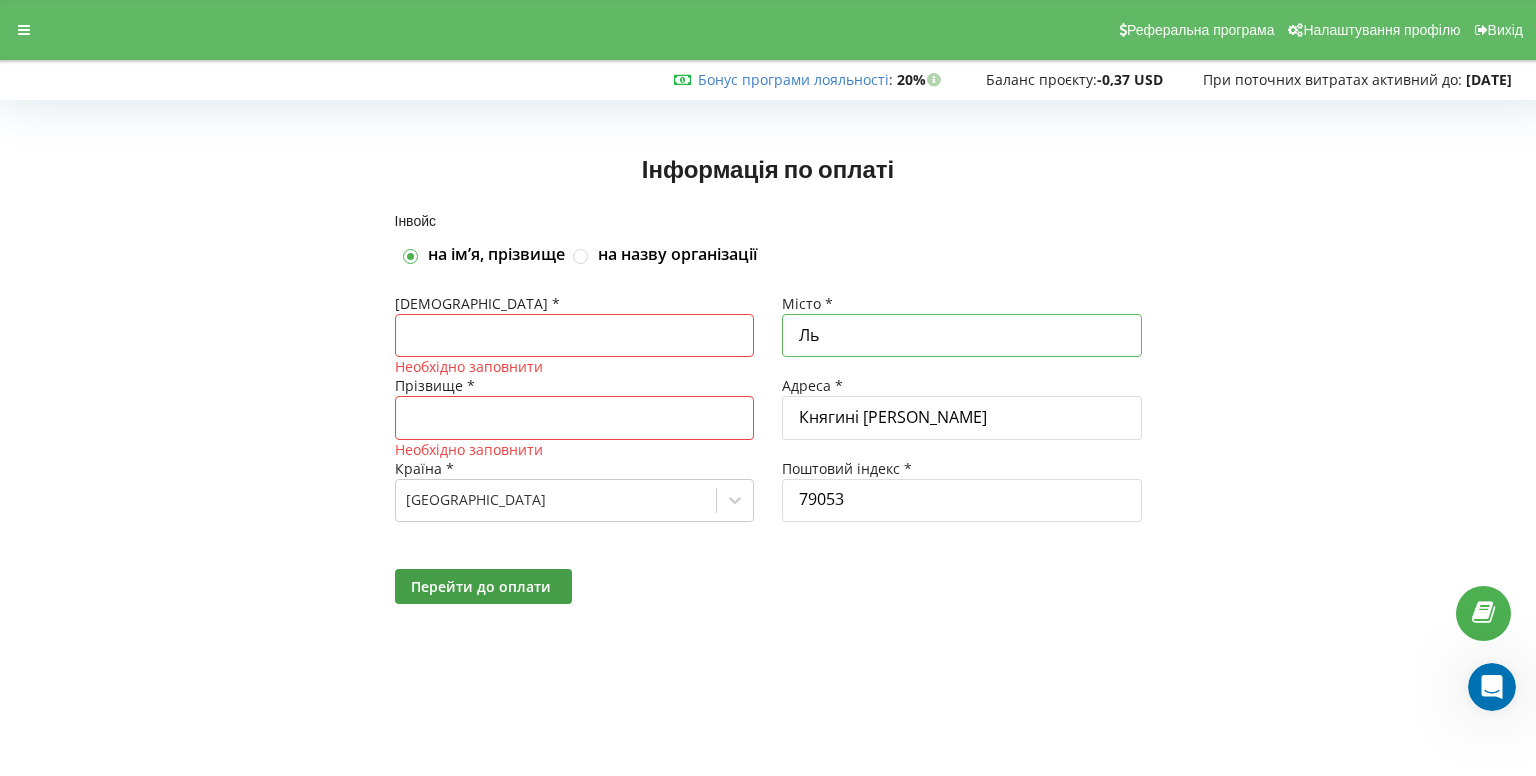 type on "Л" 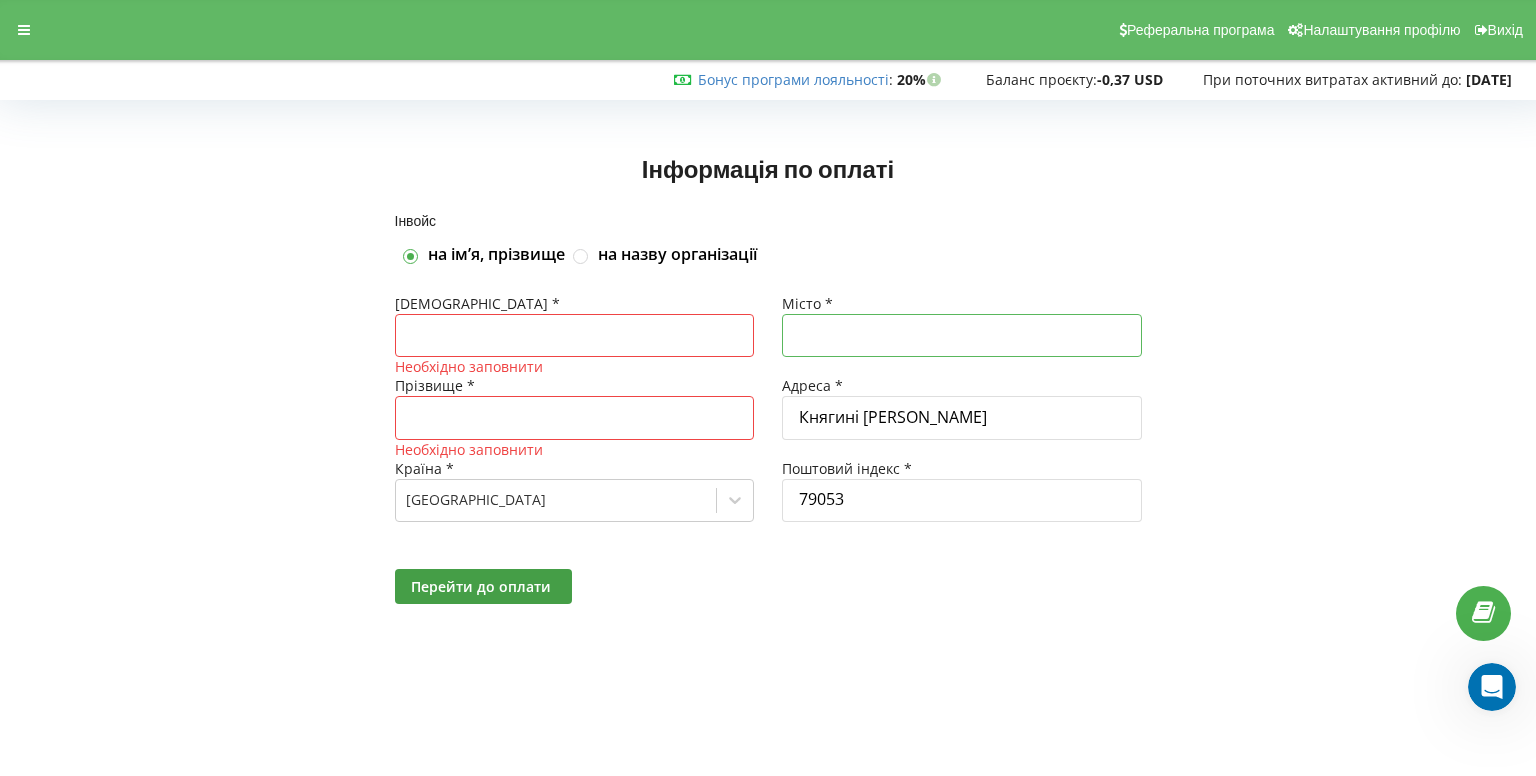 type 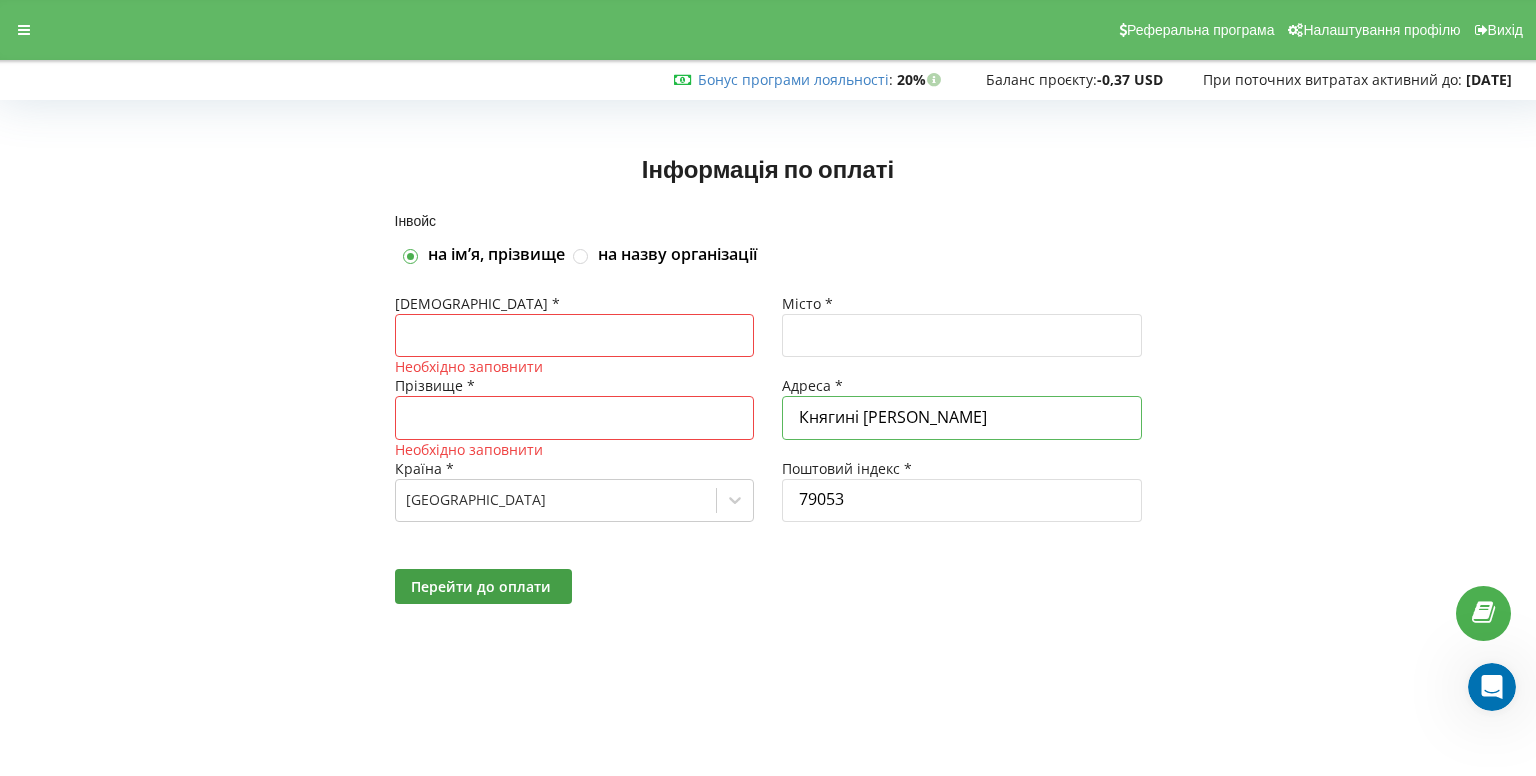 click on "Княгині Ольги" at bounding box center (962, 417) 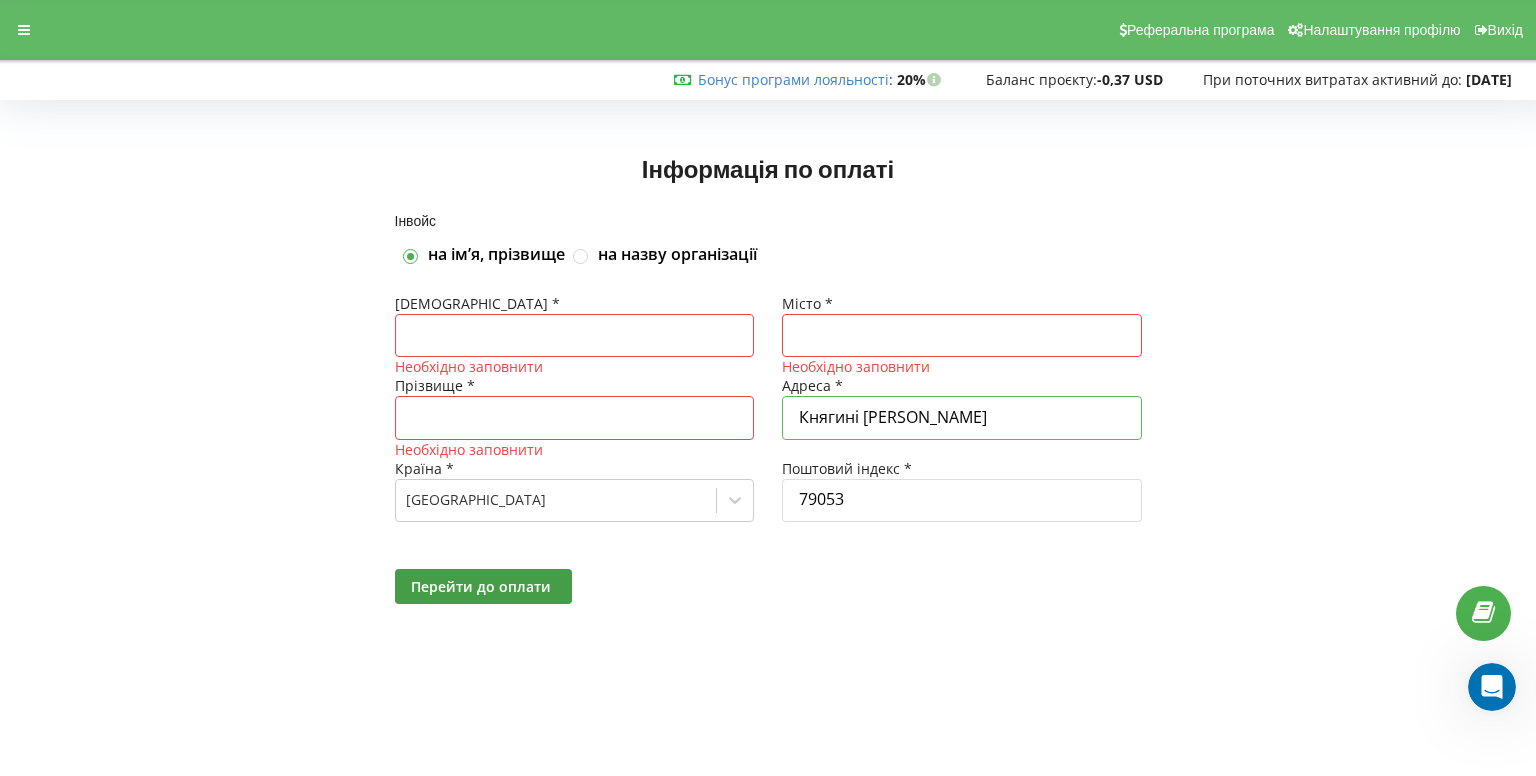 click on "Княгині Ольги" at bounding box center [962, 417] 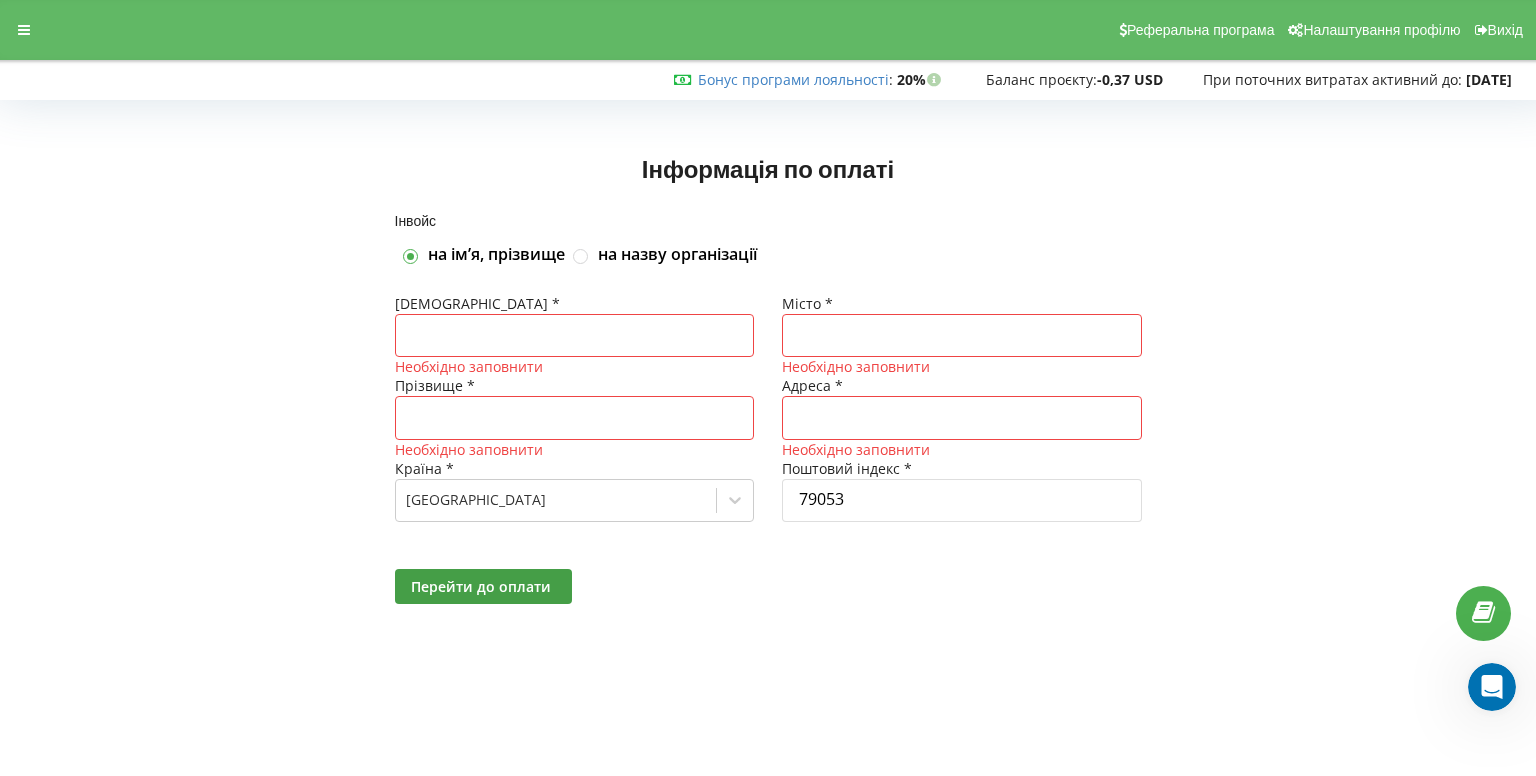 type 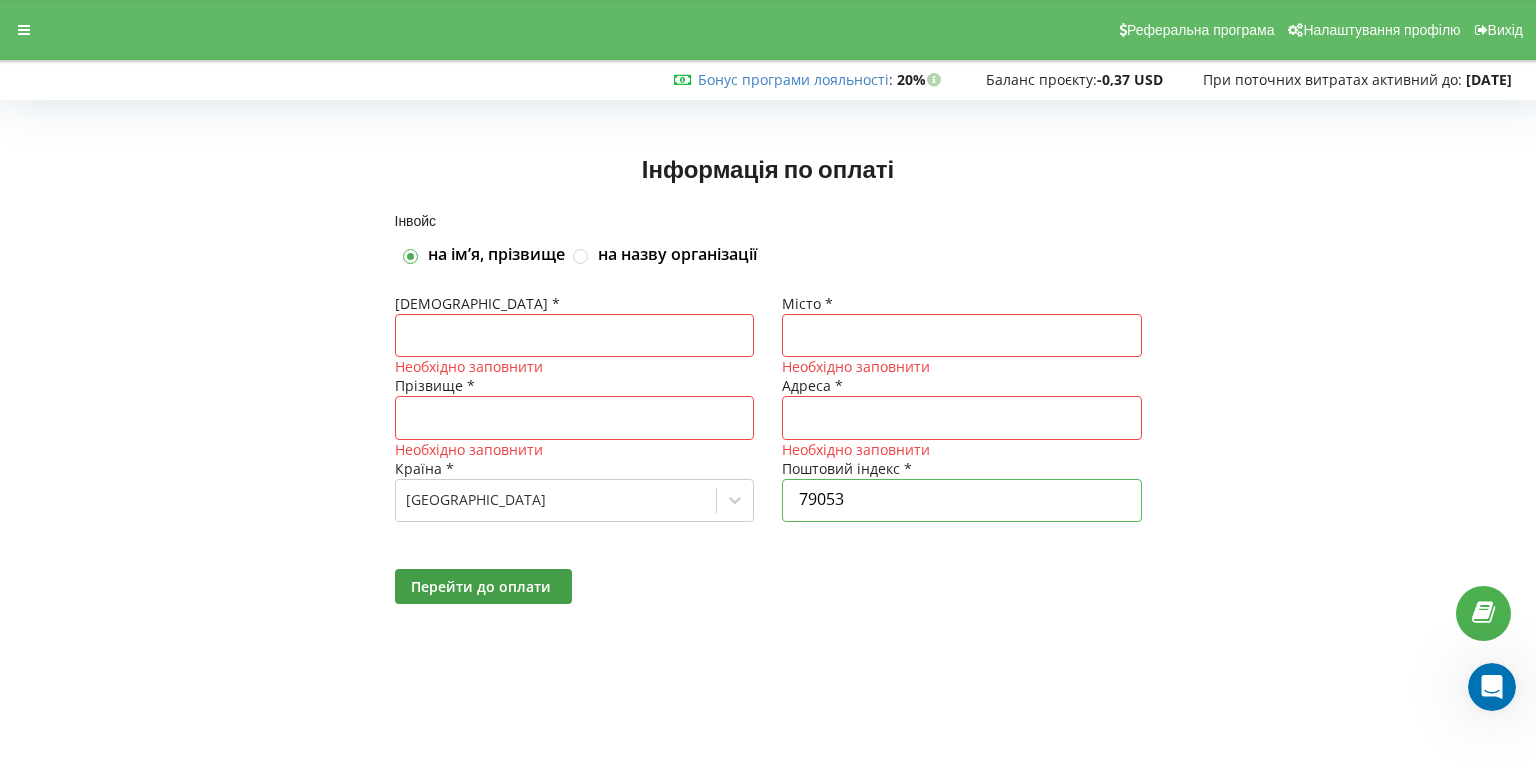 click on "79053" at bounding box center [962, 500] 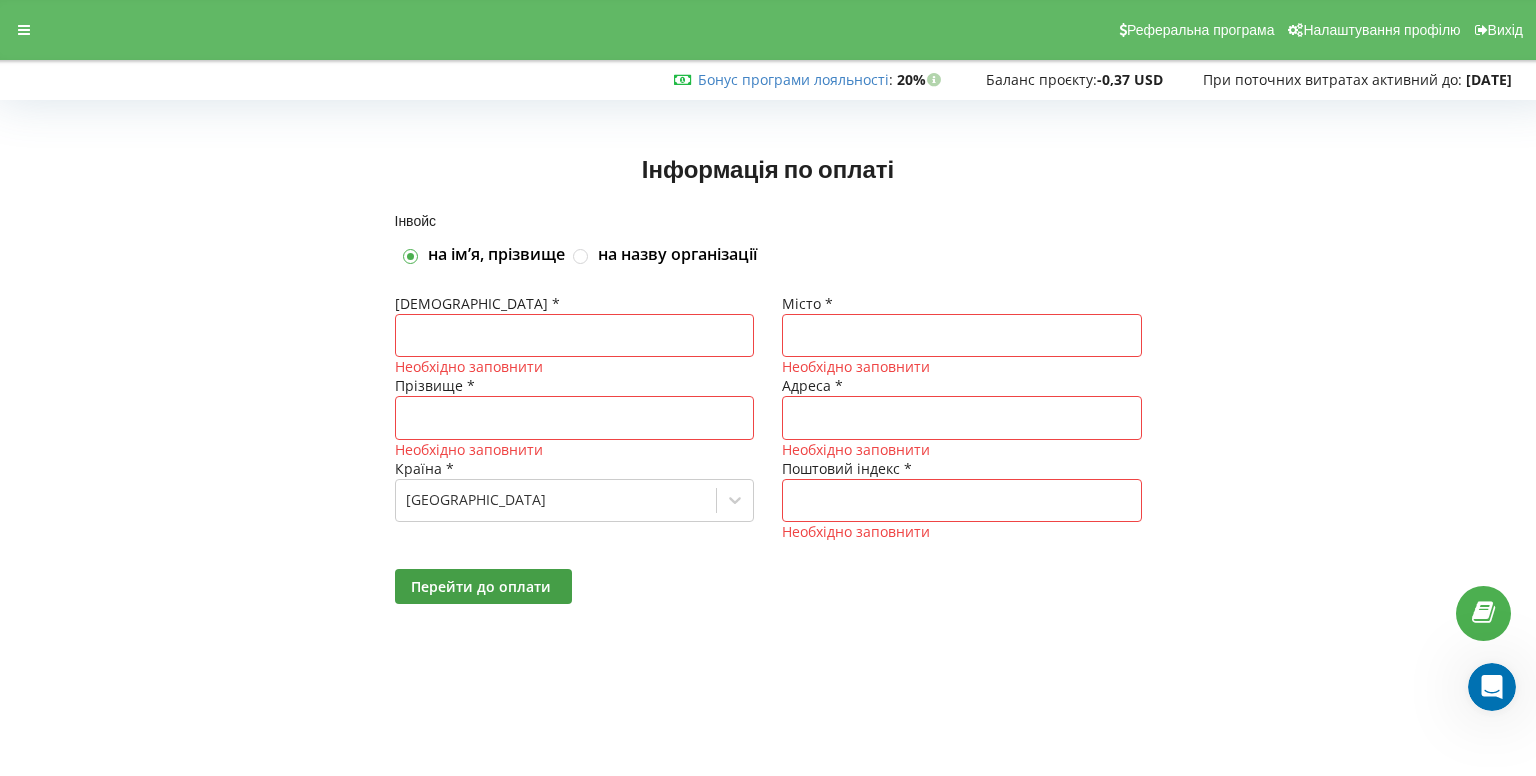 type 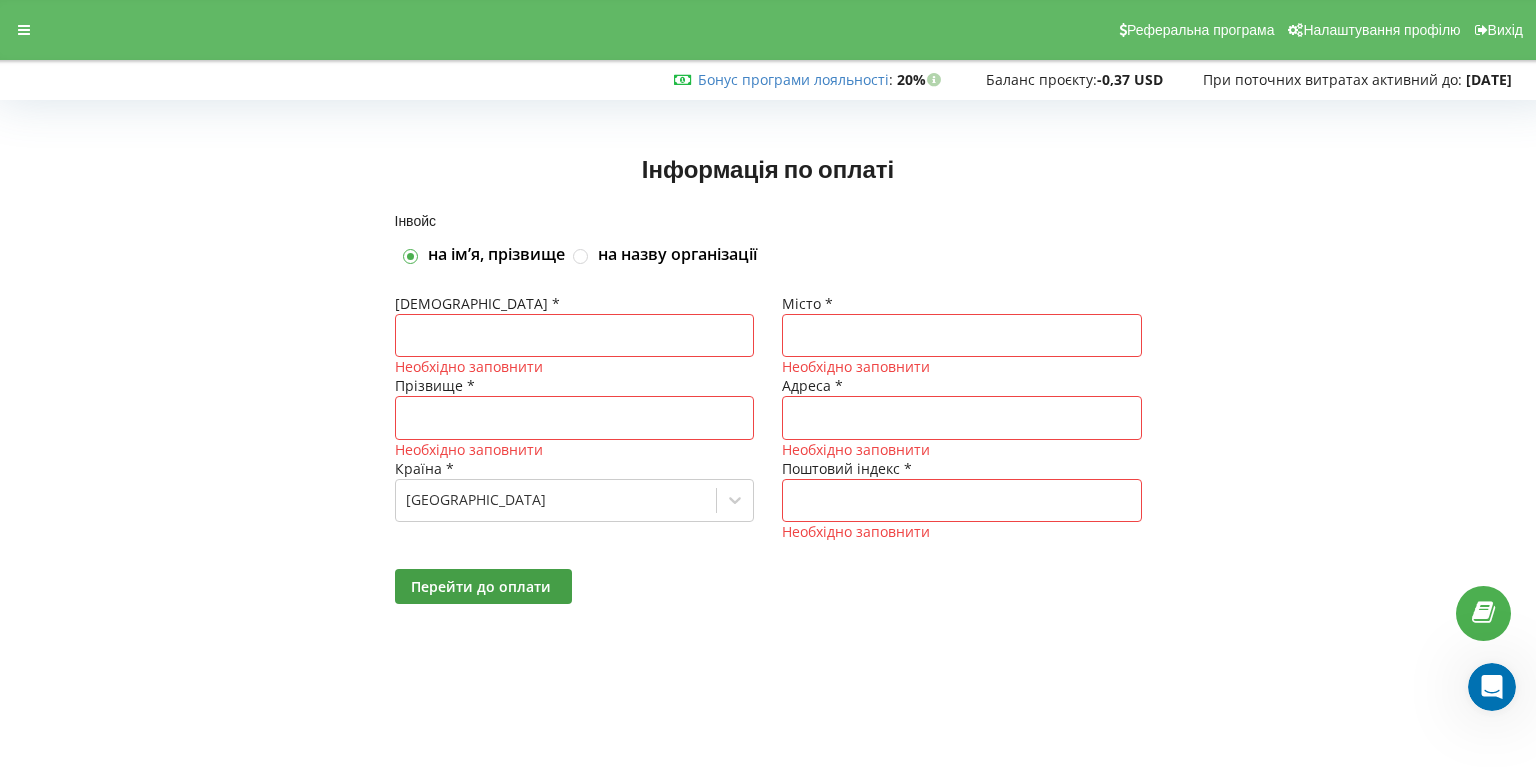 click at bounding box center (962, 335) 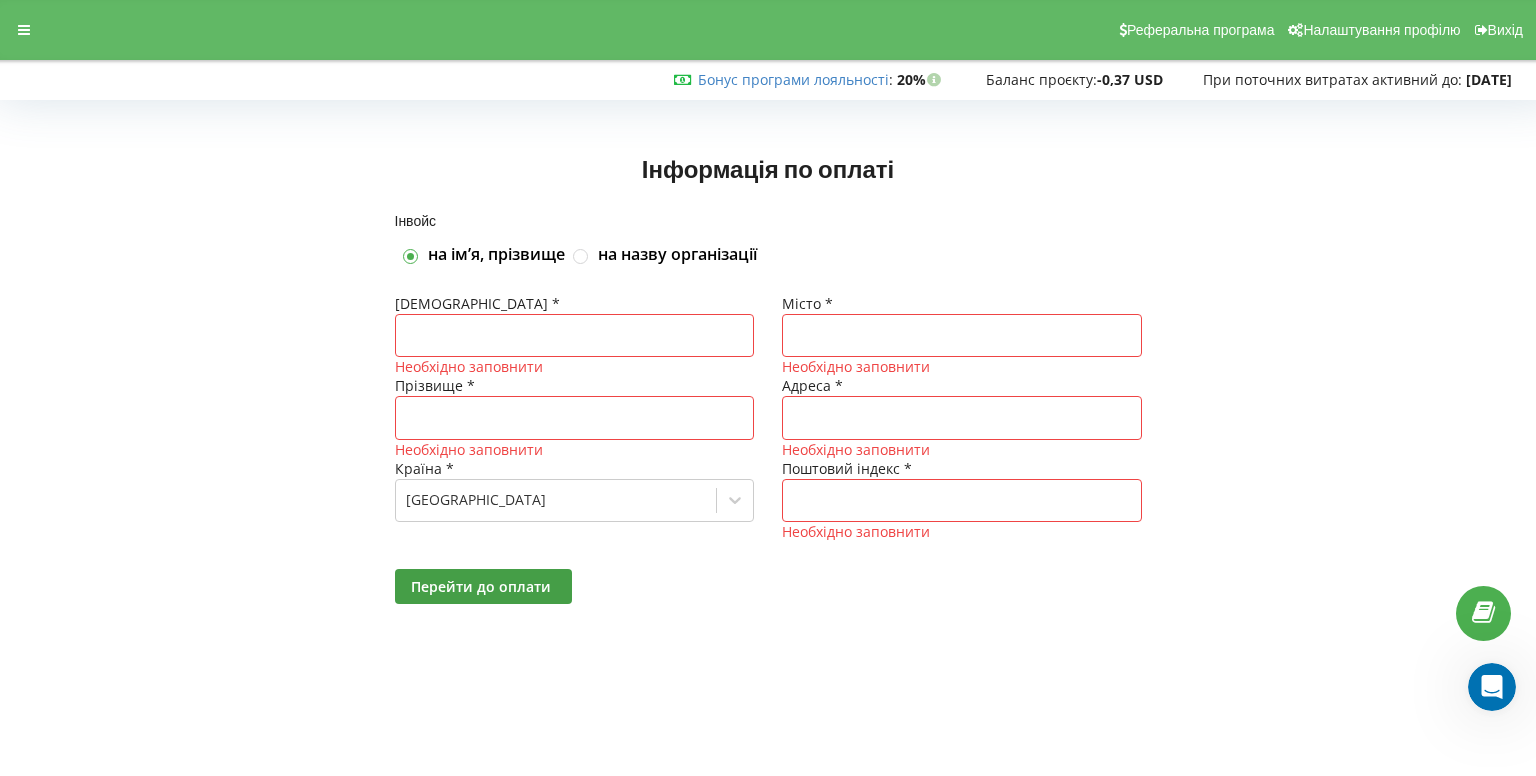 click on "на назву організації" at bounding box center (677, 255) 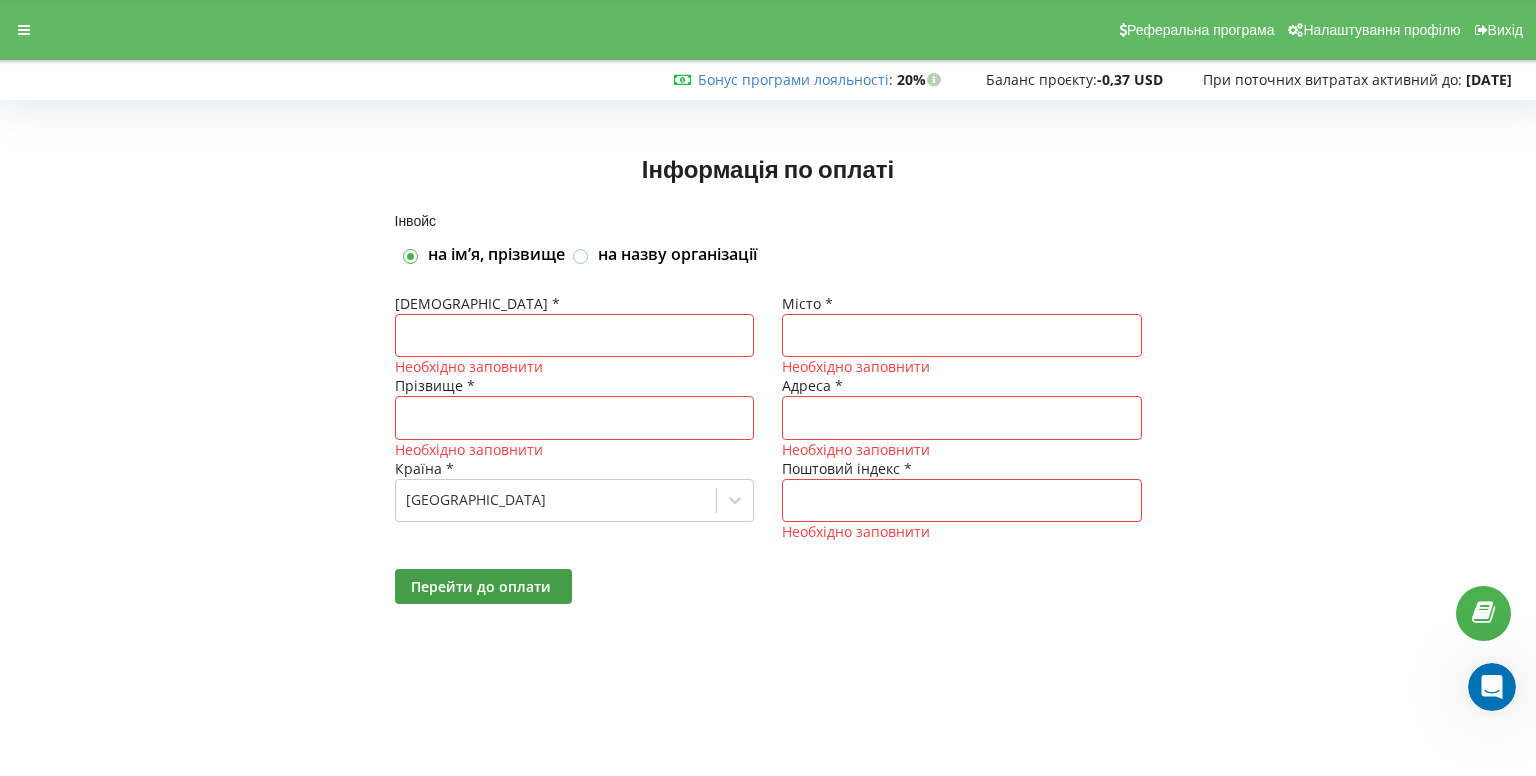 click on "на назву організації" at bounding box center [581, 256] 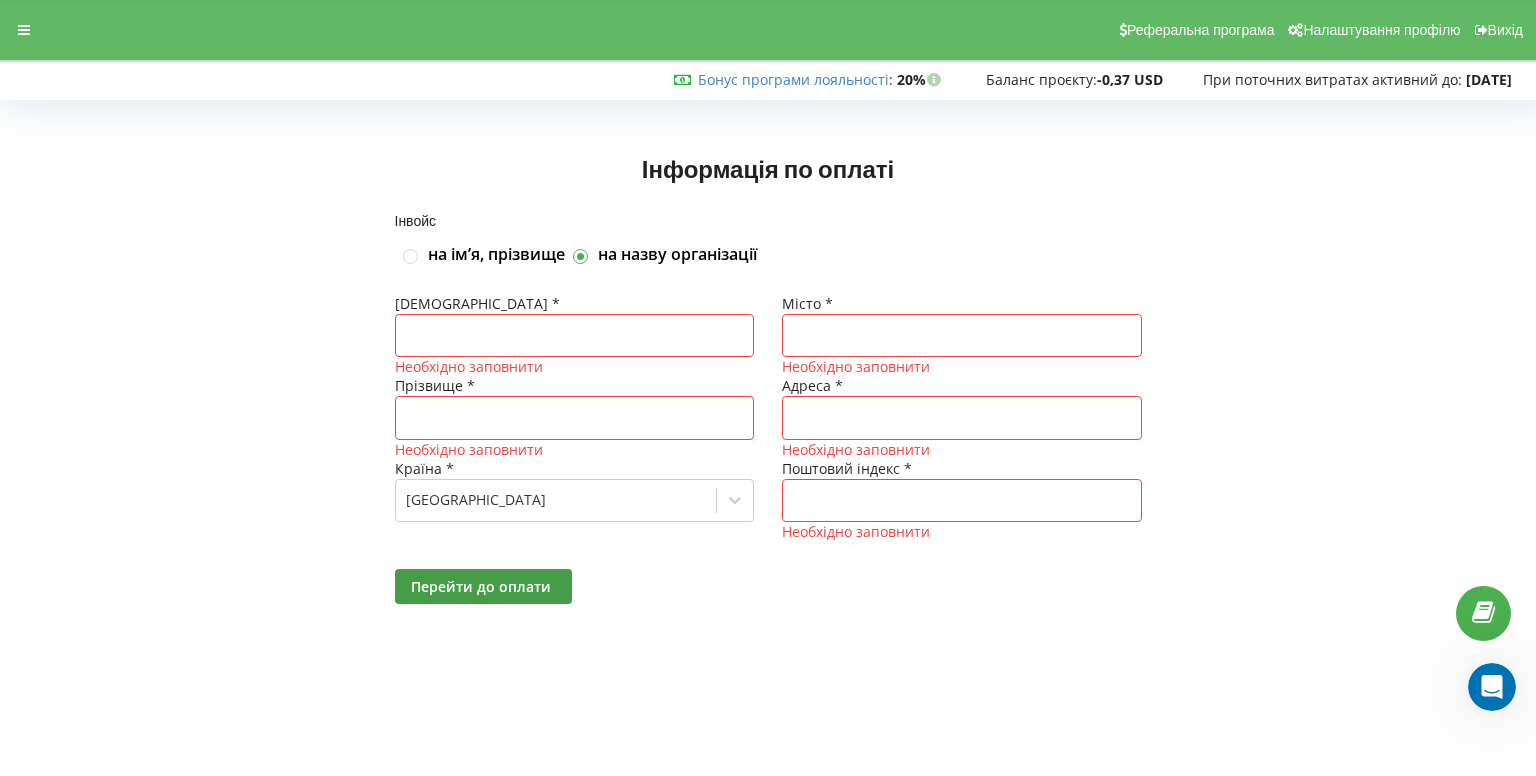 checkbox on "true" 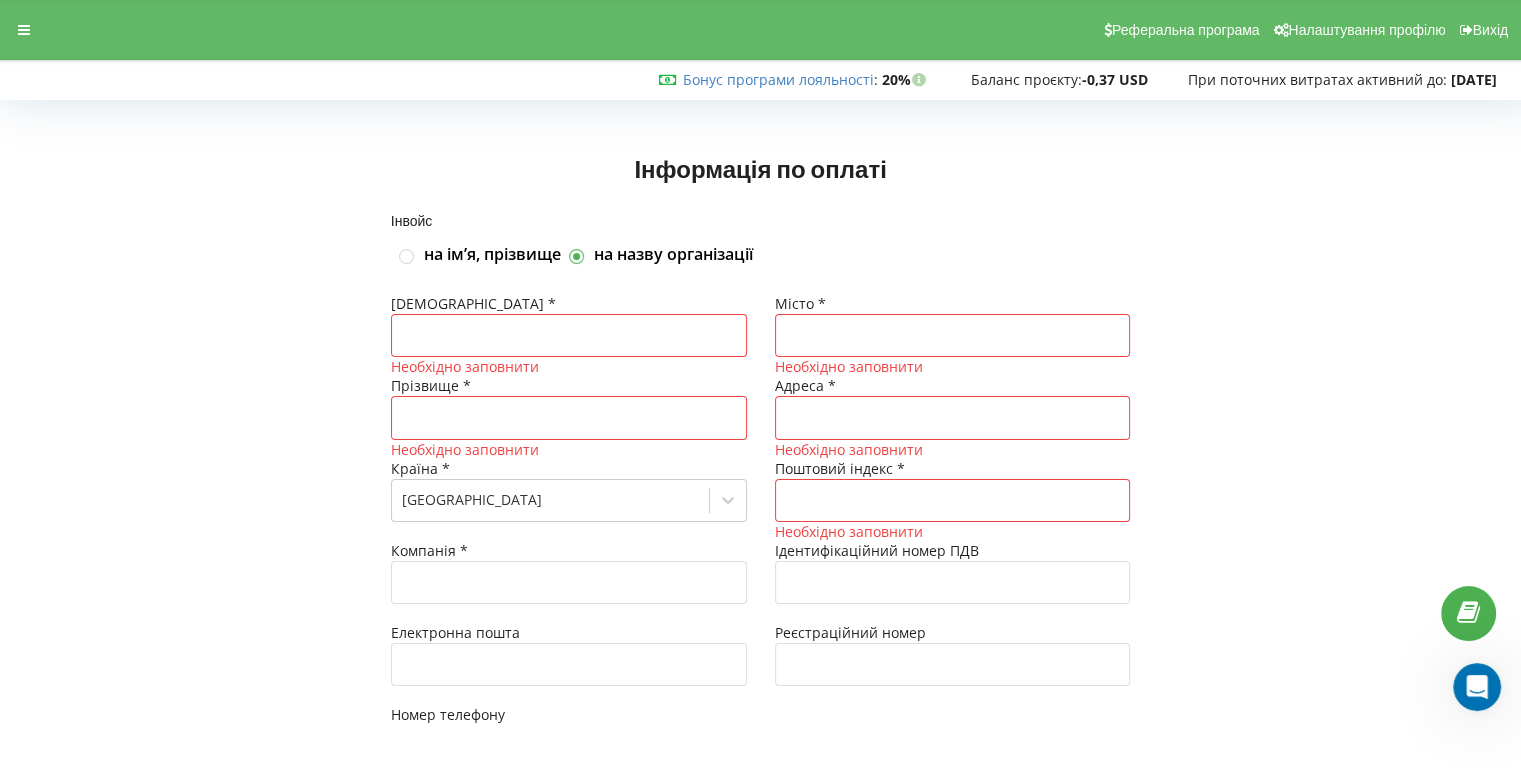type on "+380" 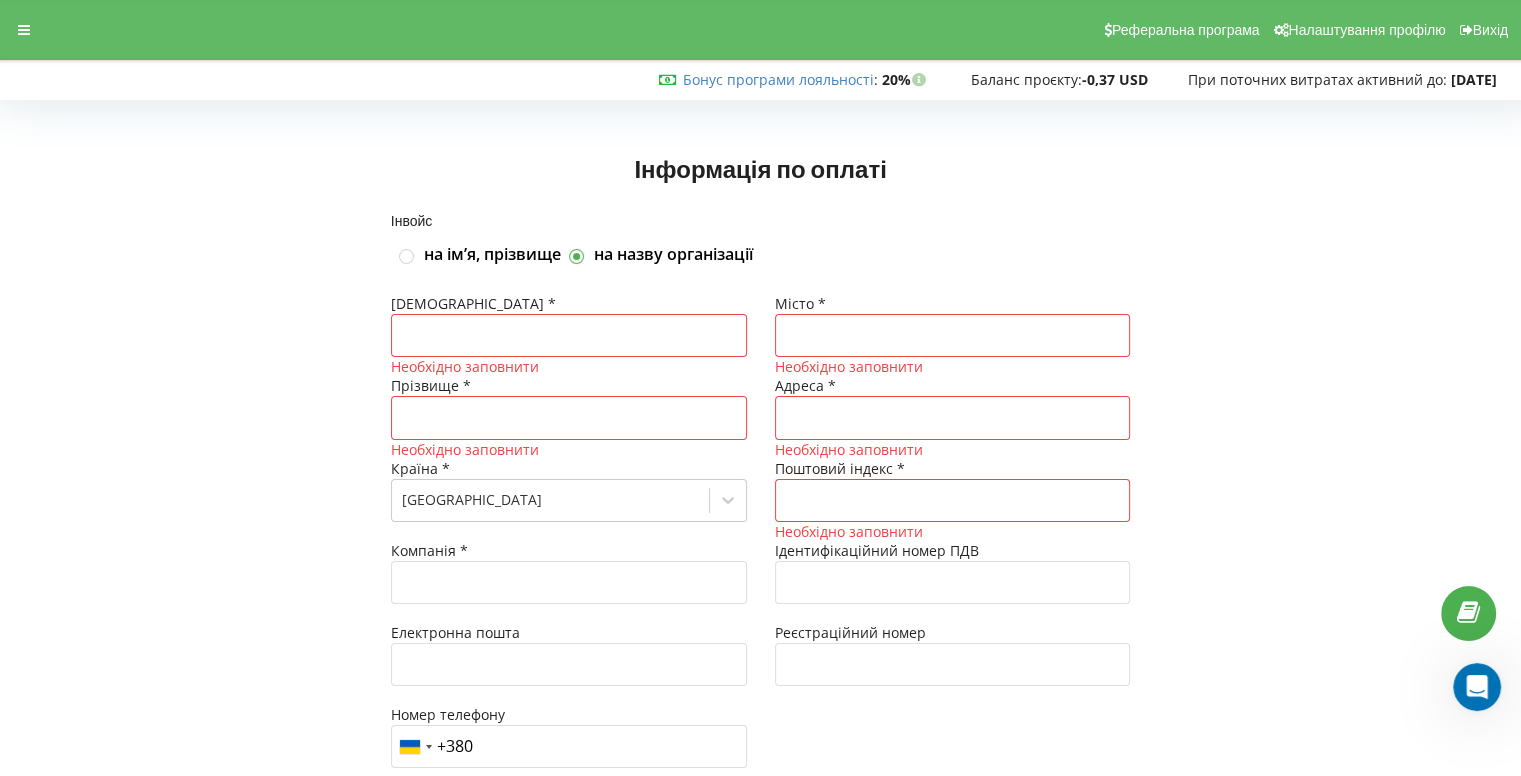 click on "Інвойс на імʼя, прізвище на назву організації" at bounding box center (761, 240) 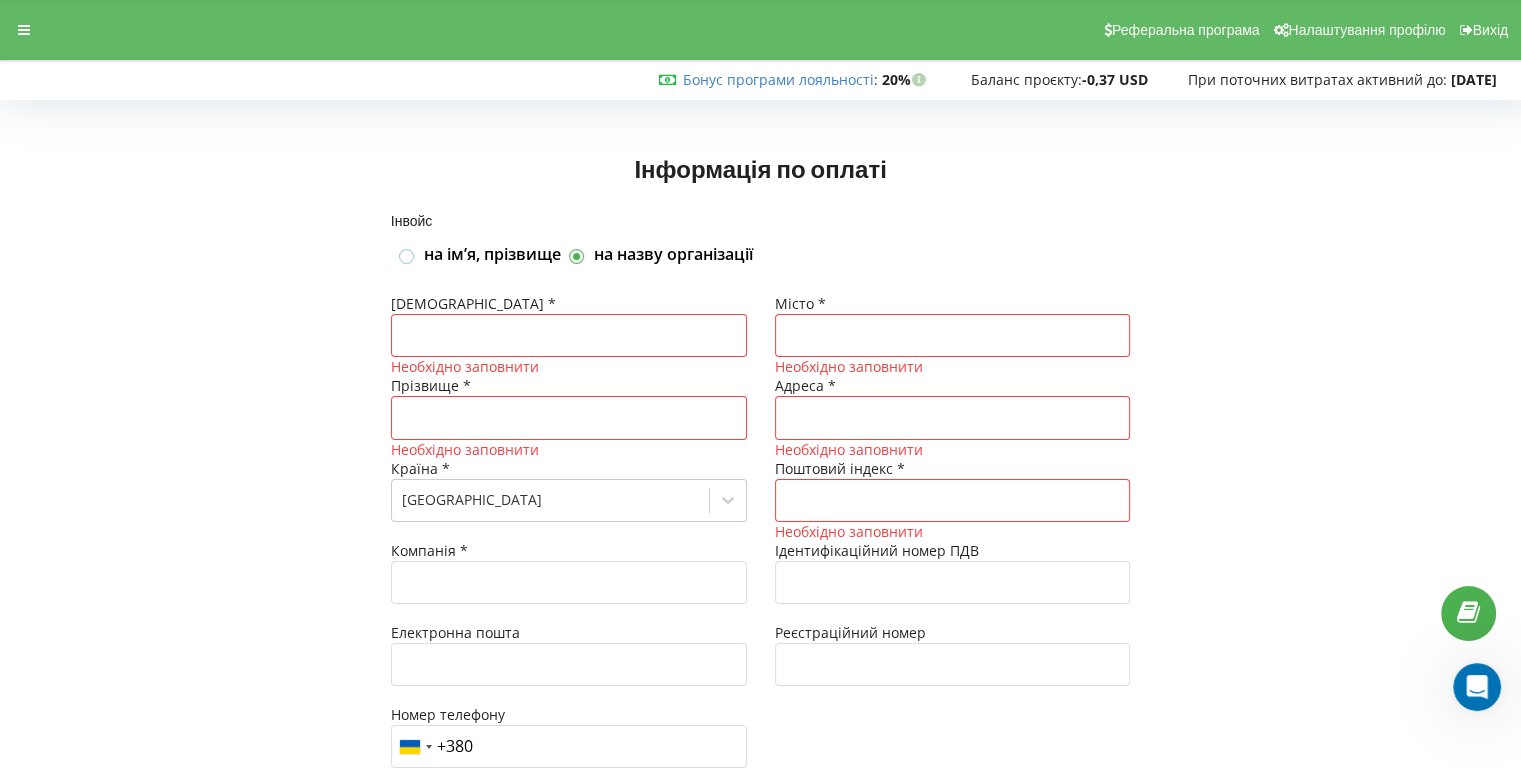 click at bounding box center (407, 248) 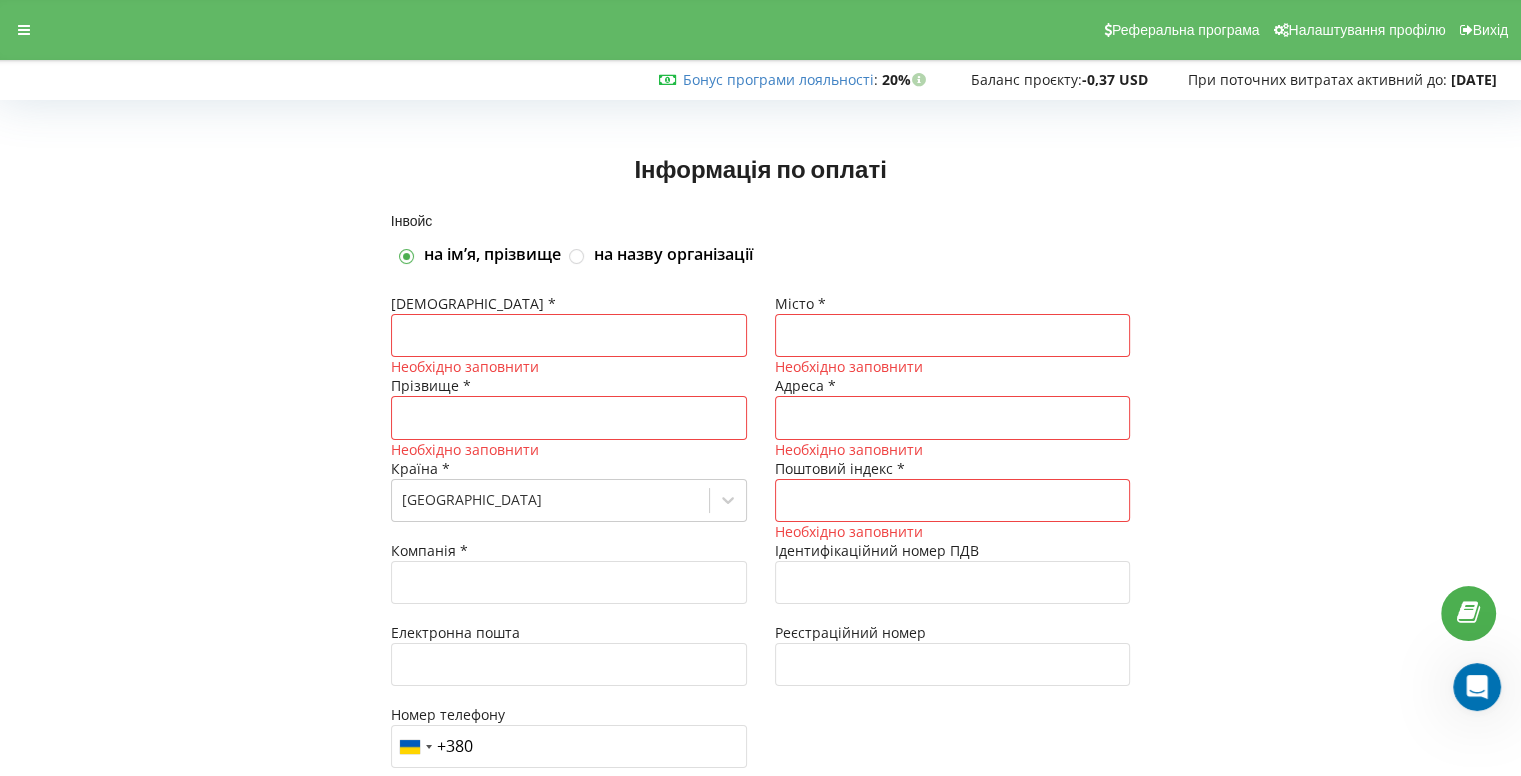 checkbox on "true" 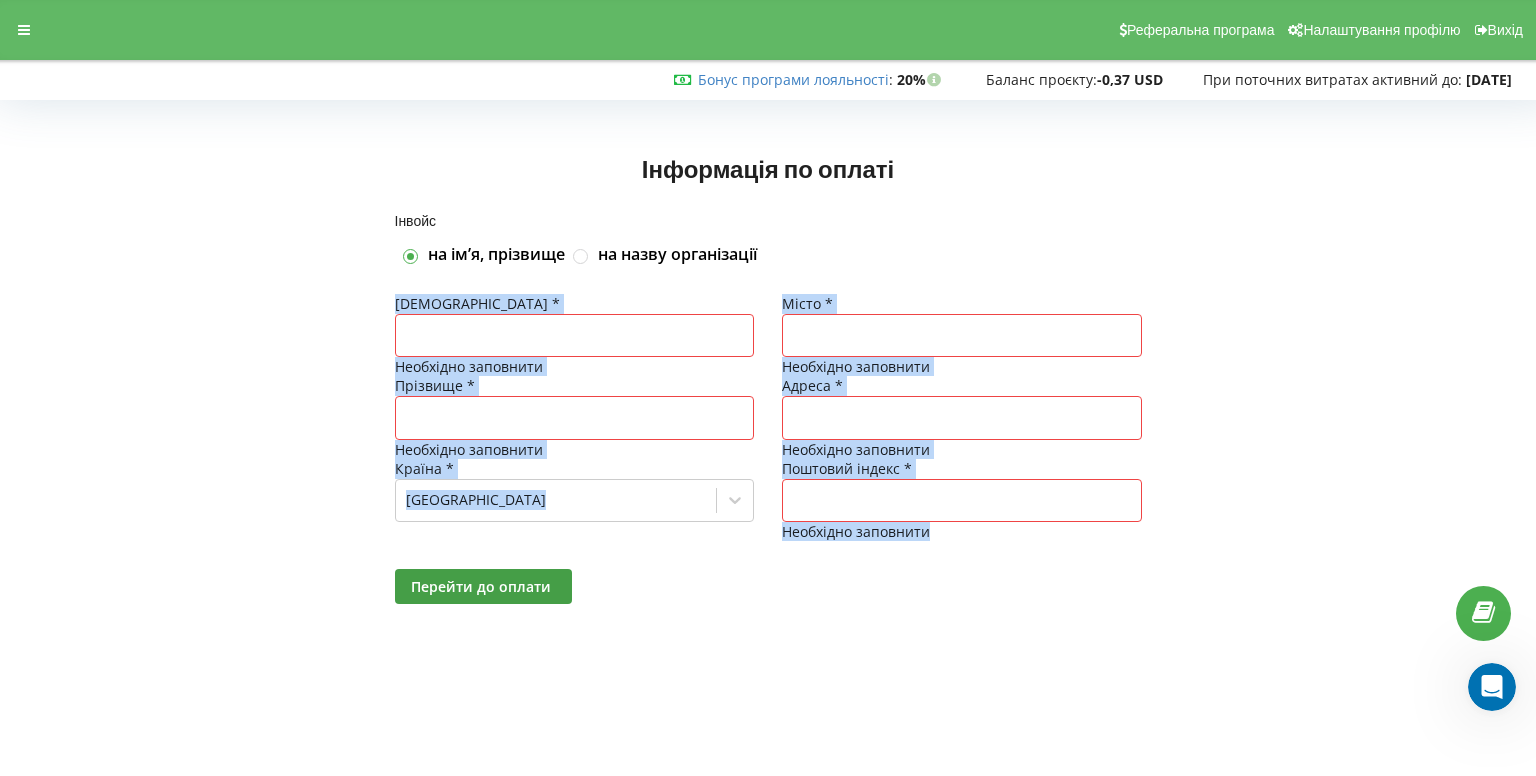 drag, startPoint x: 395, startPoint y: 310, endPoint x: 1009, endPoint y: 540, distance: 655.66455 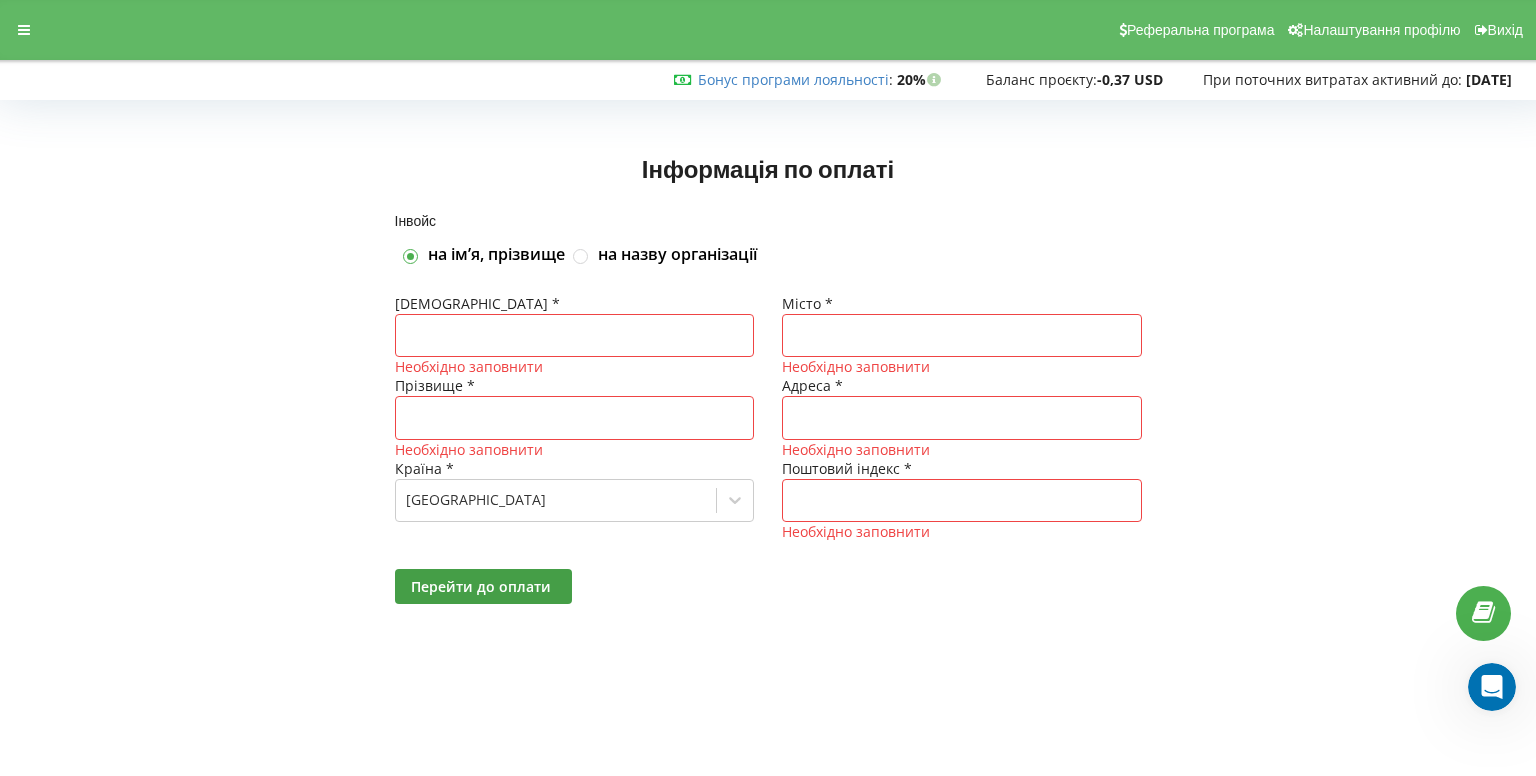 click on "Перейти до оплати" at bounding box center (768, 586) 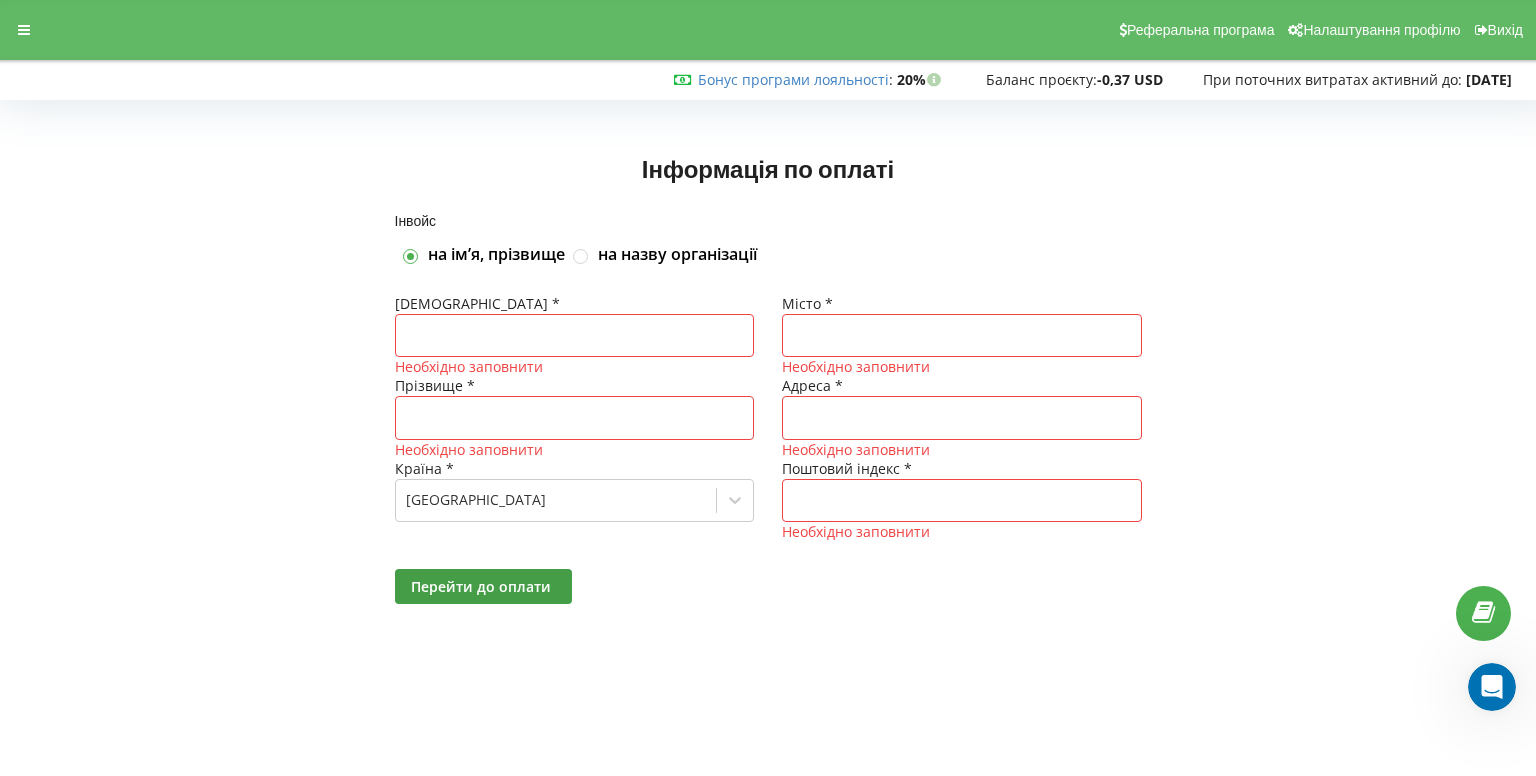 click at bounding box center (1492, 687) 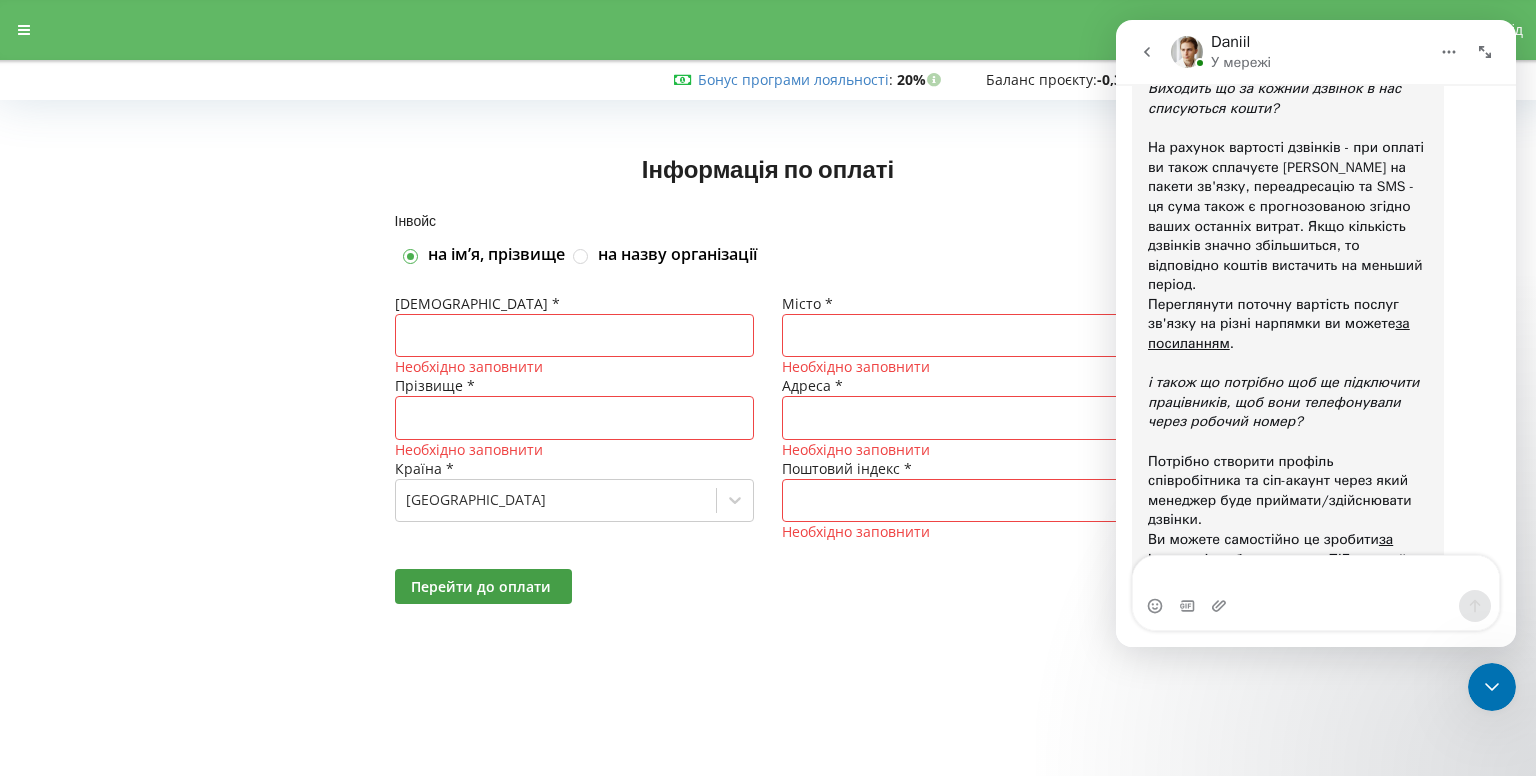 scroll, scrollTop: 2453, scrollLeft: 0, axis: vertical 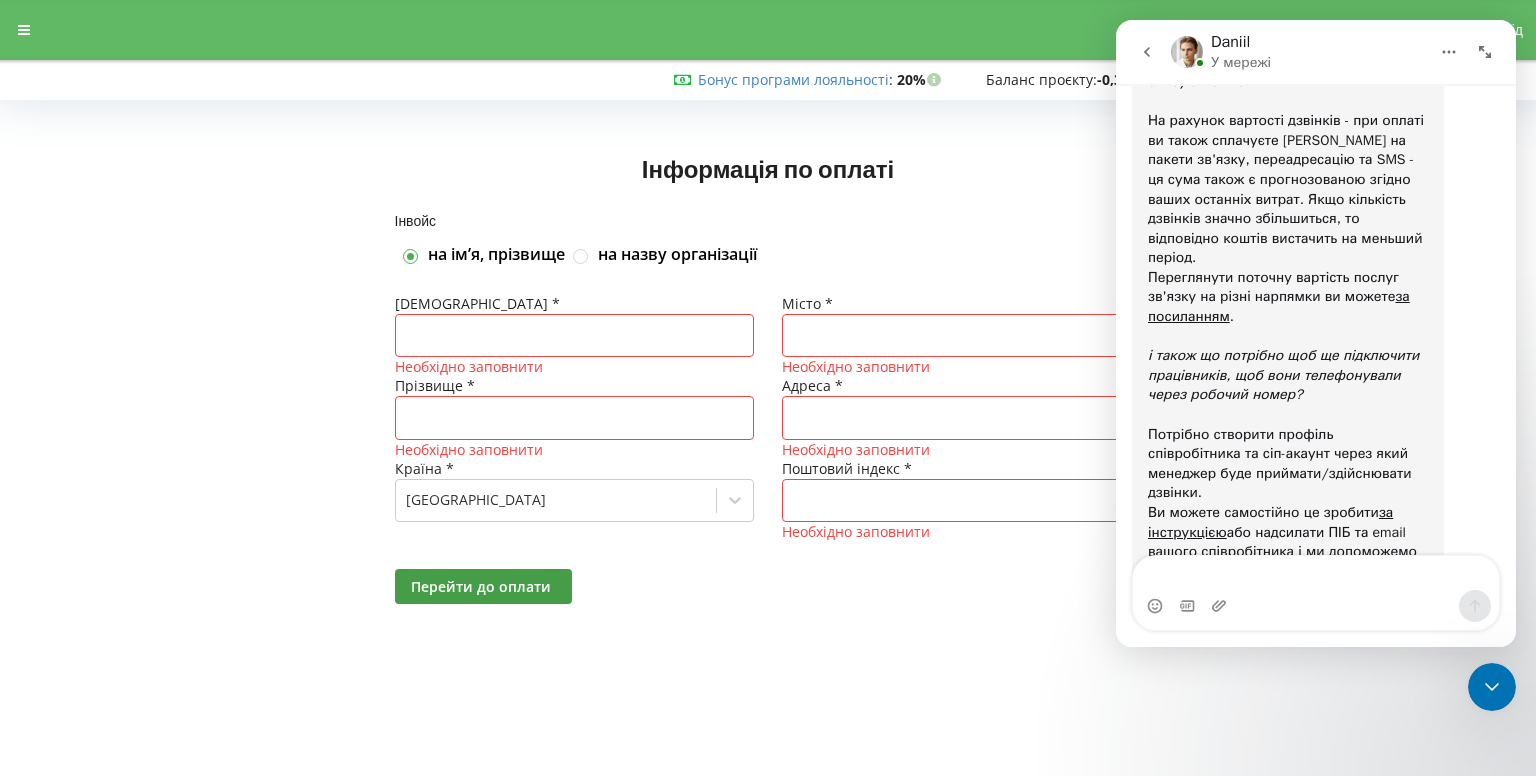 type on "З" 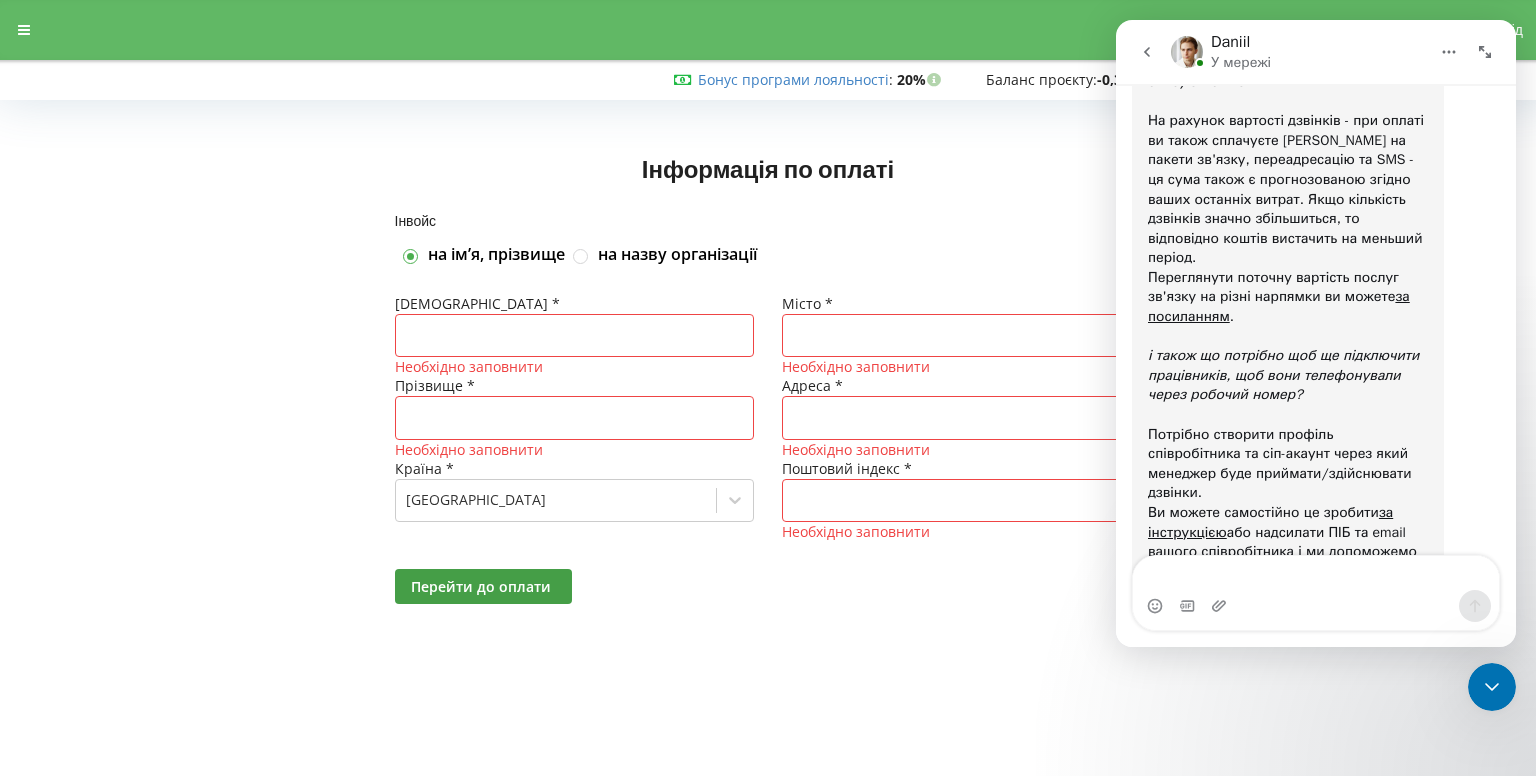 type on "з" 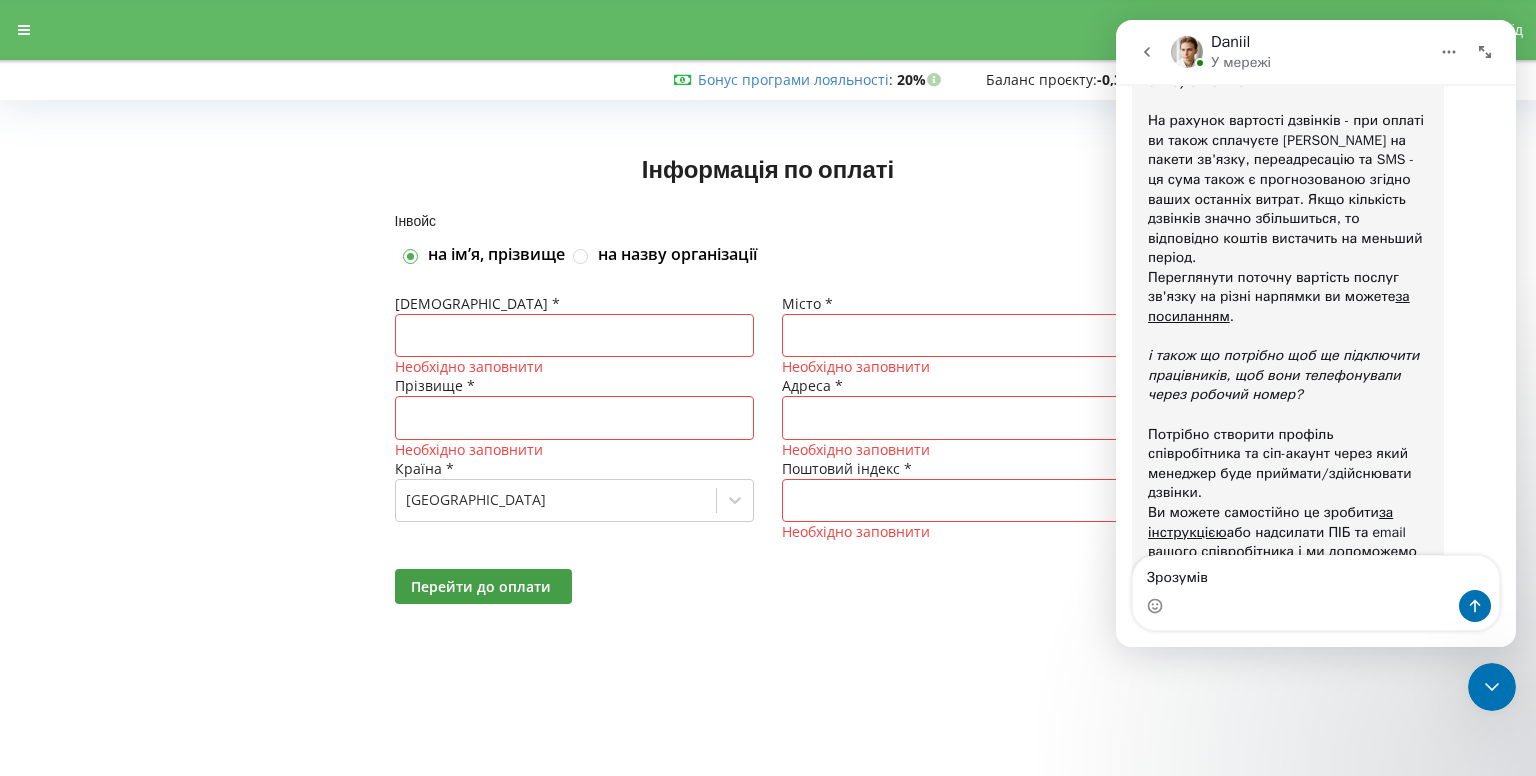 type on "Зрозумів" 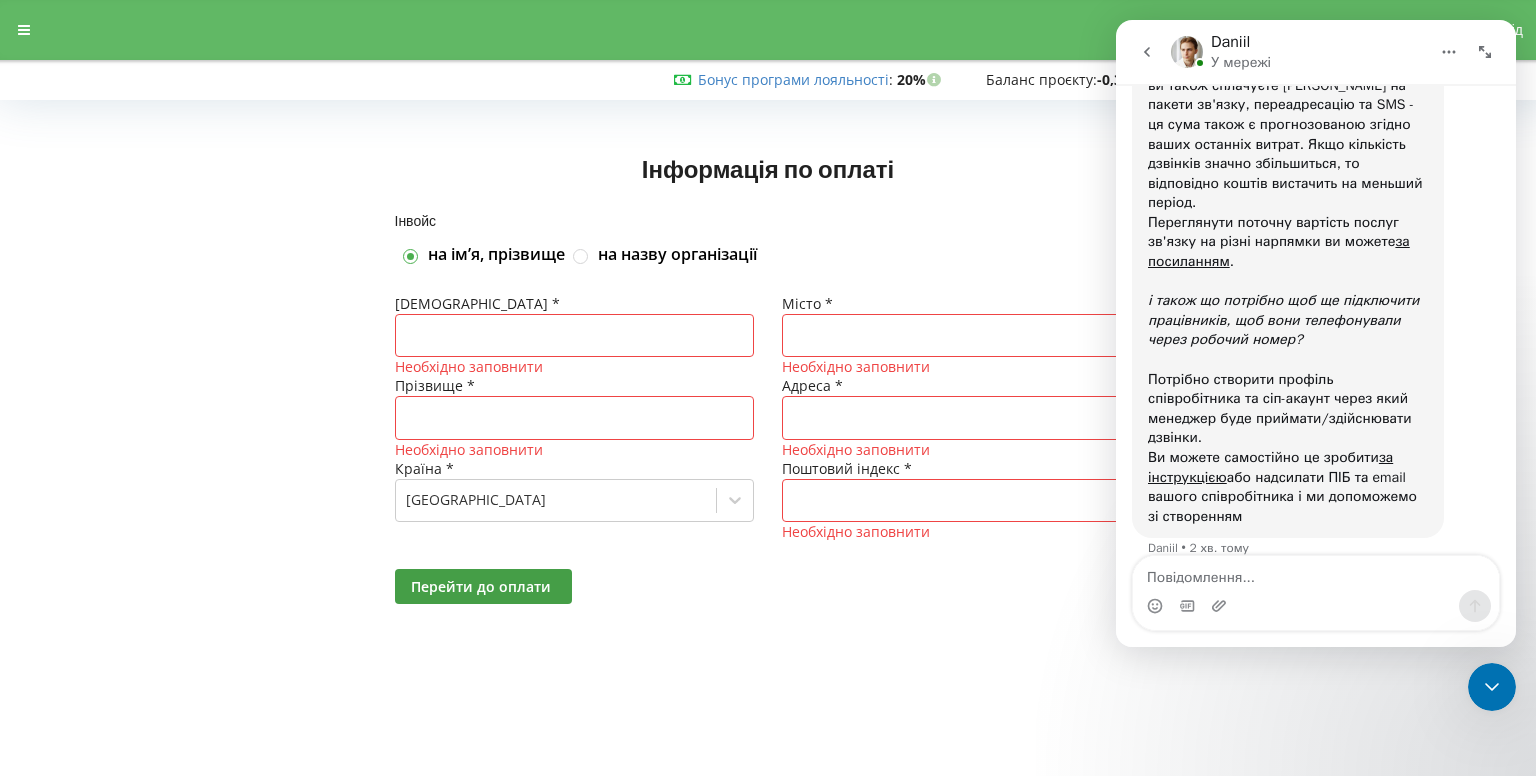 scroll, scrollTop: 2512, scrollLeft: 0, axis: vertical 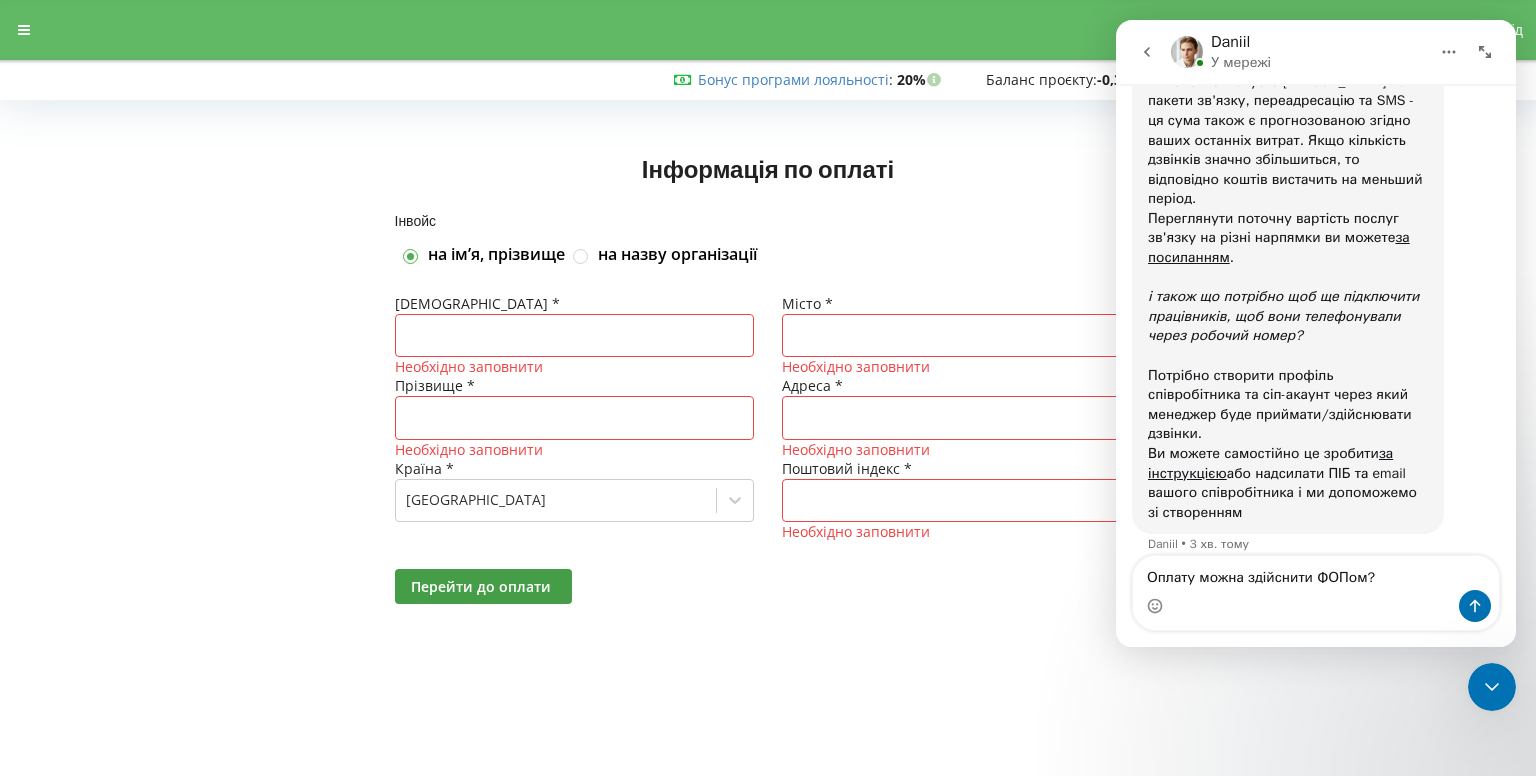 type on "Оплату можна здійснити ФОПом?" 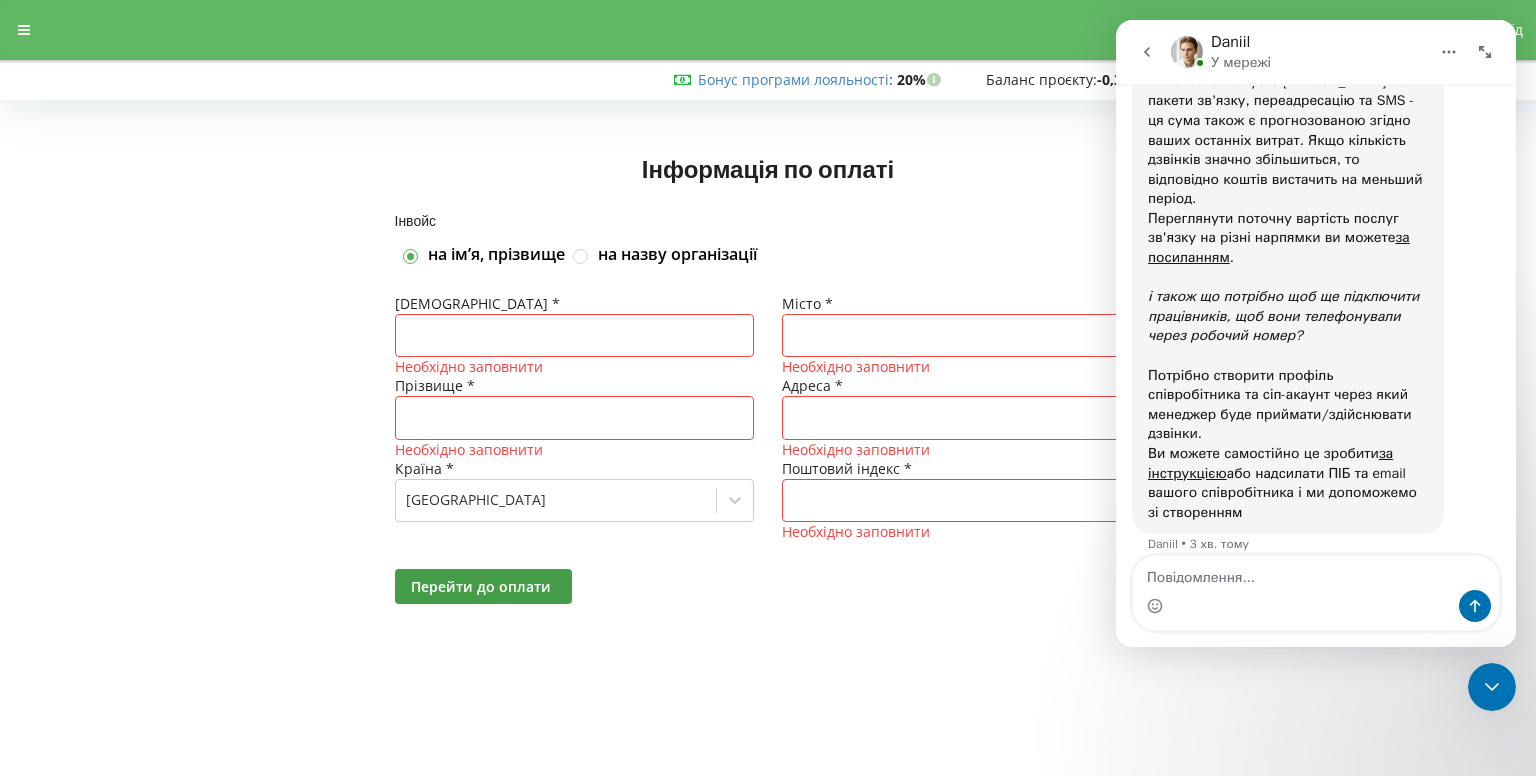 scroll, scrollTop: 2558, scrollLeft: 0, axis: vertical 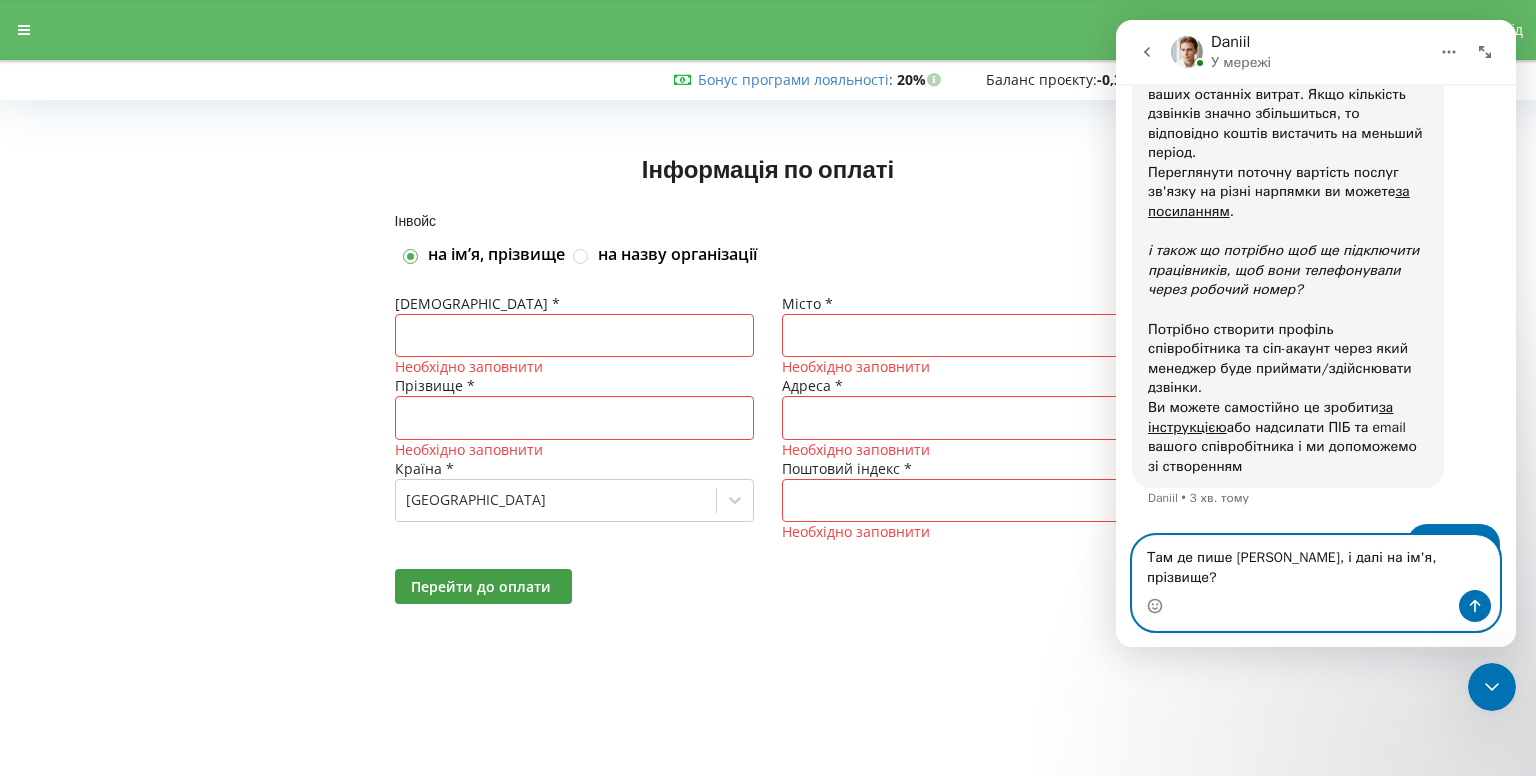 type on "Там де пише інвойс, і далі на ім'я, прізвище?" 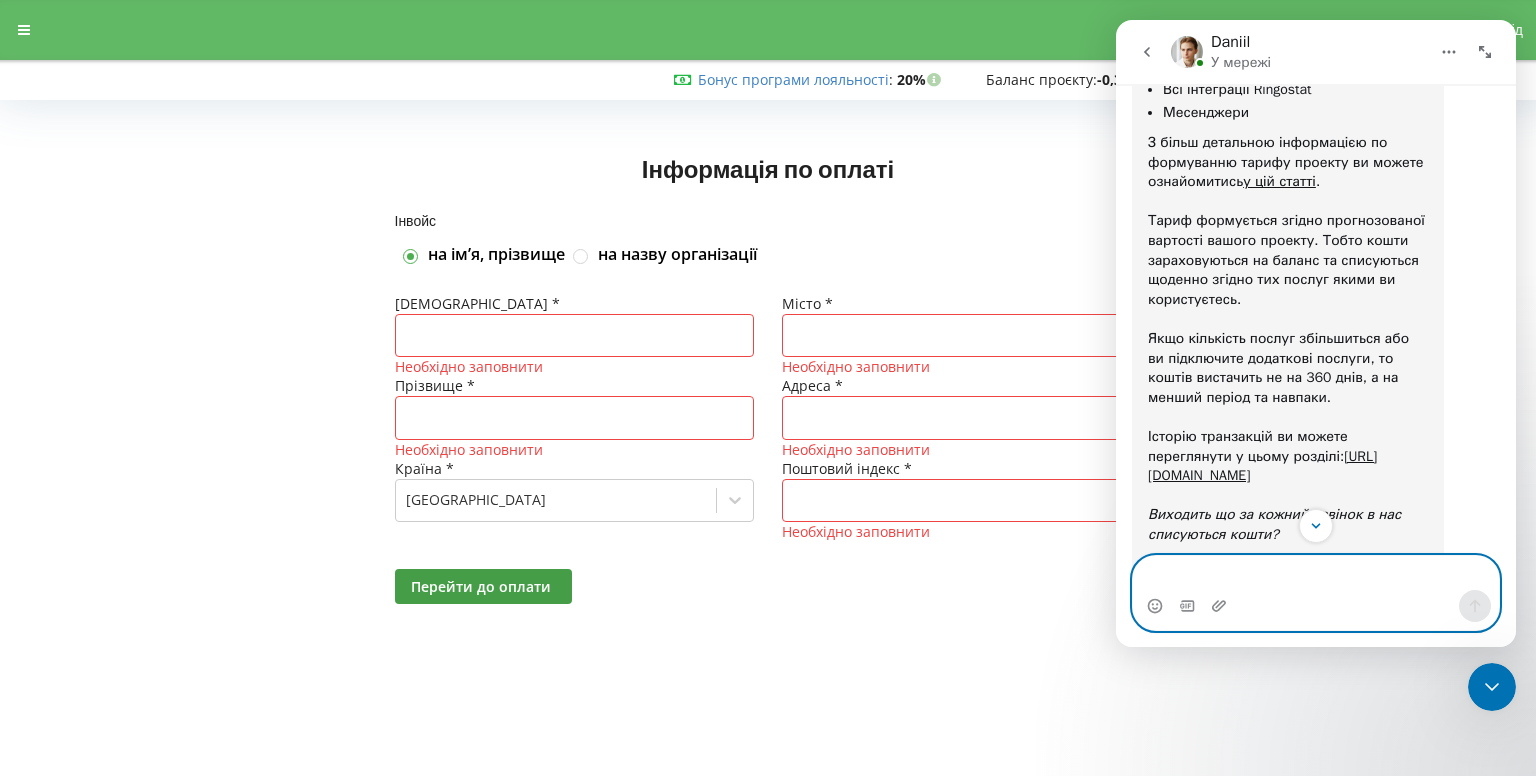 scroll, scrollTop: 2100, scrollLeft: 0, axis: vertical 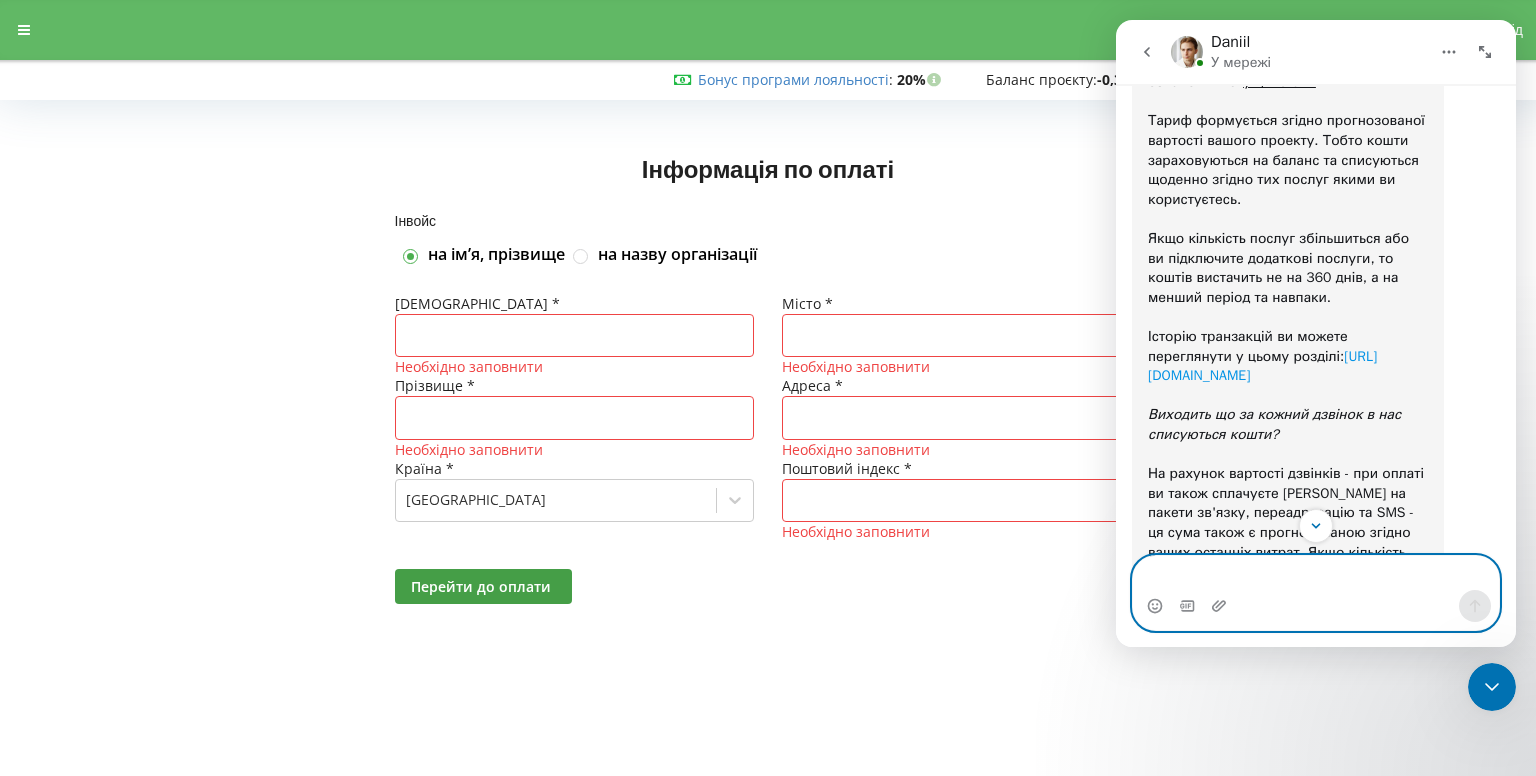type 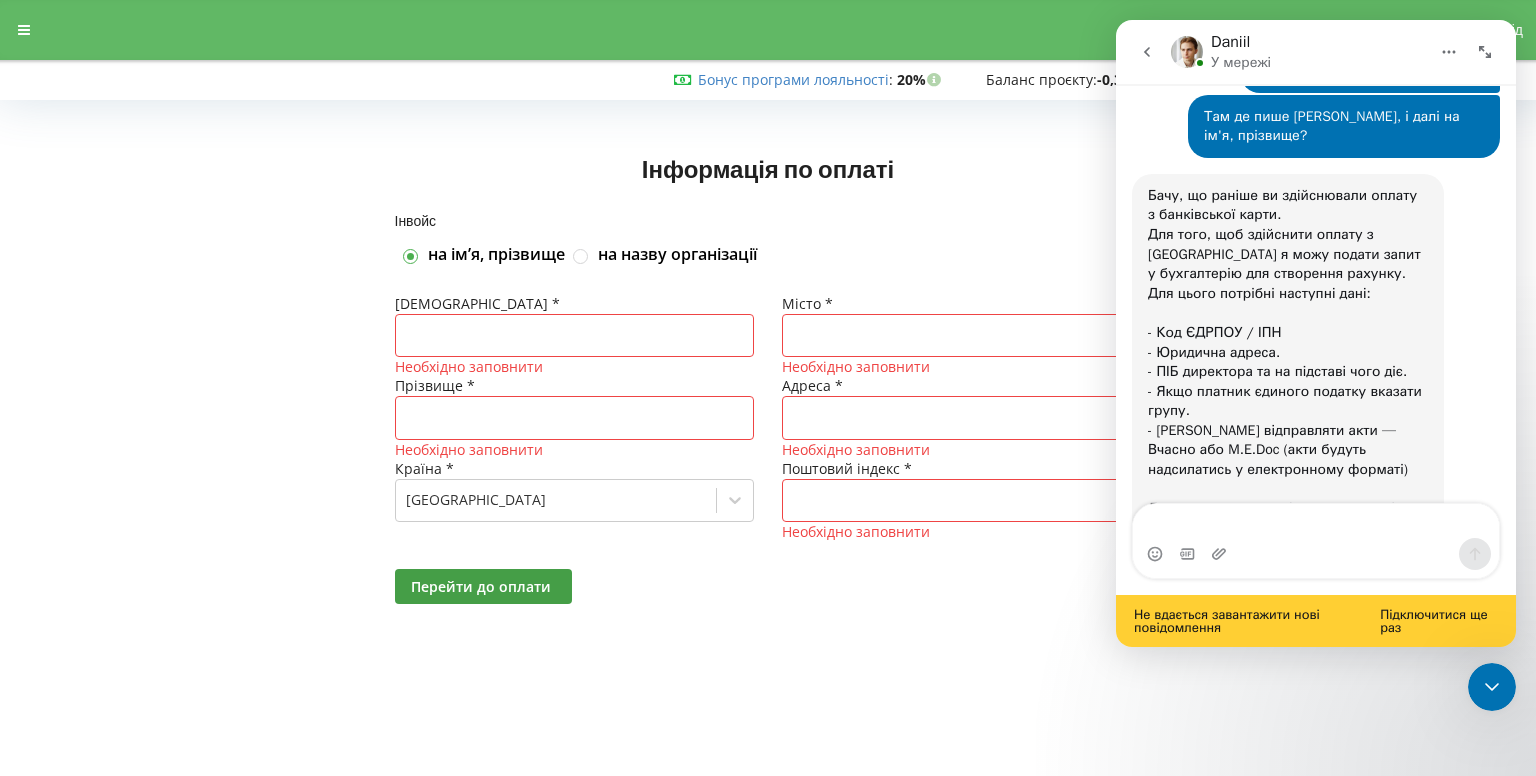 scroll, scrollTop: 3068, scrollLeft: 0, axis: vertical 